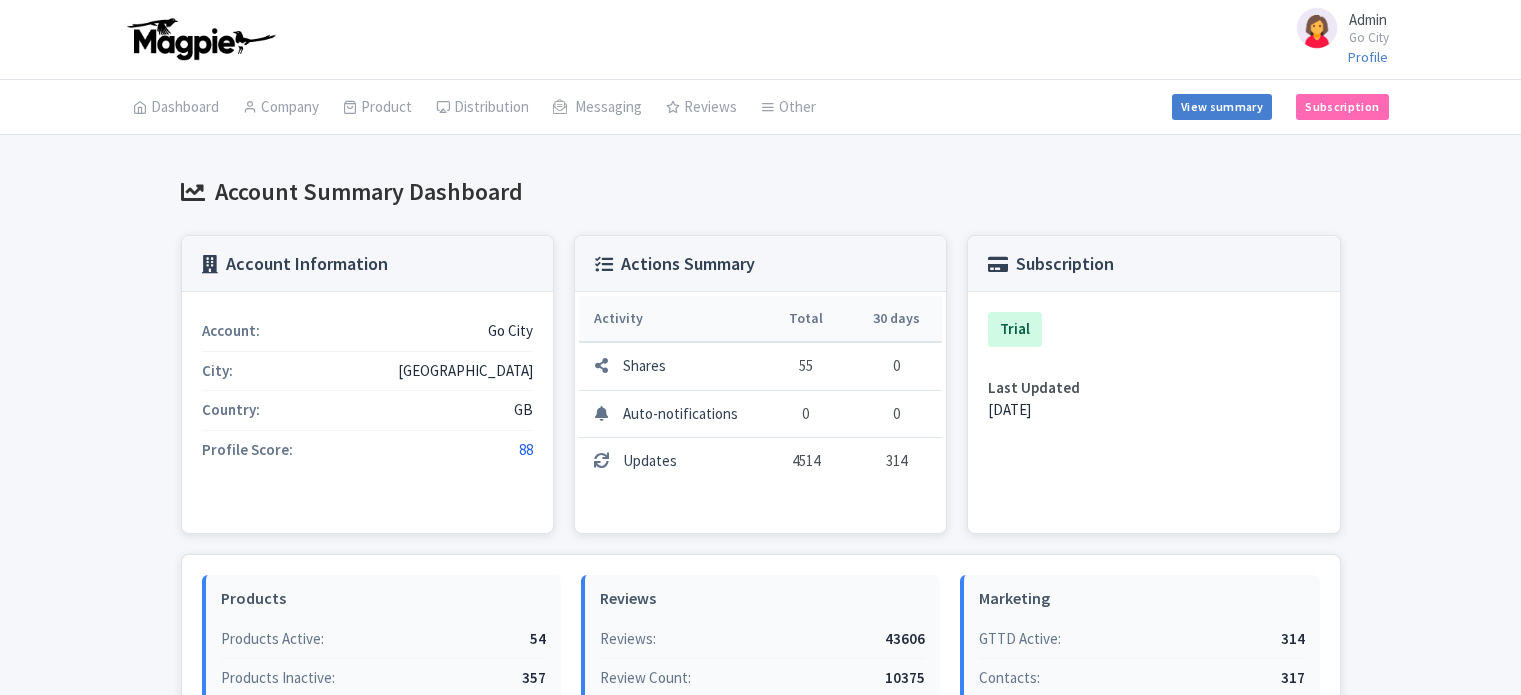 scroll, scrollTop: 0, scrollLeft: 0, axis: both 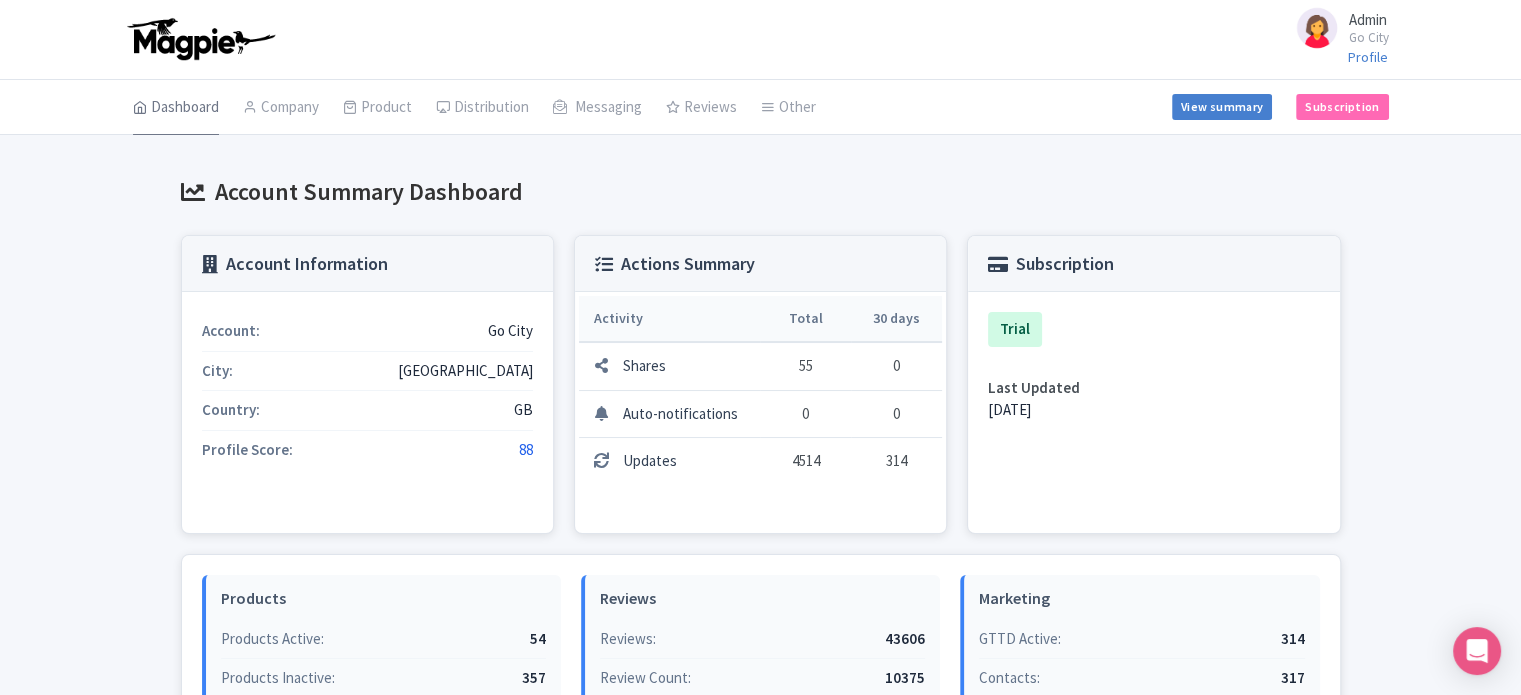 click on "Dashboard" at bounding box center [176, 108] 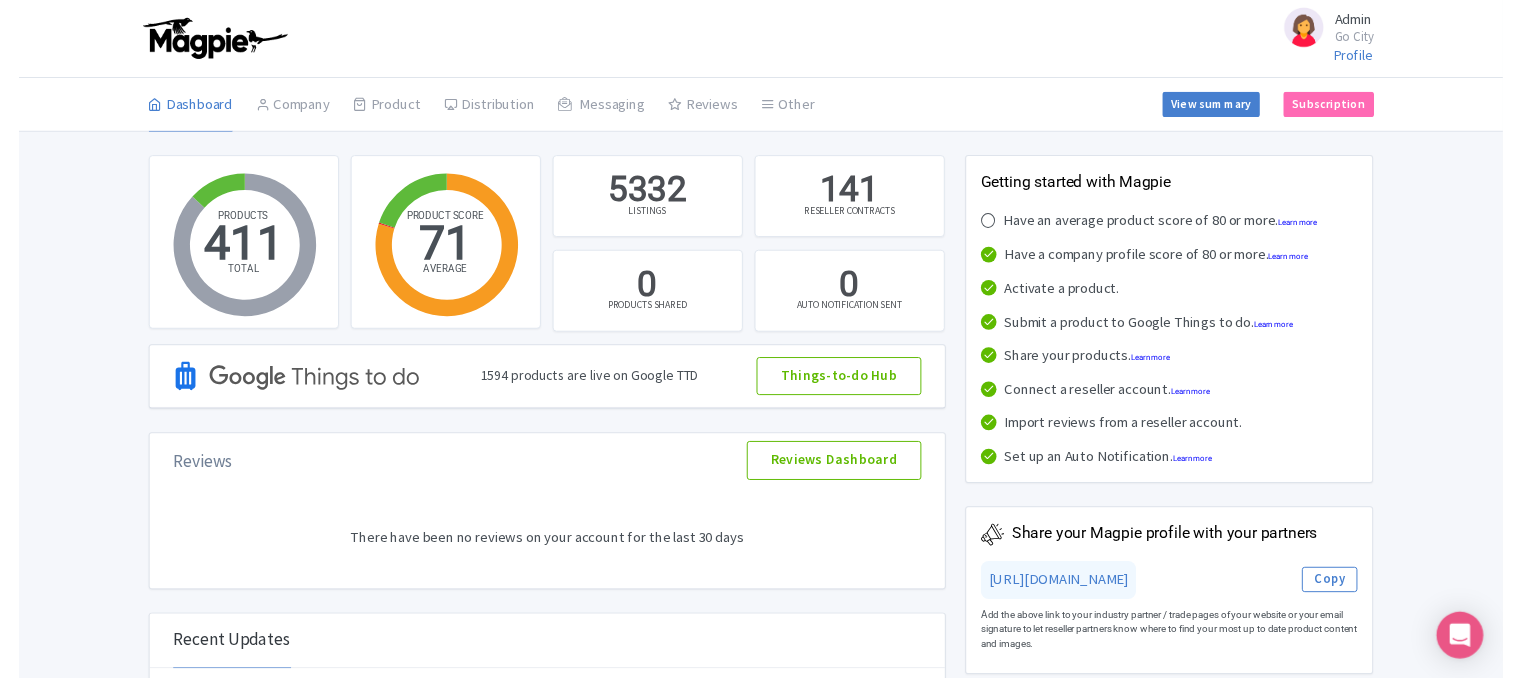 scroll, scrollTop: 0, scrollLeft: 0, axis: both 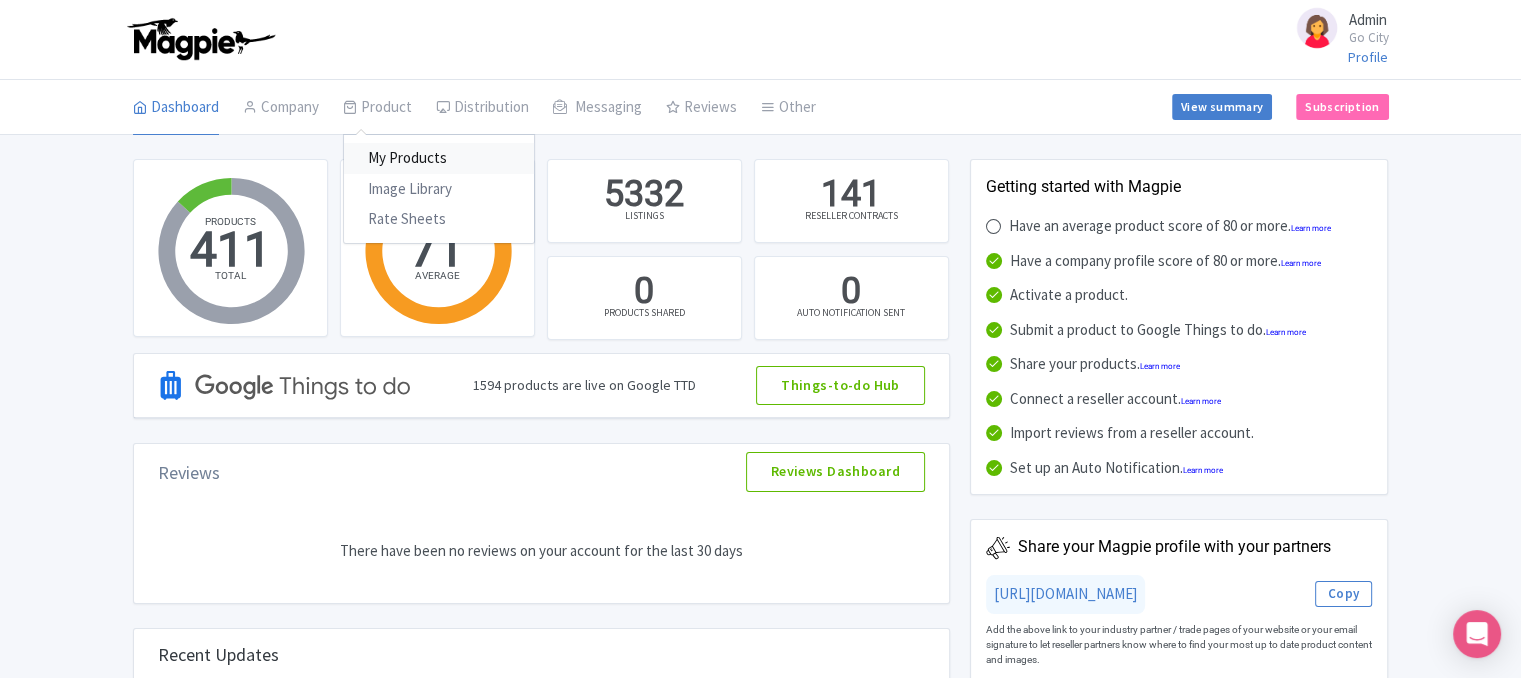 click on "My Products" at bounding box center [439, 158] 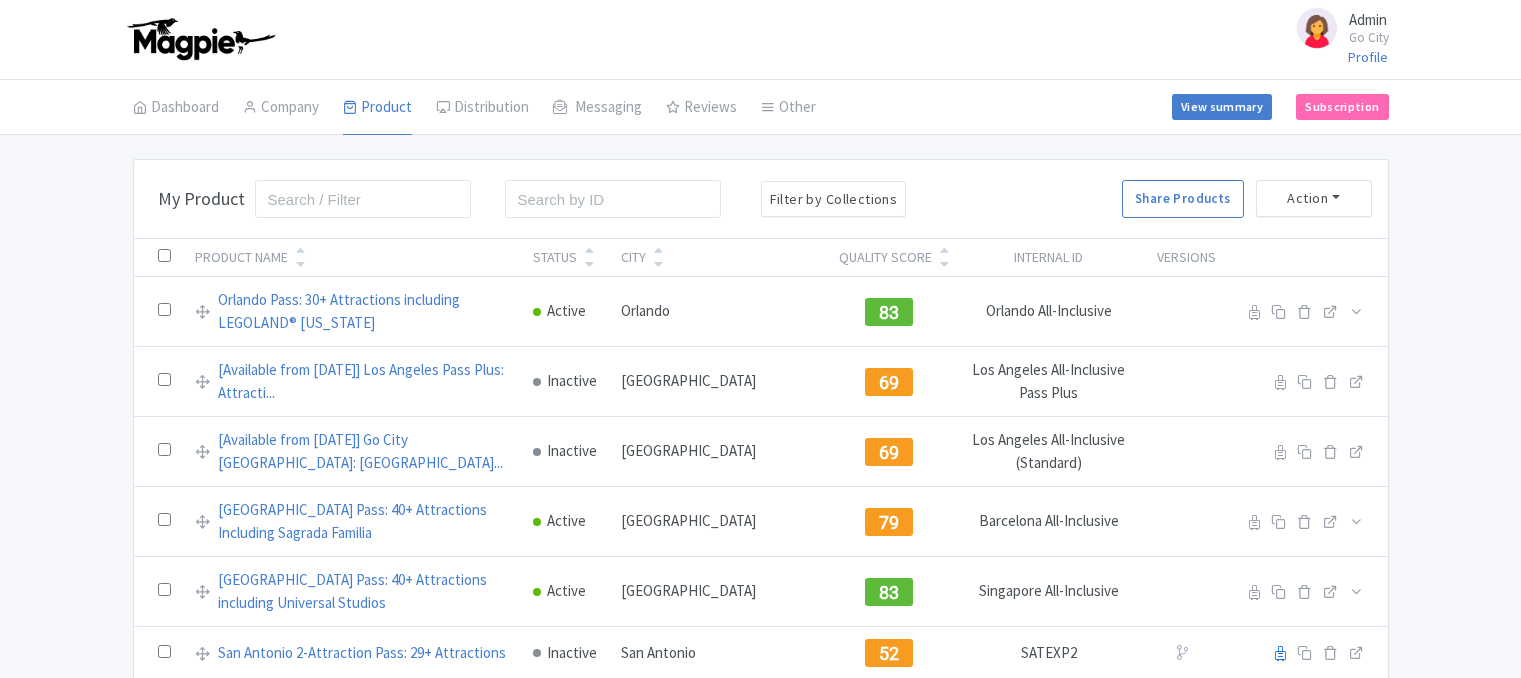 scroll, scrollTop: 0, scrollLeft: 0, axis: both 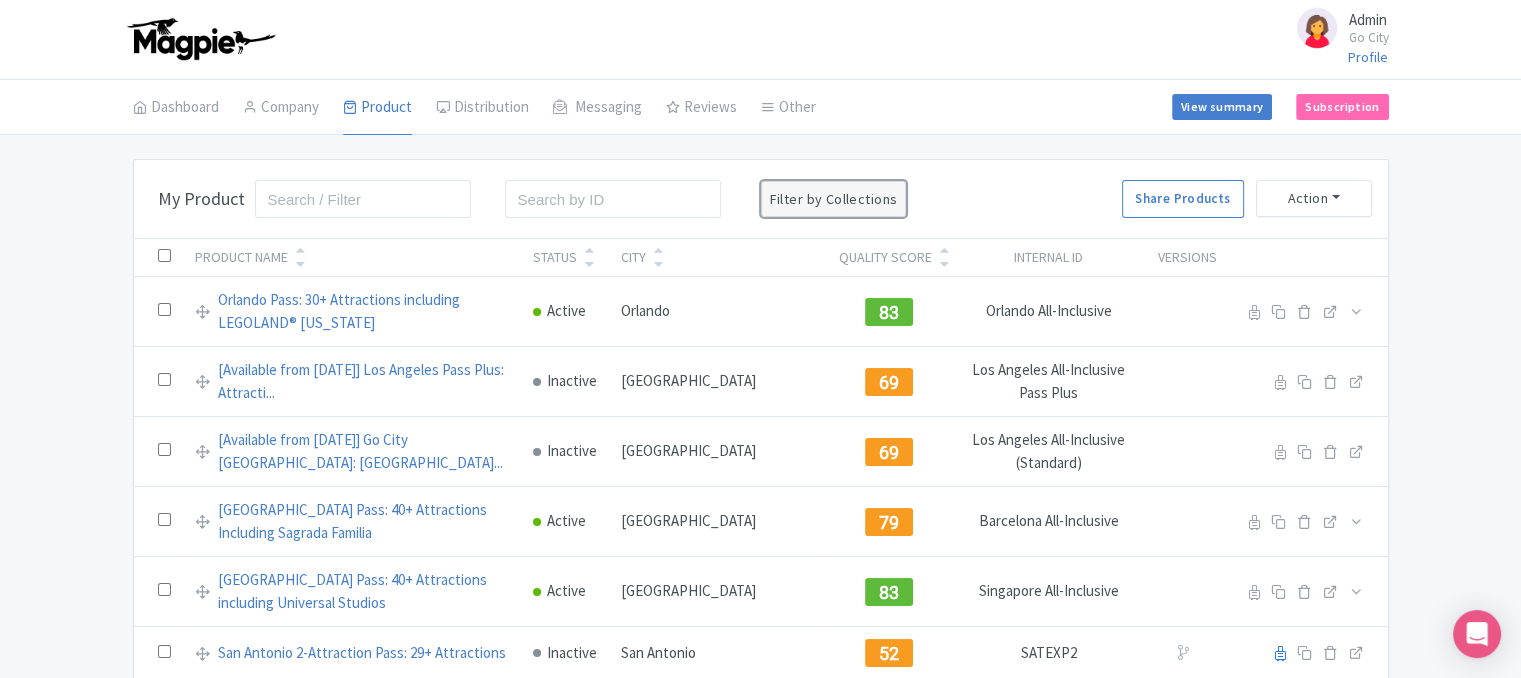 click on "Filter by Collections" at bounding box center [834, 199] 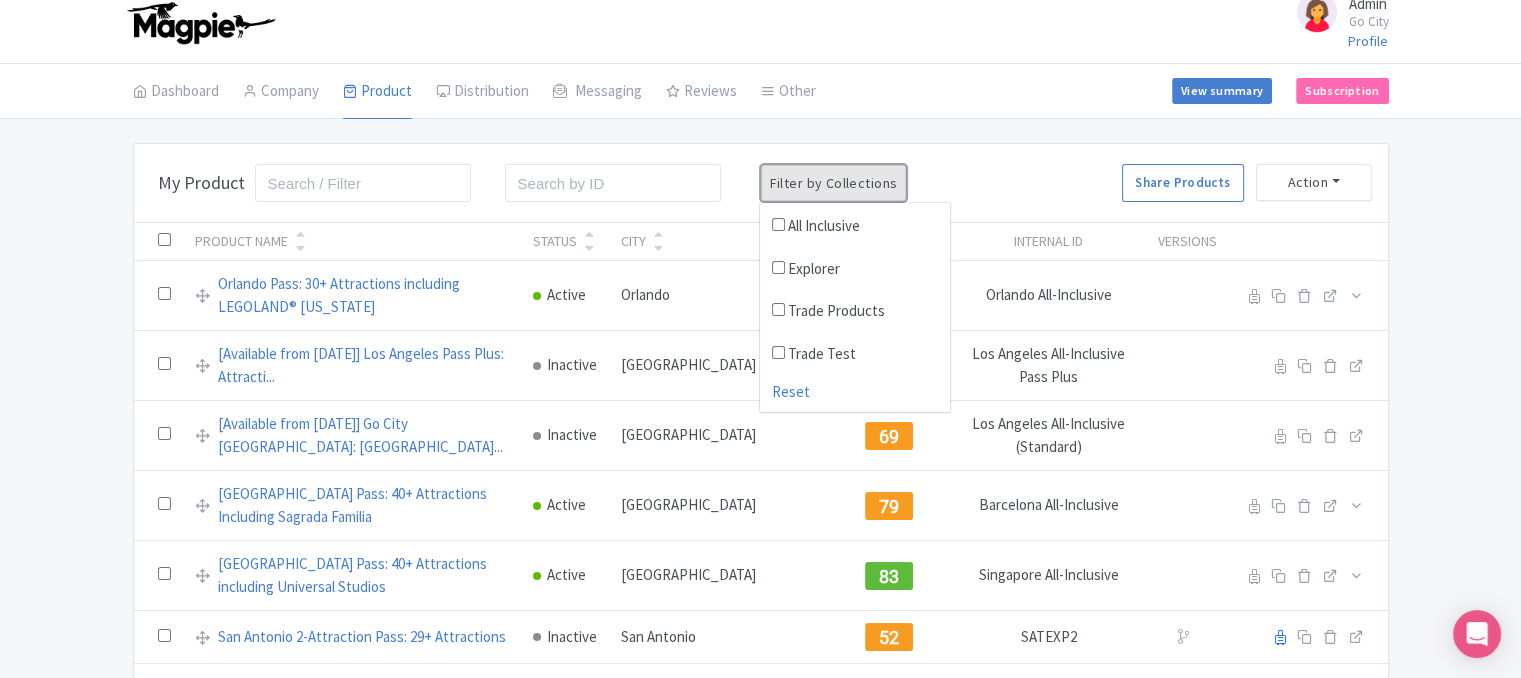 scroll, scrollTop: 0, scrollLeft: 0, axis: both 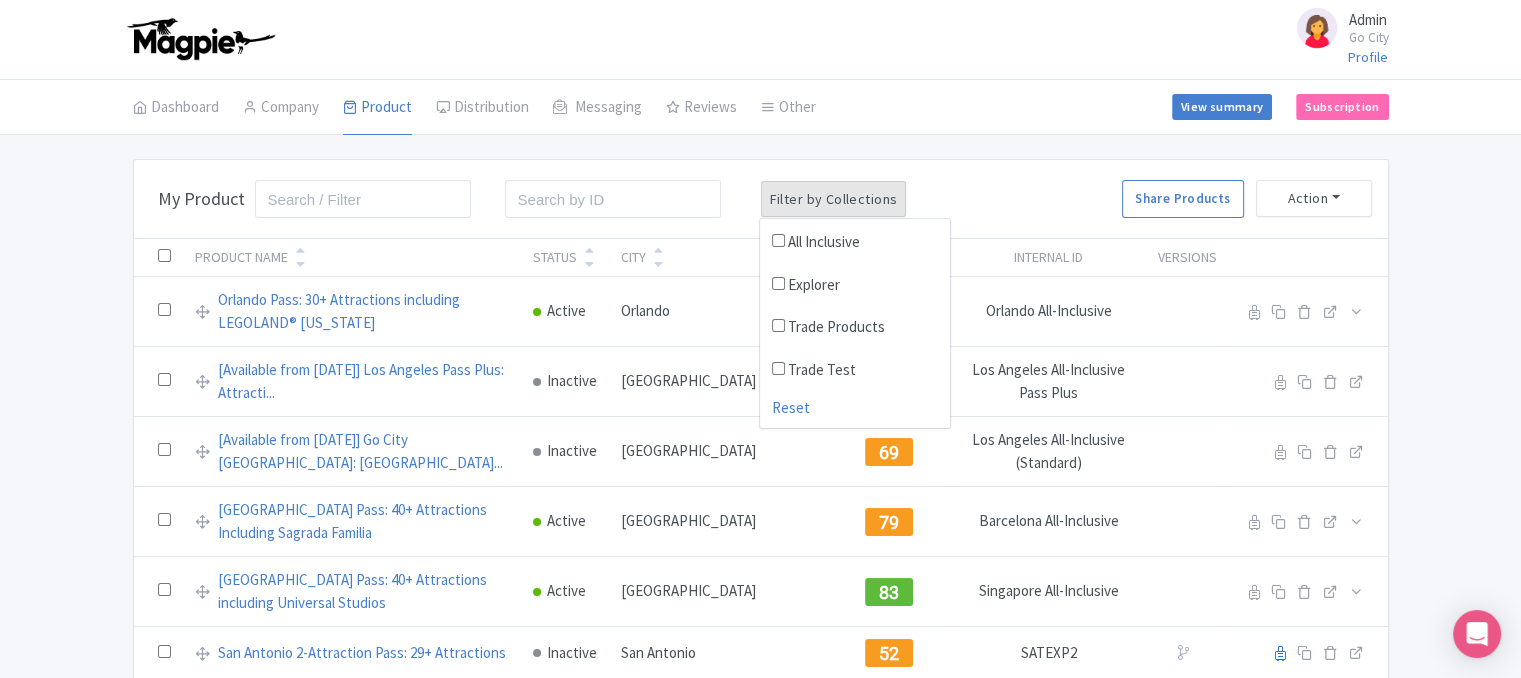click on "Trade Products" at bounding box center (778, 325) 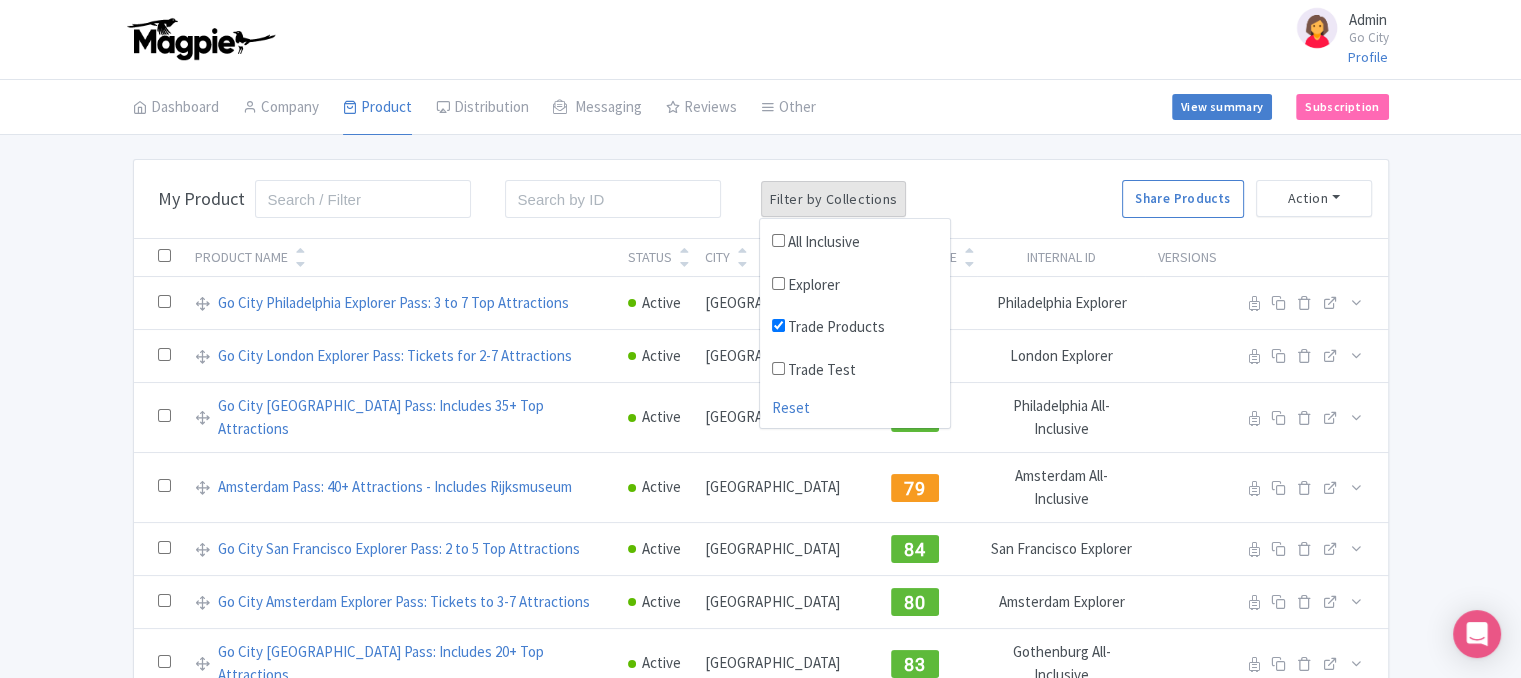 click on "Bulk Actions
Delete
Add to Collection
Translate
Share Products
Add to Collection
Collections   *
Add
Cancel
My Product
Search
Search
Filter by Collections
All Inclusive
Explorer
Trade Products
Trade Test
Reset
Share Products
Action
Create New Product  »
Start with blank product
Start with my Default template
Create product from URL
Add products from Tripadvisor
Download Product List
Download Product Details
Download Product Microsoft Ads" at bounding box center (761, 199) 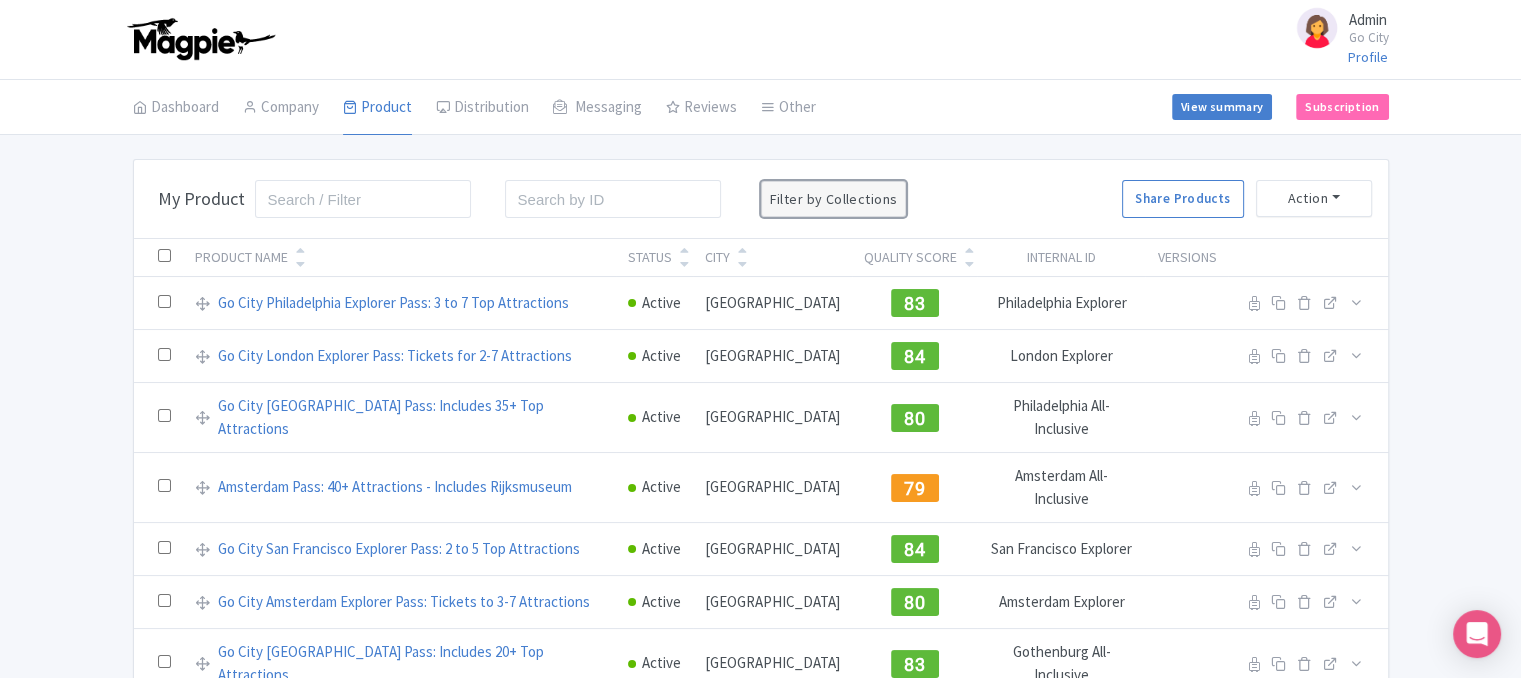 click on "Filter by Collections" at bounding box center [834, 199] 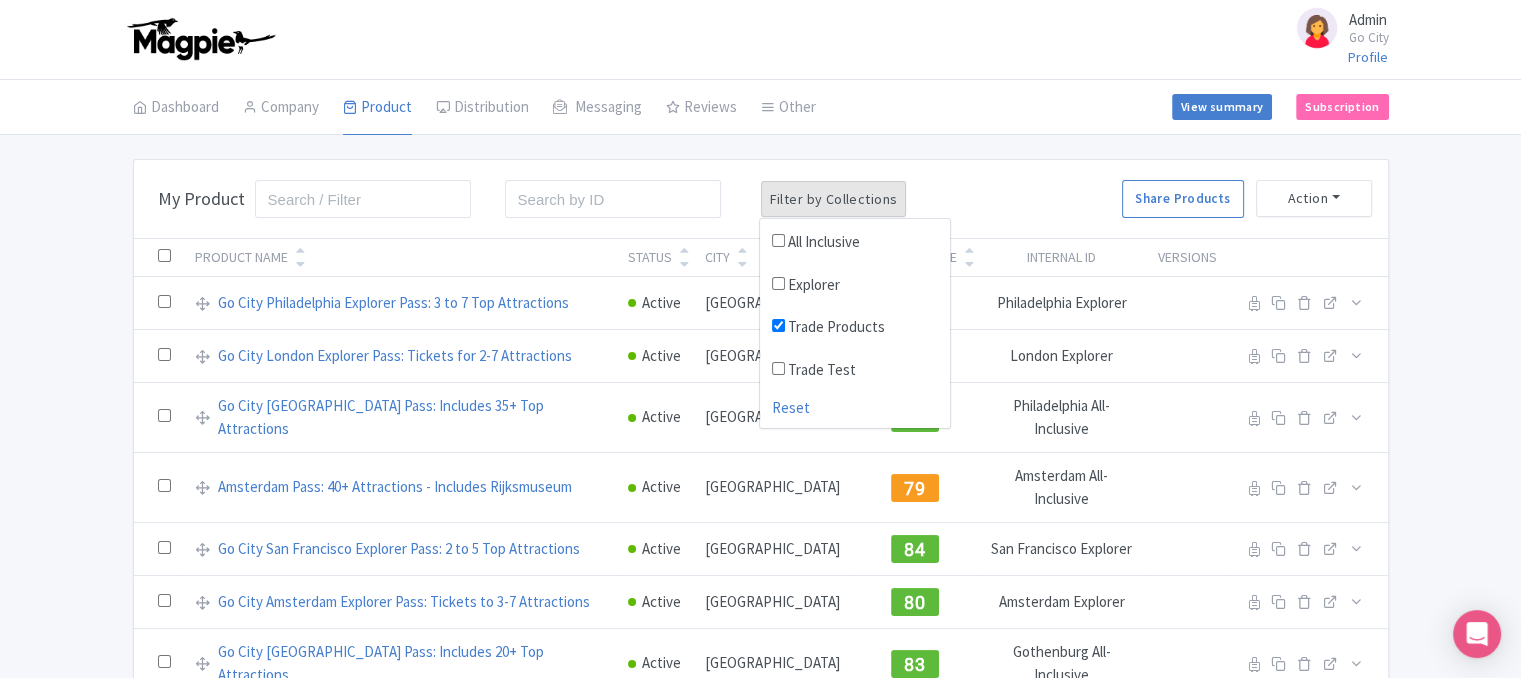 click on "Bulk Actions
Delete
Add to Collection
Translate
Share Products
Add to Collection
Collections   *
Add
Cancel
My Product
Search
Search
Filter by Collections
All Inclusive
Explorer
Trade Products
Trade Test
Reset
Share Products
Action
Create New Product  »
Start with blank product
Start with my Default template
Create product from URL
Add products from Tripadvisor
Download Product List
Download Product Details
Download Product Microsoft Ads" at bounding box center (761, 199) 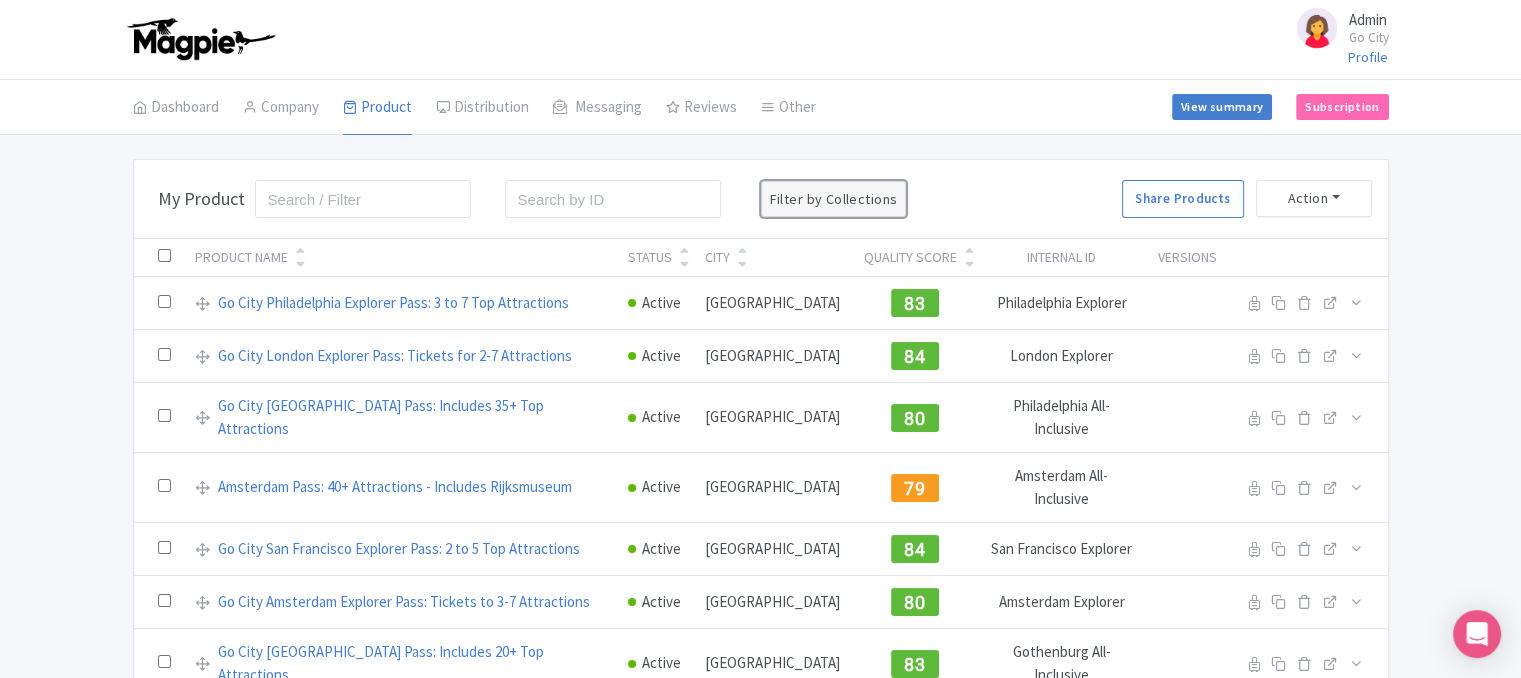 click on "Filter by Collections" at bounding box center [834, 199] 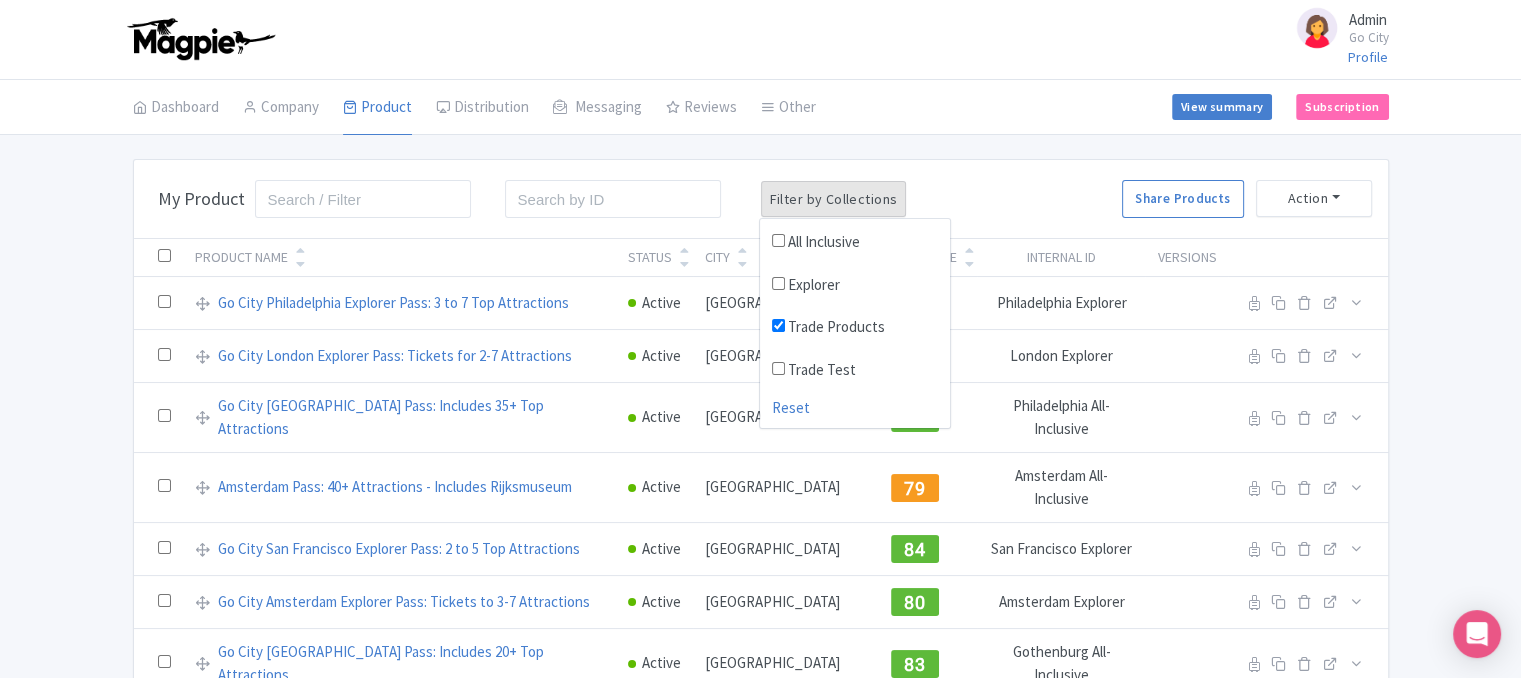 click on "Trade Products" at bounding box center (778, 325) 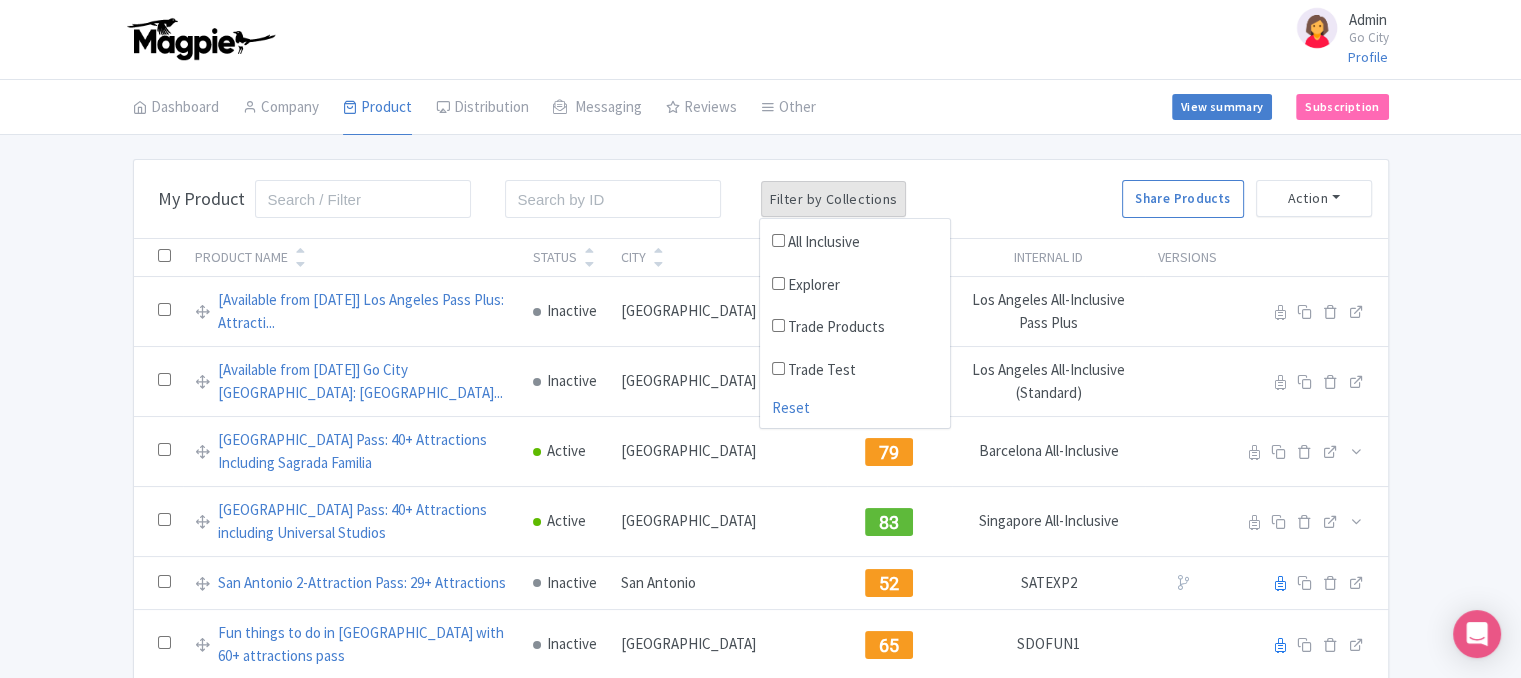 click on "Bulk Actions
Delete
Add to Collection
Translate
Share Products
Add to Collection
Collections   *
Add
Cancel
My Product
Search
Search
Filter by Collections
All Inclusive
Explorer
Trade Products
Trade Test
Reset
Share Products
Action
Create New Product  »
Start with blank product
Start with my Default template
Create product from URL
Add products from Tripadvisor
Download Product List
Download Product Details
Download Product Microsoft Ads" at bounding box center (761, 199) 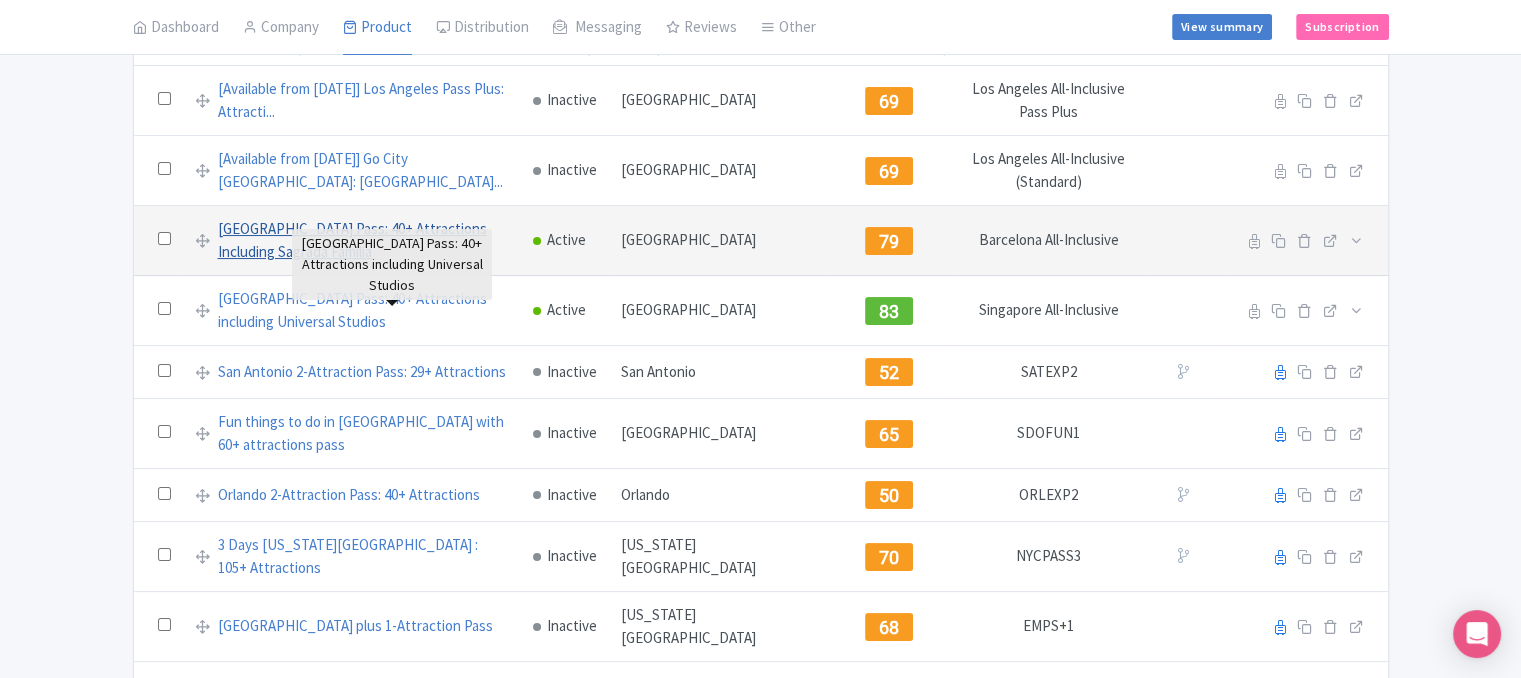 scroll, scrollTop: 240, scrollLeft: 0, axis: vertical 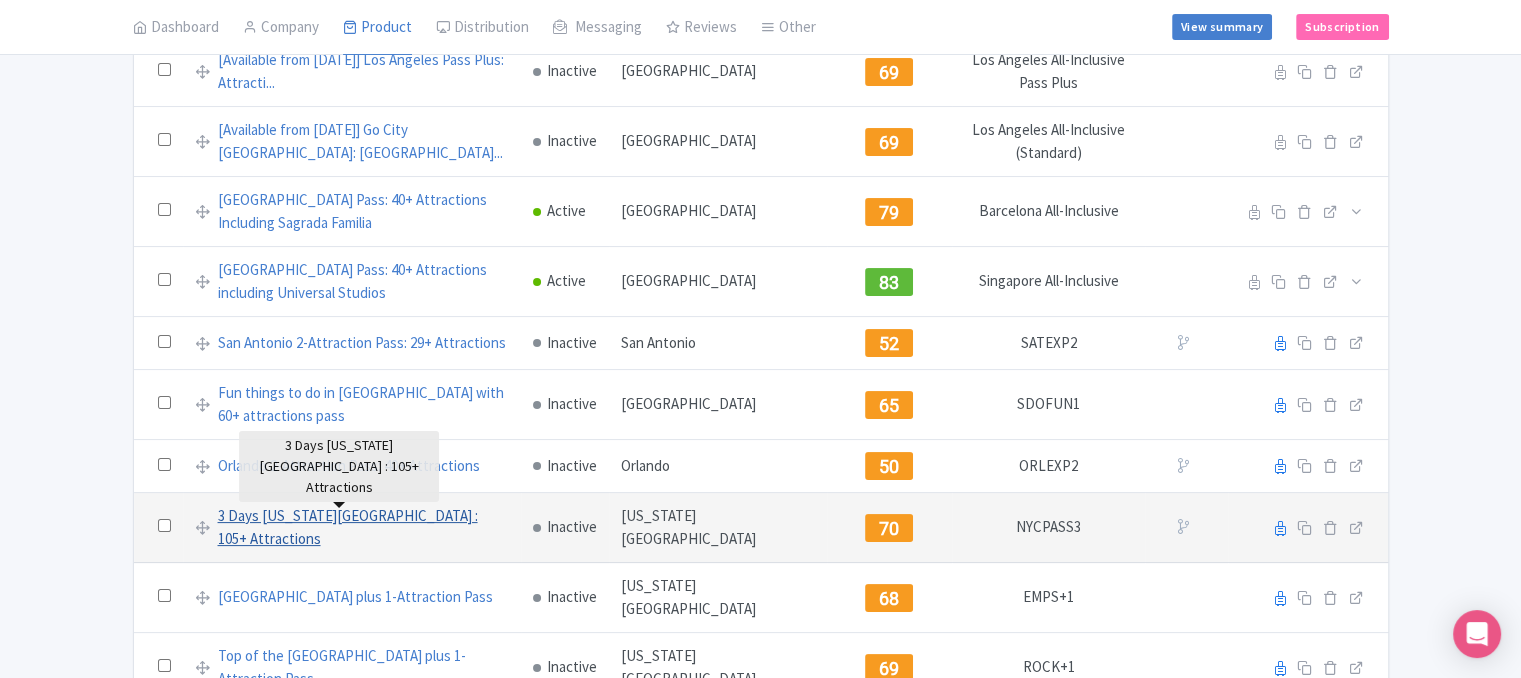 click on "3 Days [US_STATE][GEOGRAPHIC_DATA] : 105+ Attractions" at bounding box center [363, 527] 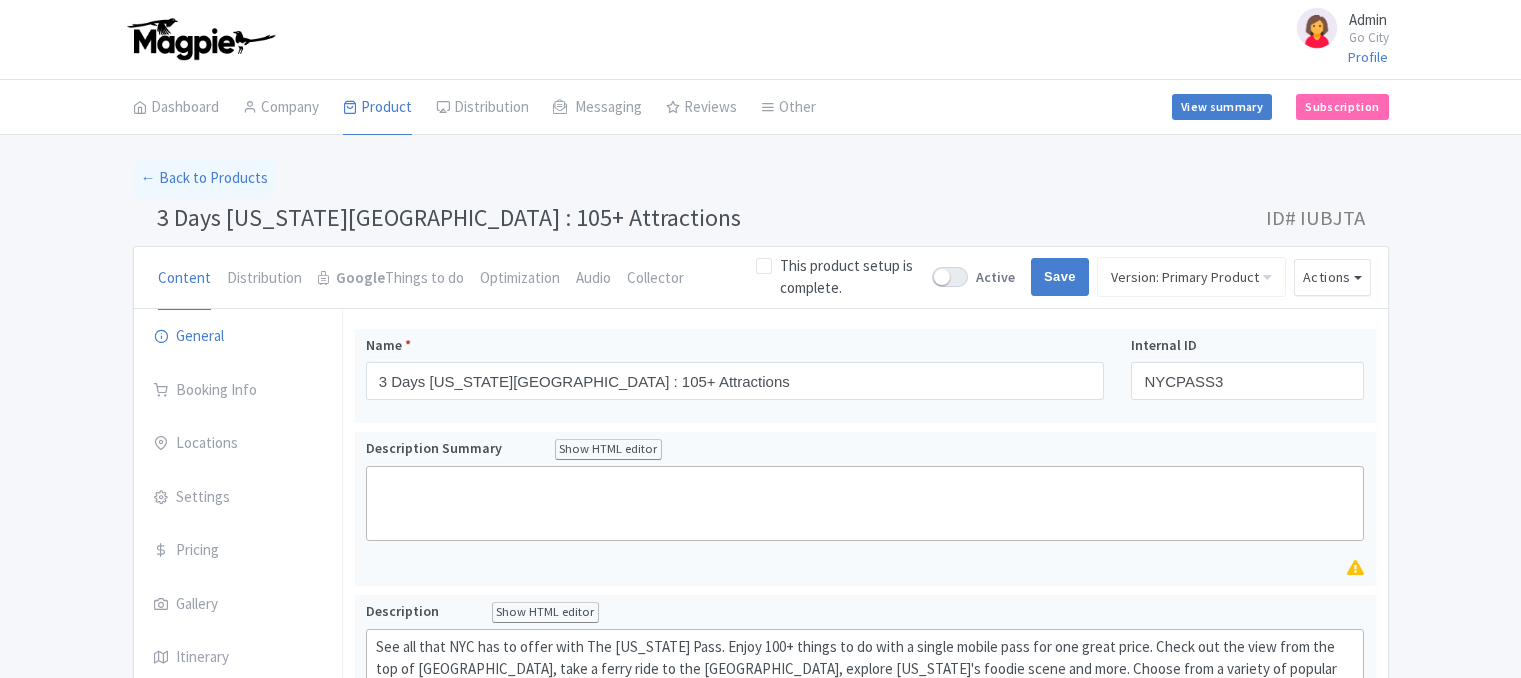 scroll, scrollTop: 0, scrollLeft: 0, axis: both 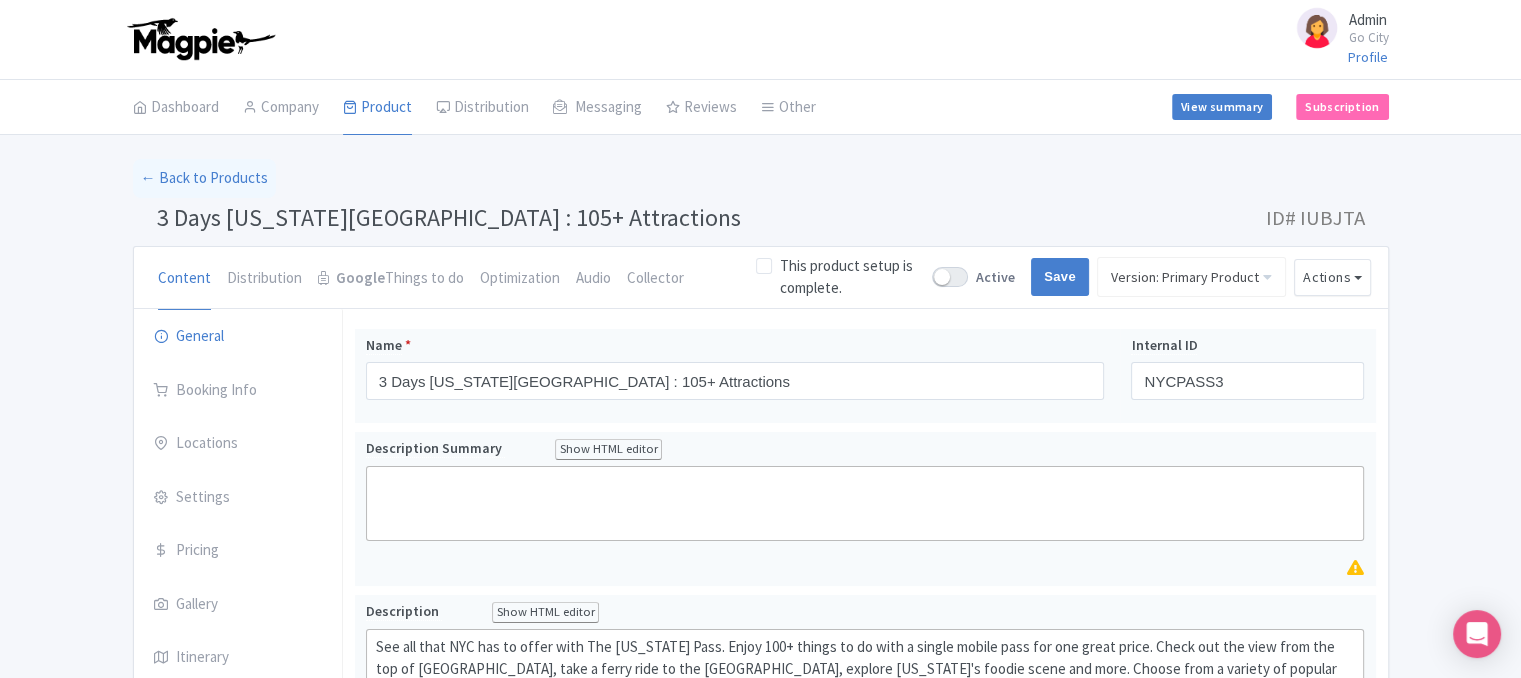 type on "<div>See all that NYC has to offer with The New York Pass. Enjoy 100+ things to do with a single mobile pass for one great price. Check out the view from the top of Empire State Building, take a ferry ride to the Statue of Liberty, explore New York's foodie scene and more. Choose from a variety of popular attractions, sightseeing experiences and enjoy the most fun activities New York has to offer. There's something for every kind of sightseer, with museums, galleries, and much more. Activate your pass at the first attraction you go to and your New York Pass is then valid for the number of consecutive days that you've purchased.<br><br></div>" 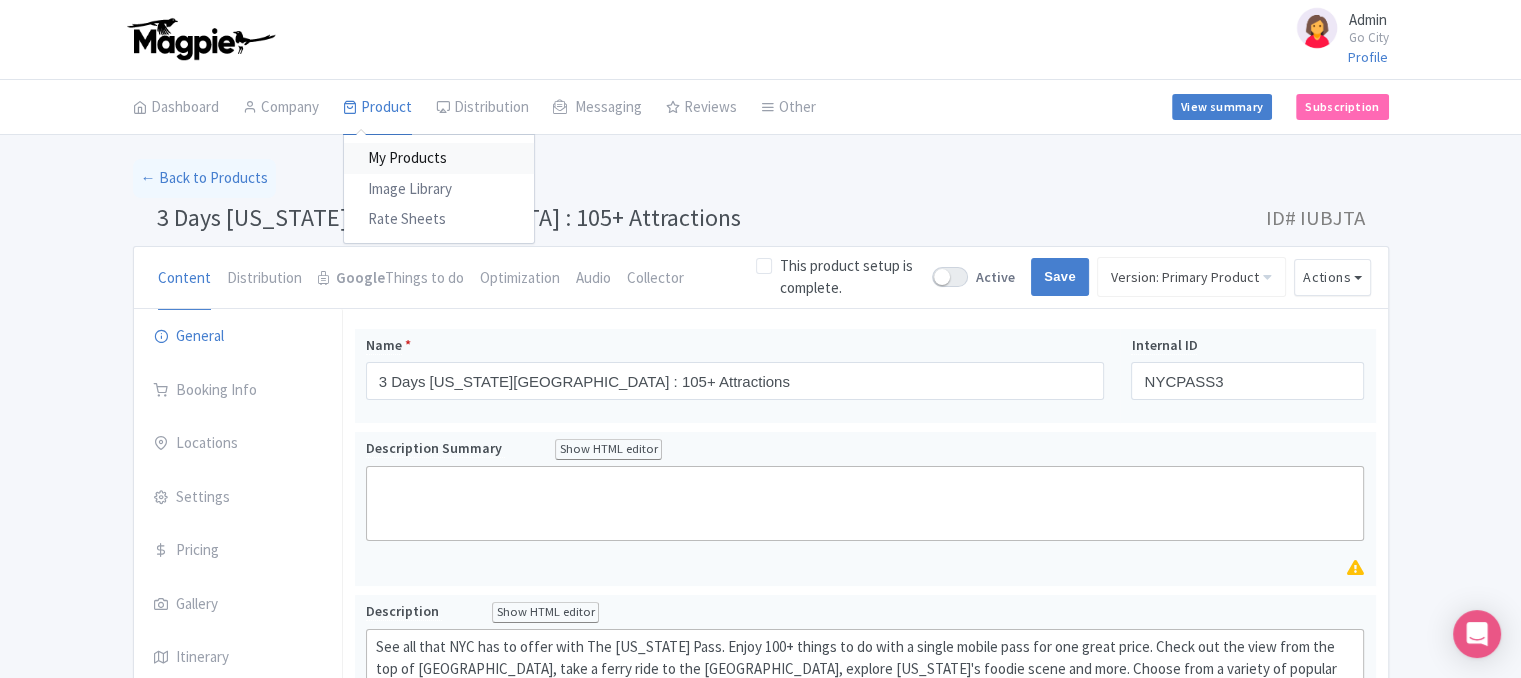click on "My Products" at bounding box center [439, 158] 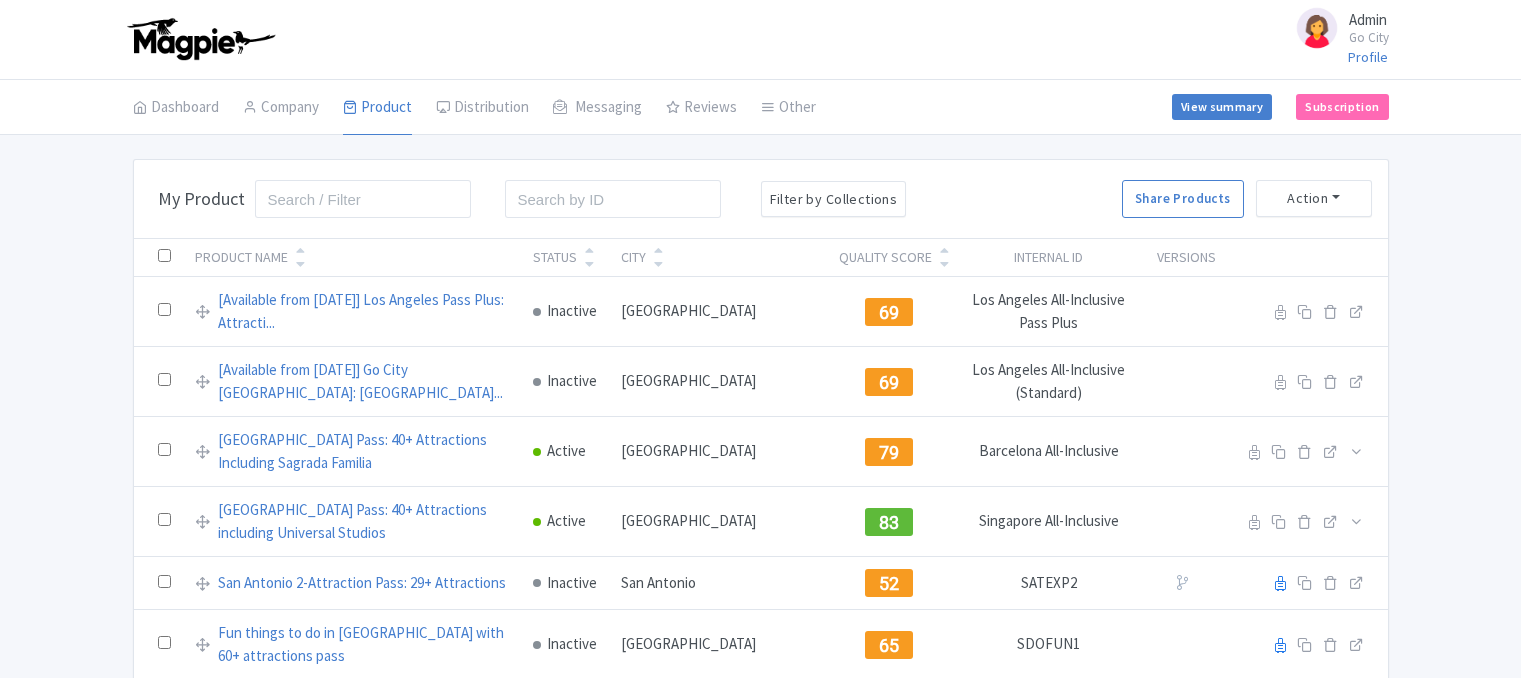 scroll, scrollTop: 0, scrollLeft: 0, axis: both 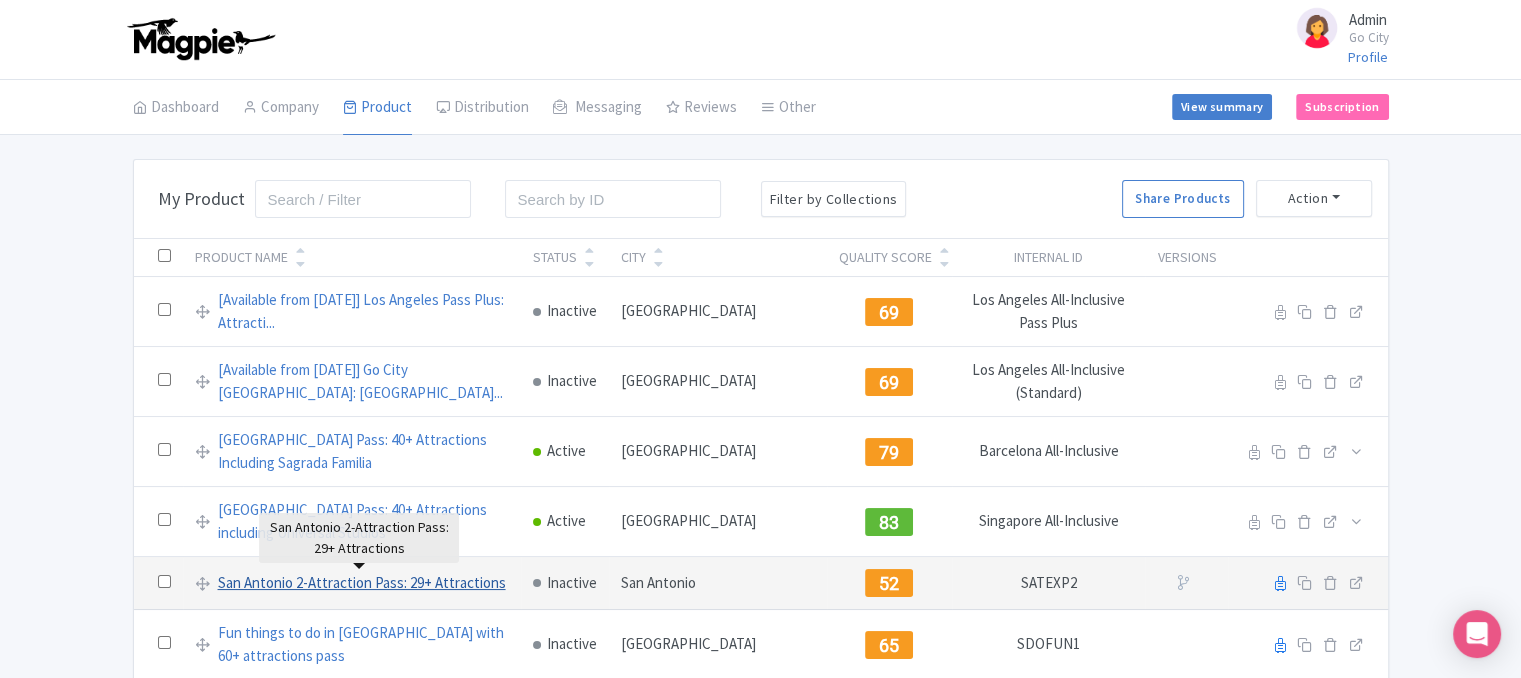 click on "San Antonio 2-Attraction Pass: 29+ Attractions" at bounding box center (362, 583) 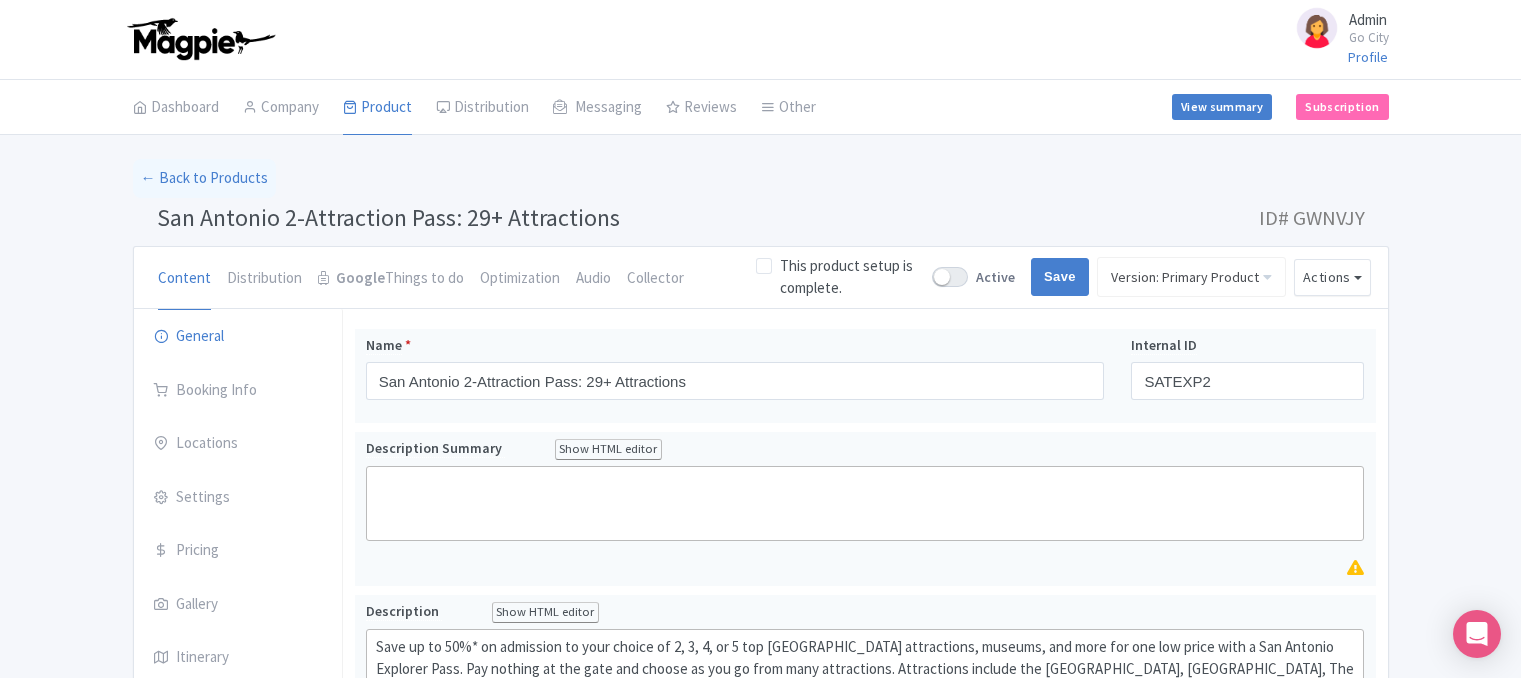 scroll, scrollTop: 0, scrollLeft: 0, axis: both 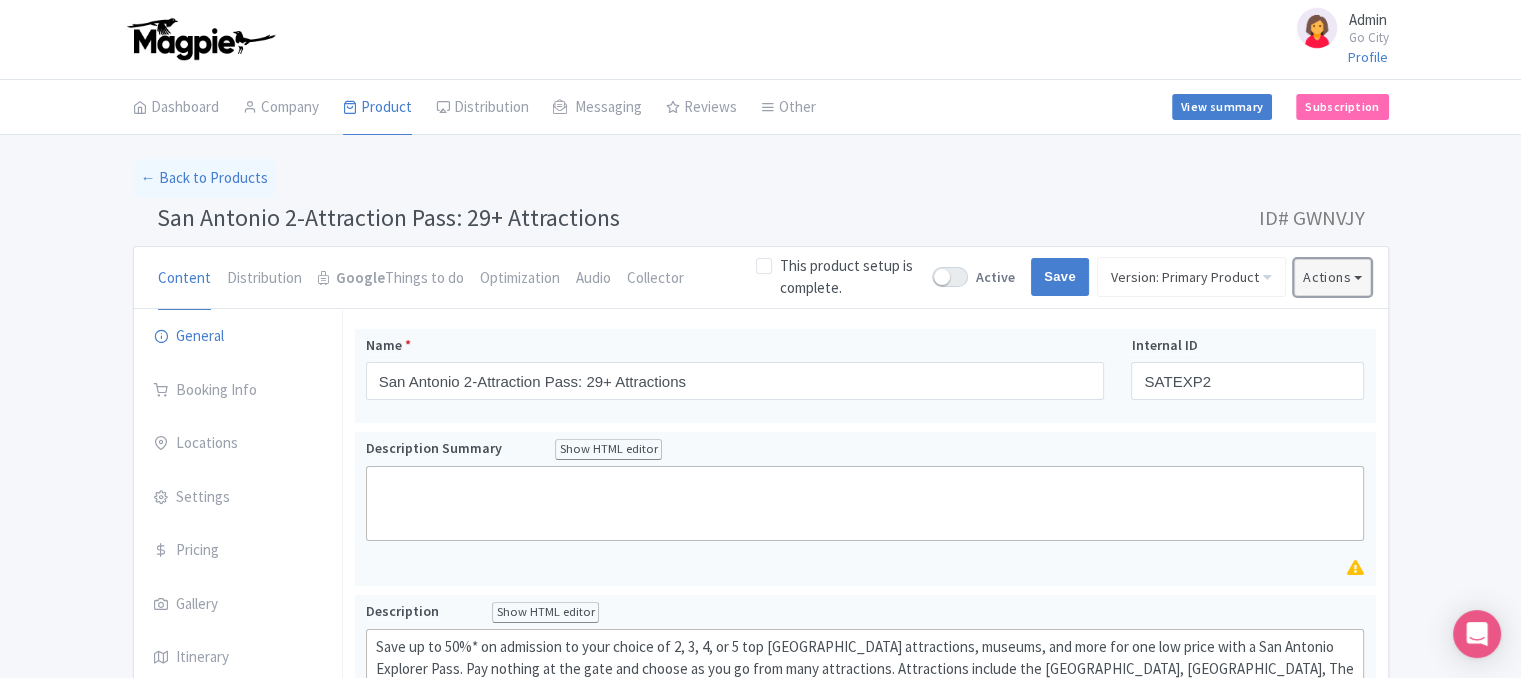 click on "Actions" at bounding box center (1333, 277) 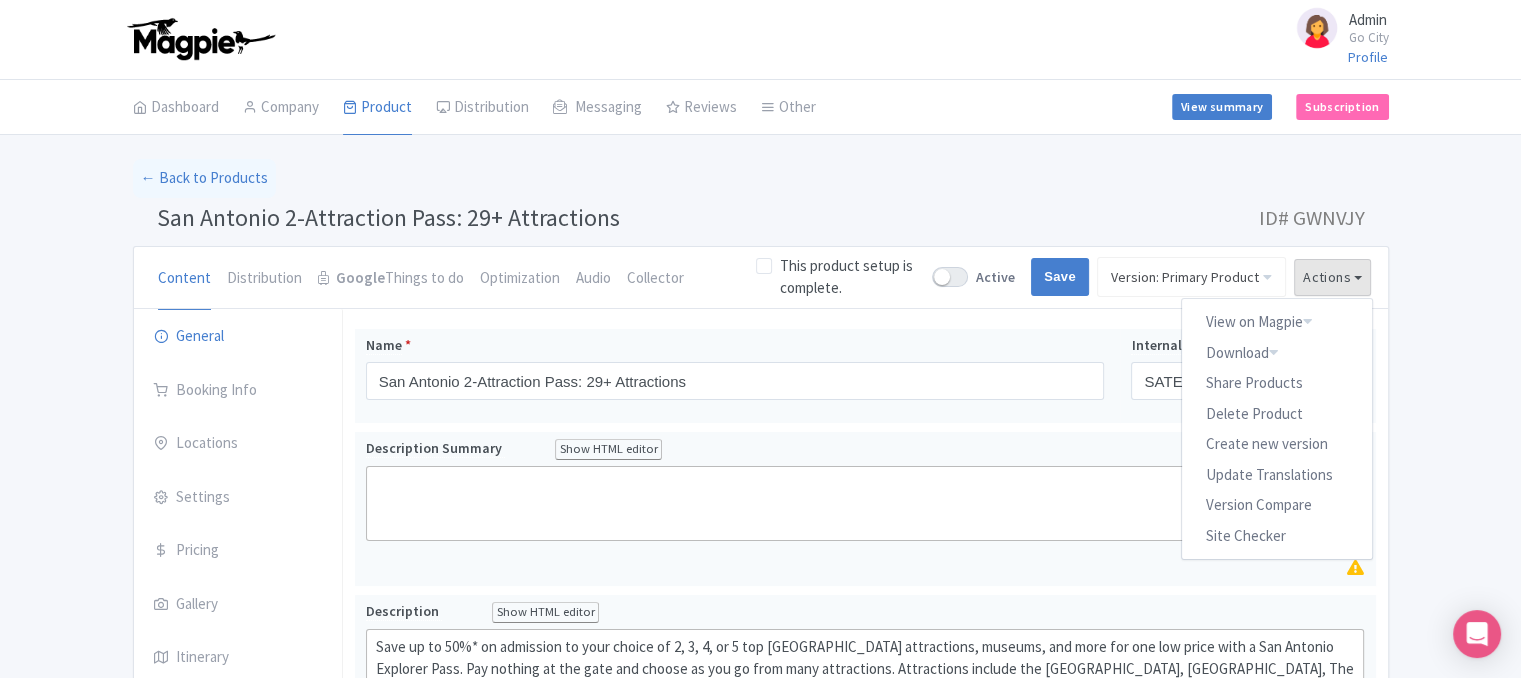 click on "← Back to Products
San Antonio 2-Attraction Pass: 29+ Attractions
ID# GWNVJY
Content
Distribution
Google  Things to do
Optimization
Audio
Collector
This product setup is complete.
Active
Save
Version: Primary Product
Primary Product
Spanish
Version: Primary Product
Version type   * Primary
Version name   * Primary Product
Version description
Date from
Date to
Select all resellers for version
Share with Resellers:
Done
Actions
View on Magpie
Customer View
Industry Partner View
Download
Excel
Word
All Images ZIP
Share Products
Delete Product
Create new version
Update Translations
Version Compare
Site Checker
You are currently editing a version of this product: Primary Product
General
Booking Info" at bounding box center (760, 722) 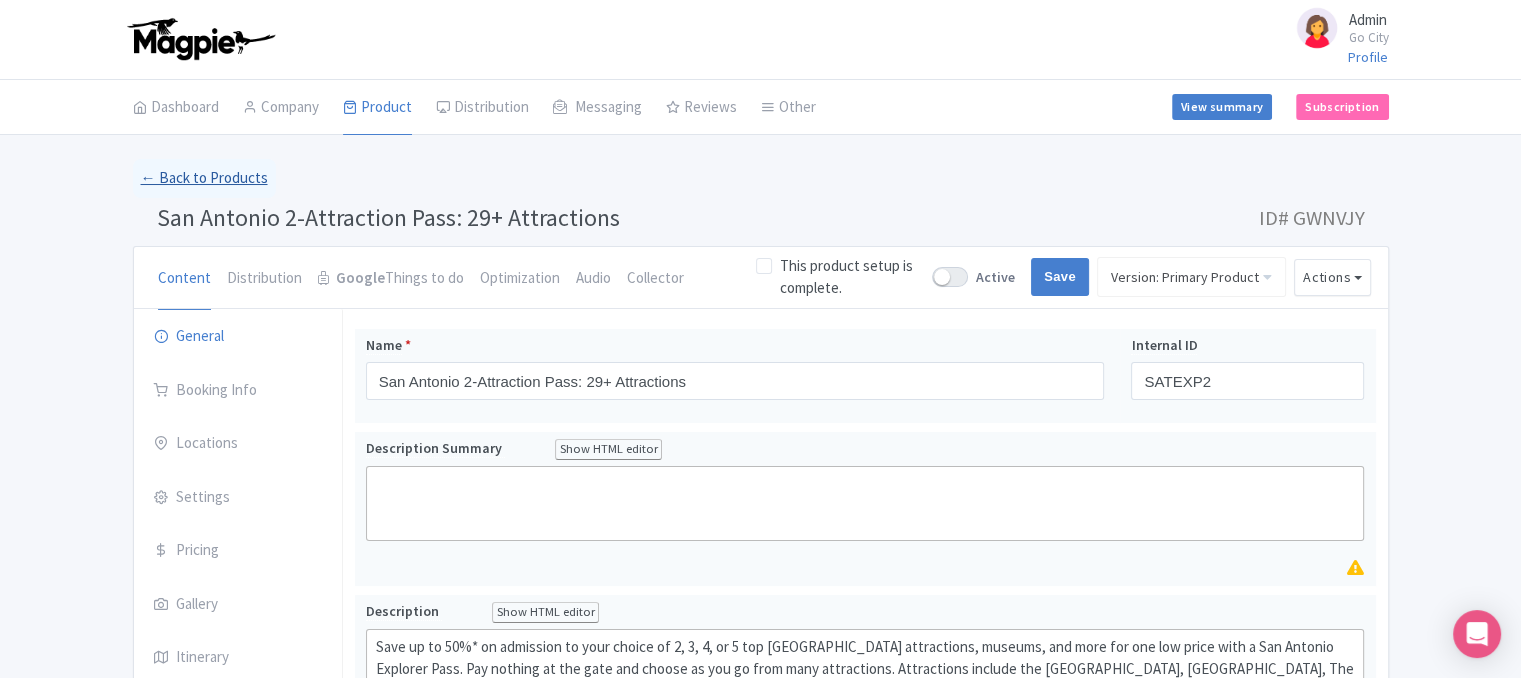 click on "← Back to Products" at bounding box center [204, 178] 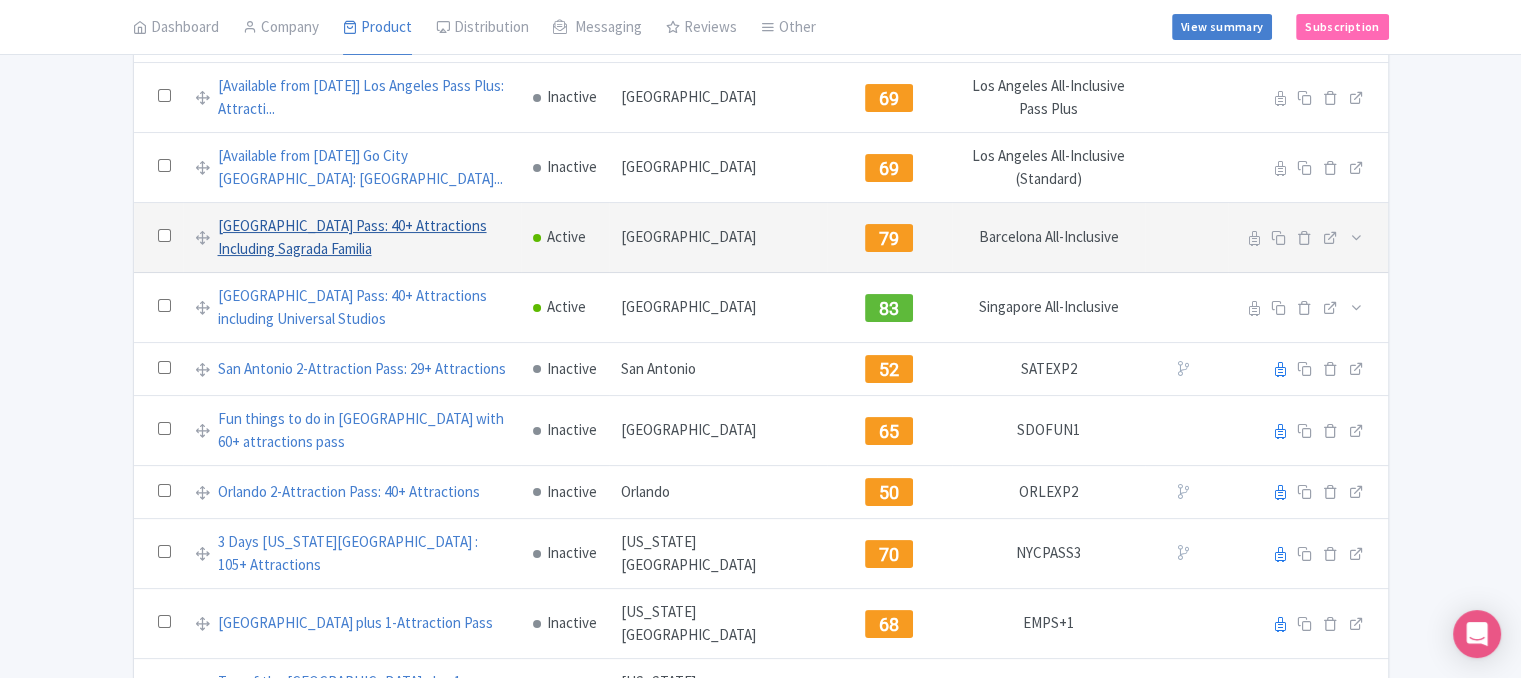 scroll, scrollTop: 320, scrollLeft: 0, axis: vertical 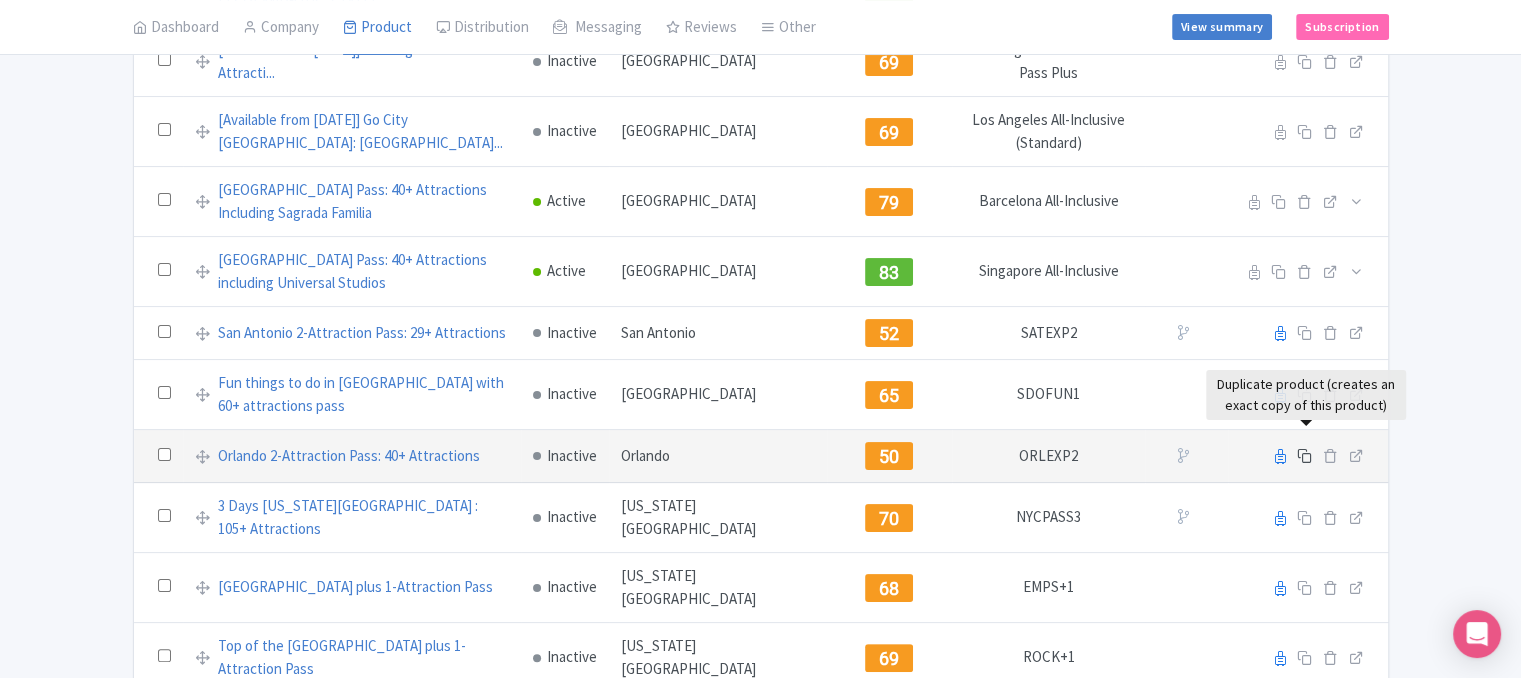 click at bounding box center [1306, 455] 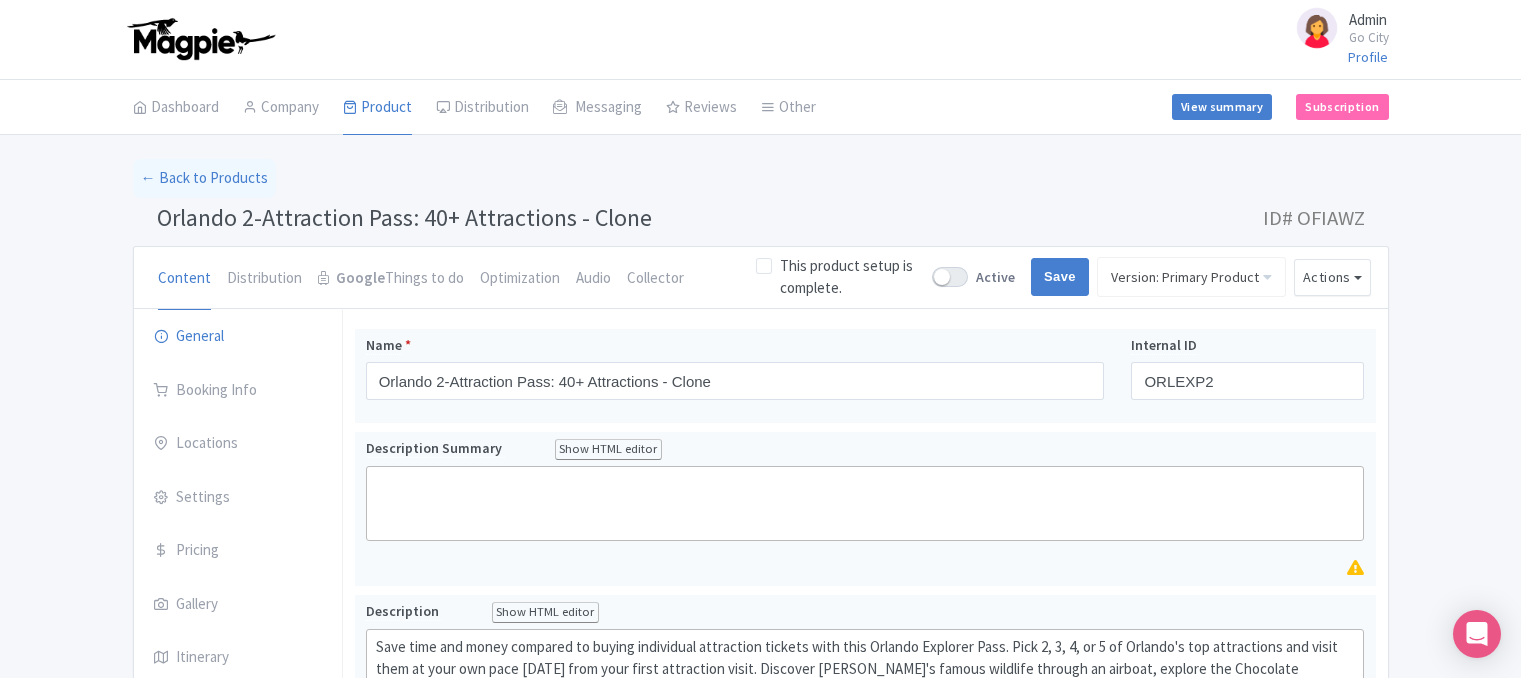 scroll, scrollTop: 0, scrollLeft: 0, axis: both 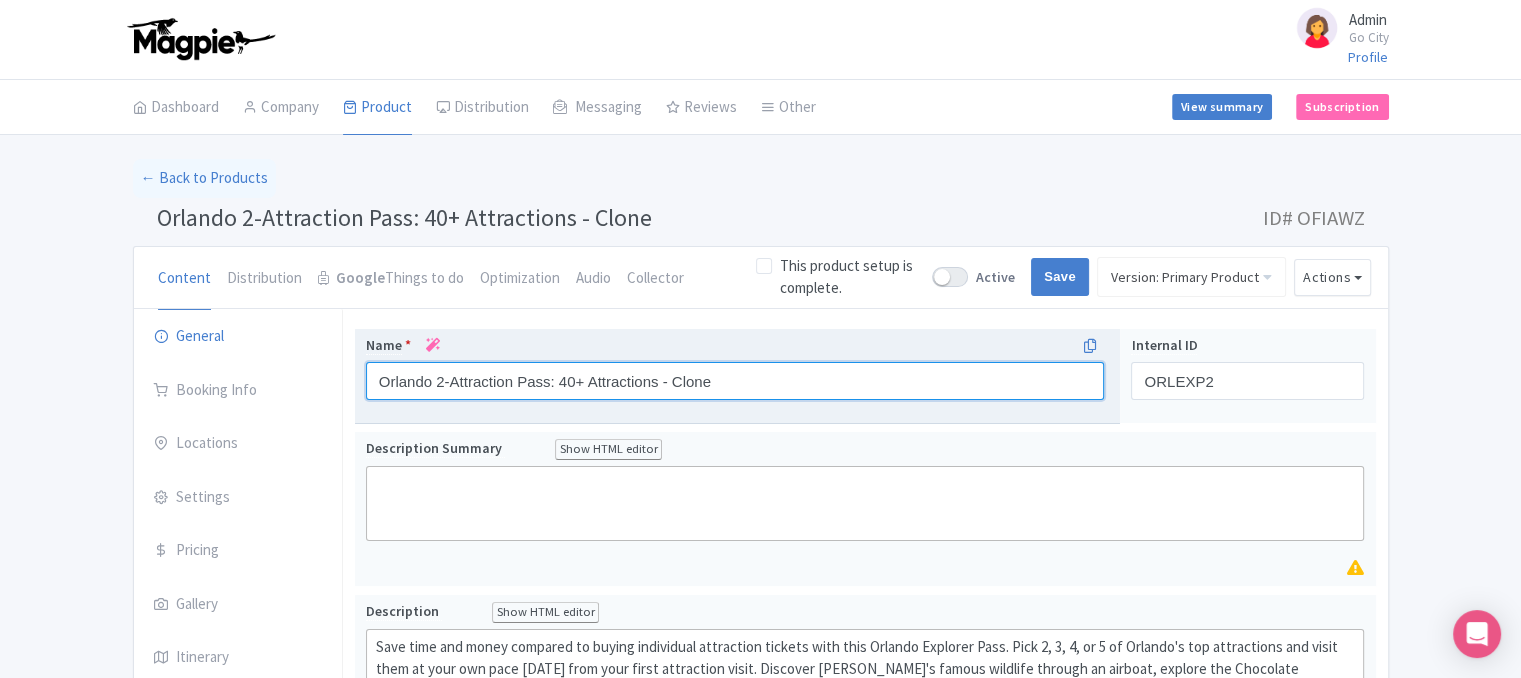 click on "Orlando 2-Attraction Pass: 40+ Attractions - Clone" at bounding box center [735, 381] 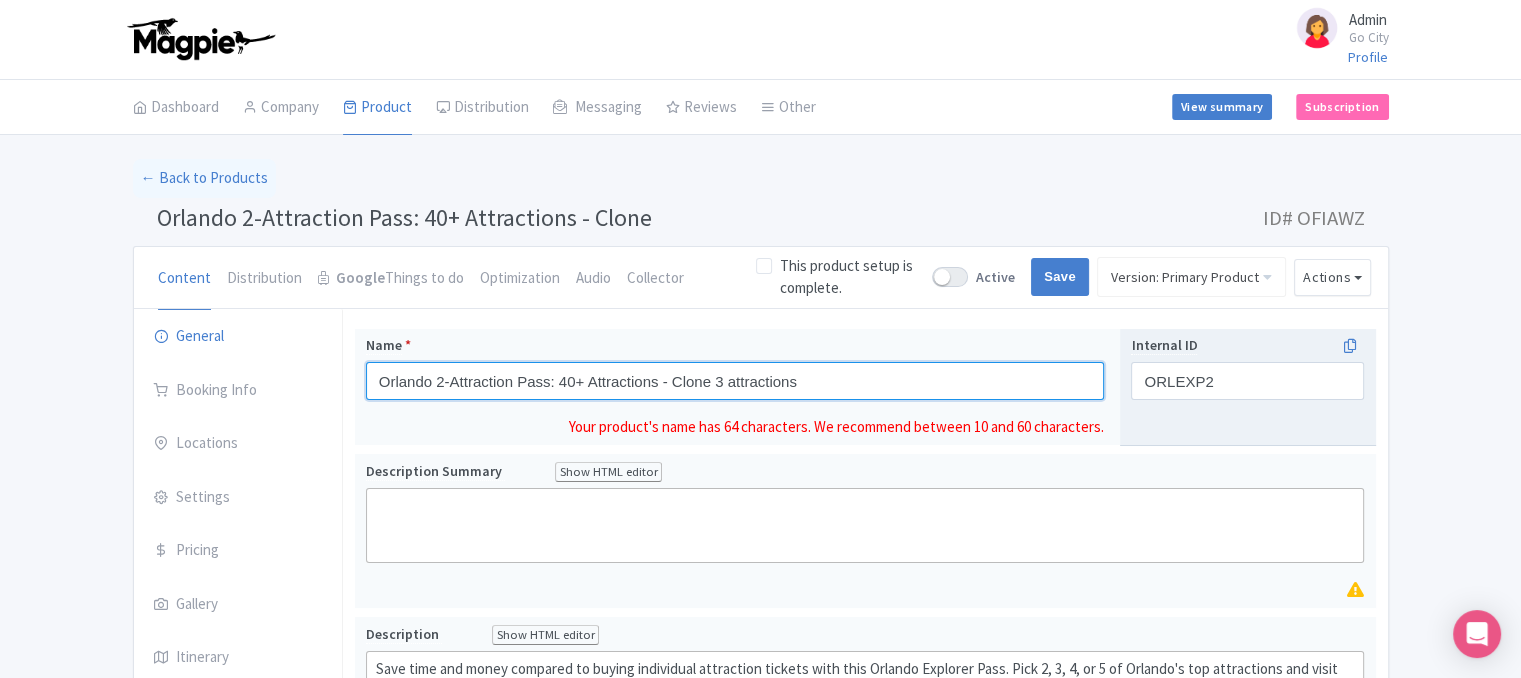type on "Orlando 2-Attraction Pass: 40+ Attractions - Clone 3 attractions" 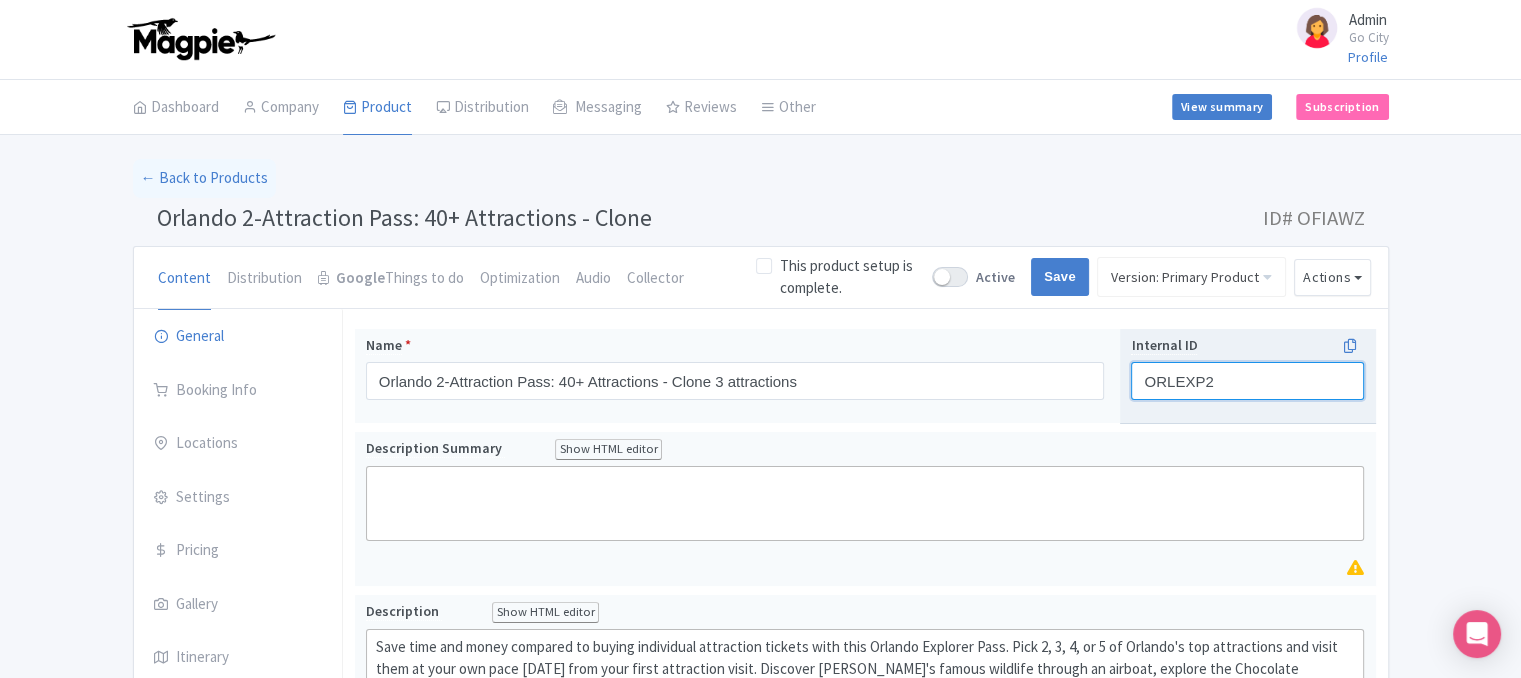 click on "ORLEXP2" at bounding box center (1247, 381) 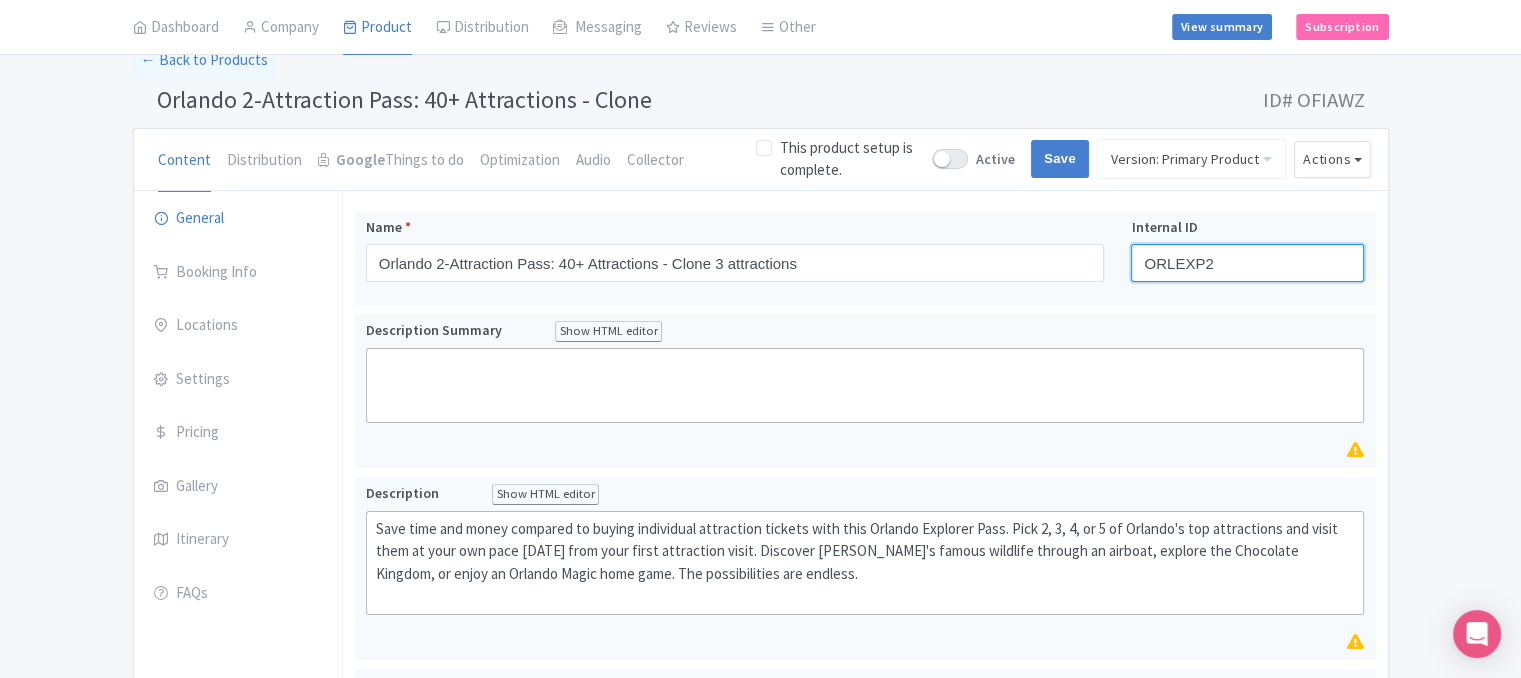 scroll, scrollTop: 120, scrollLeft: 0, axis: vertical 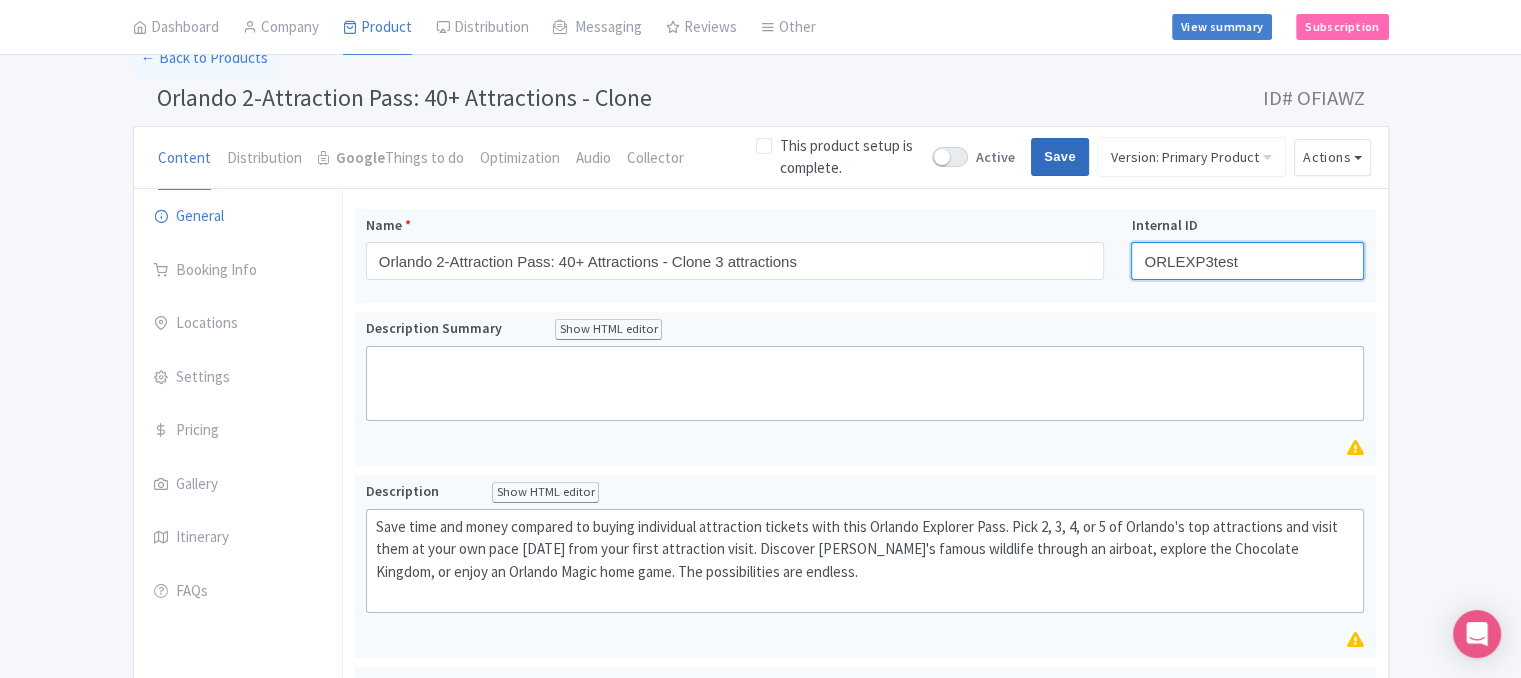 type on "ORLEXP3test" 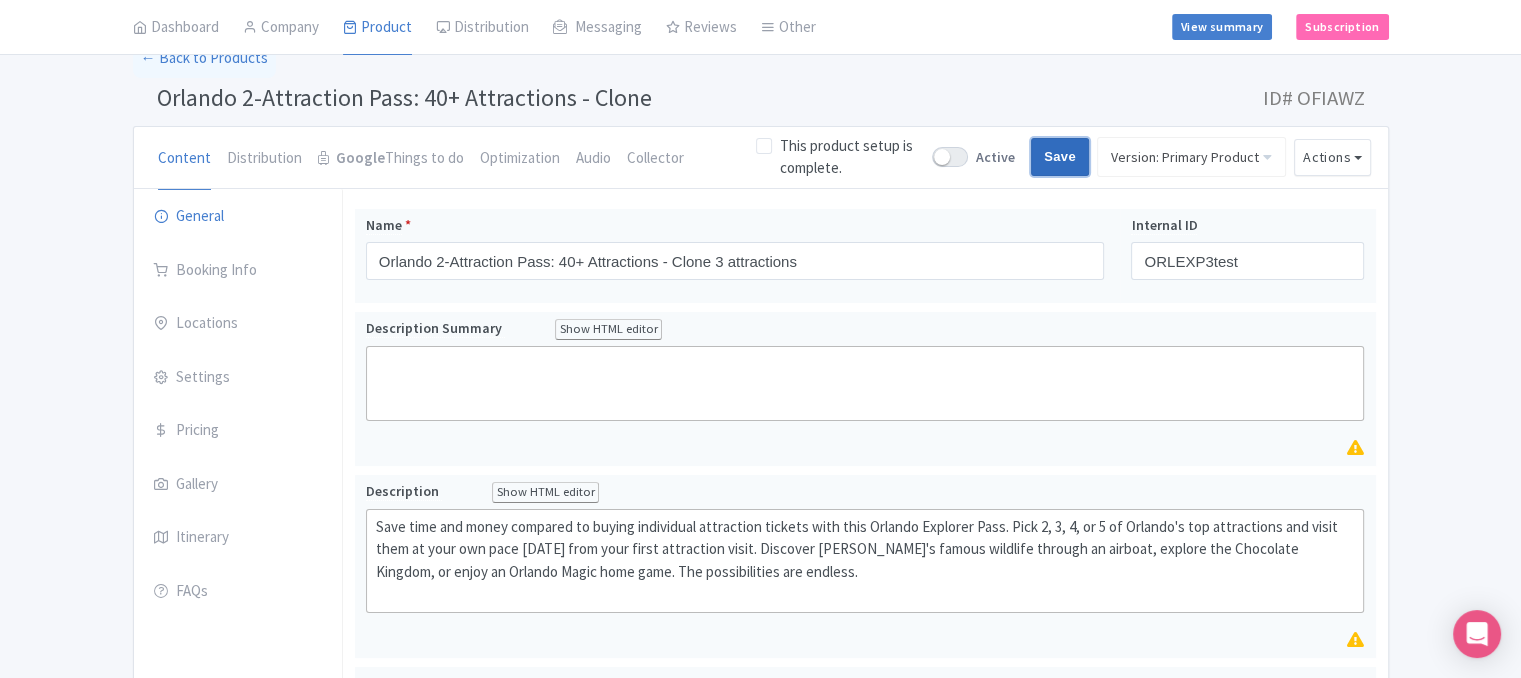 click on "Save" at bounding box center [1060, 157] 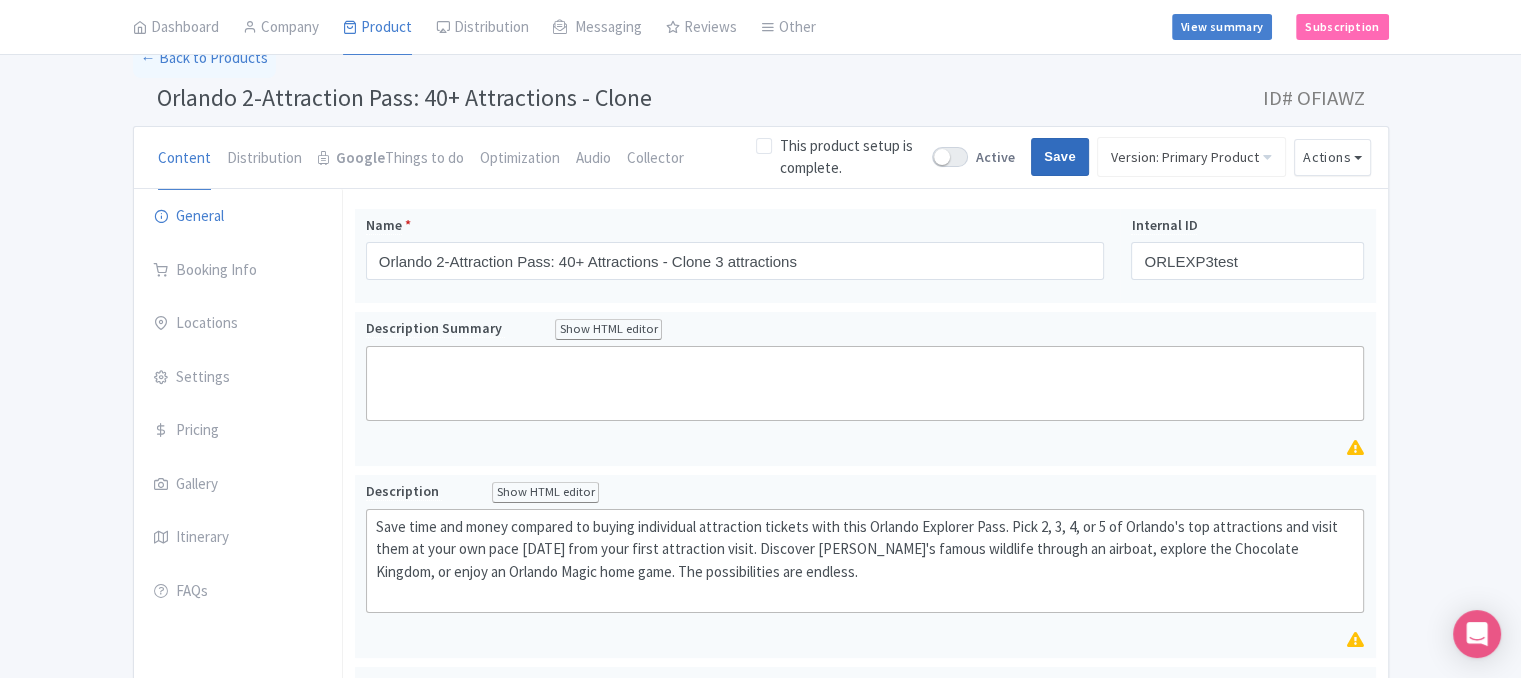type on "Saving..." 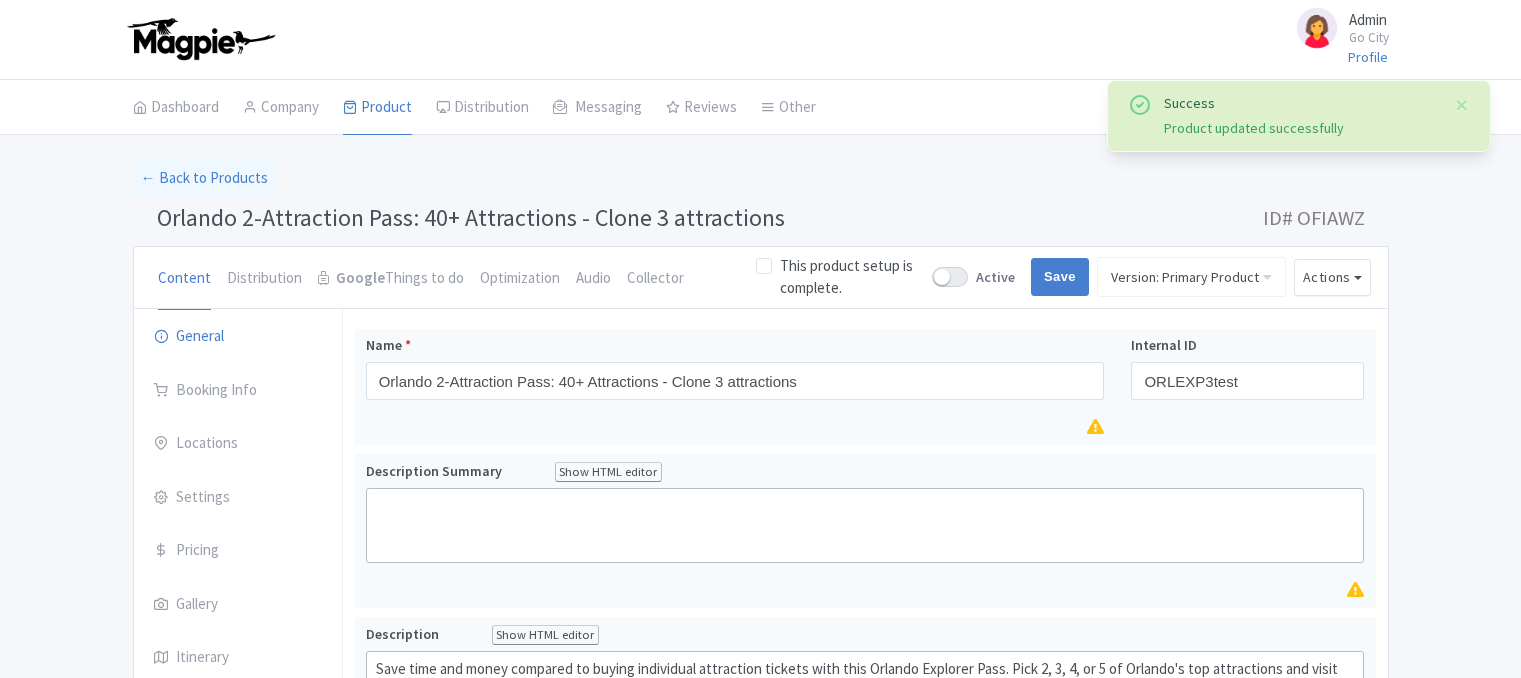 scroll, scrollTop: 328, scrollLeft: 0, axis: vertical 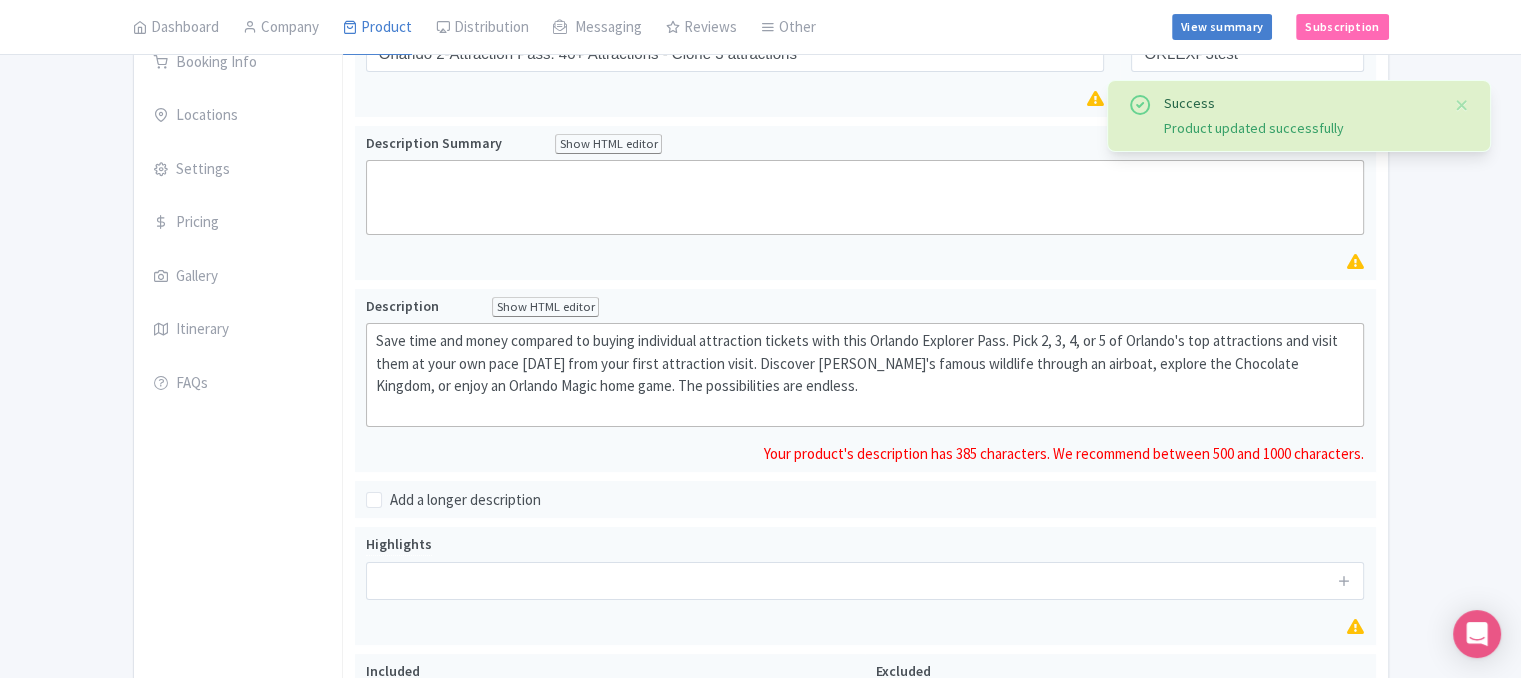type on "<div>Save time and money compared to buying individual attraction tickets with this Orlando Explorer Pass. Pick 2, 3, 4, or 5 of Orlando's top attractions and visit them at your own pace [DATE] from your first attraction visit. Discover [PERSON_NAME]'s famous wildlife through an airboat, explore the Chocolate Kingdom, or enjoy an Orlando Magic home game. The possibilities are endless.&nbsp;<br><br></div>" 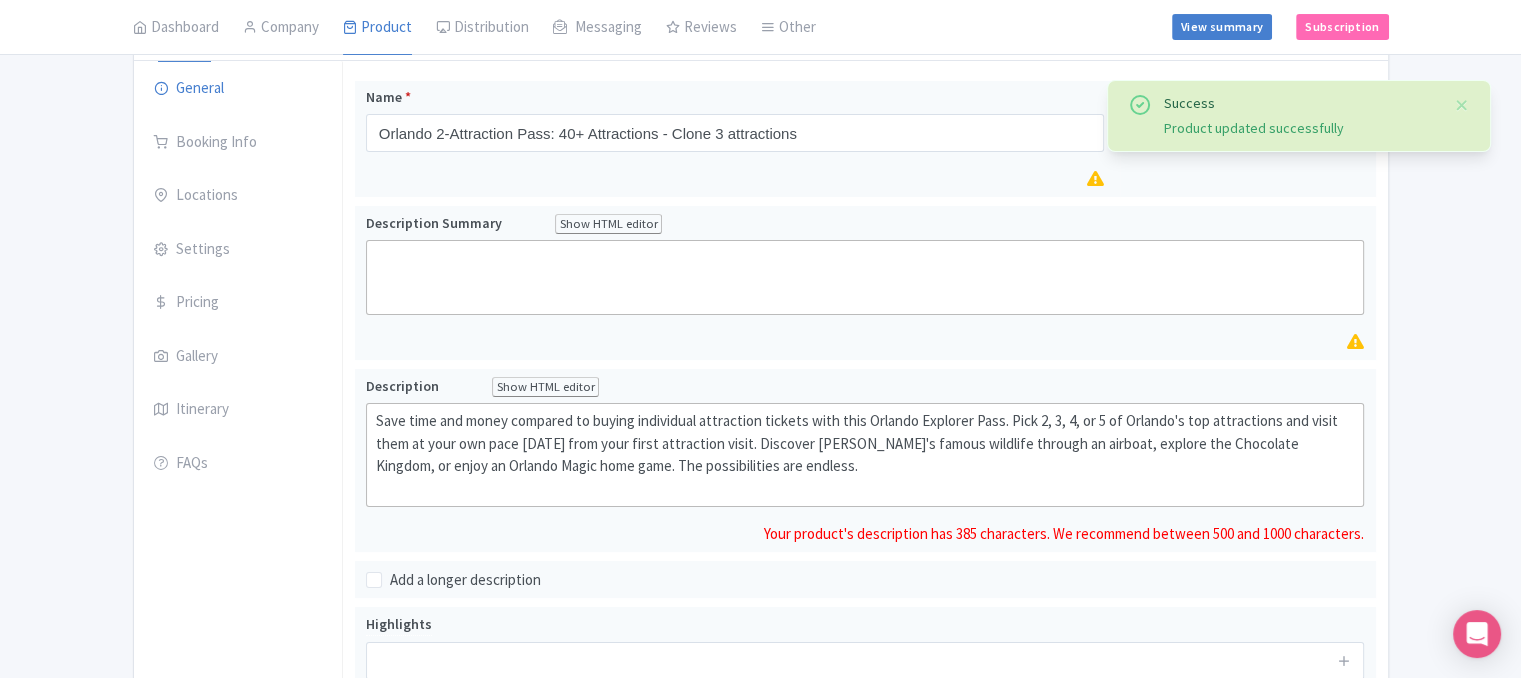 scroll, scrollTop: 208, scrollLeft: 0, axis: vertical 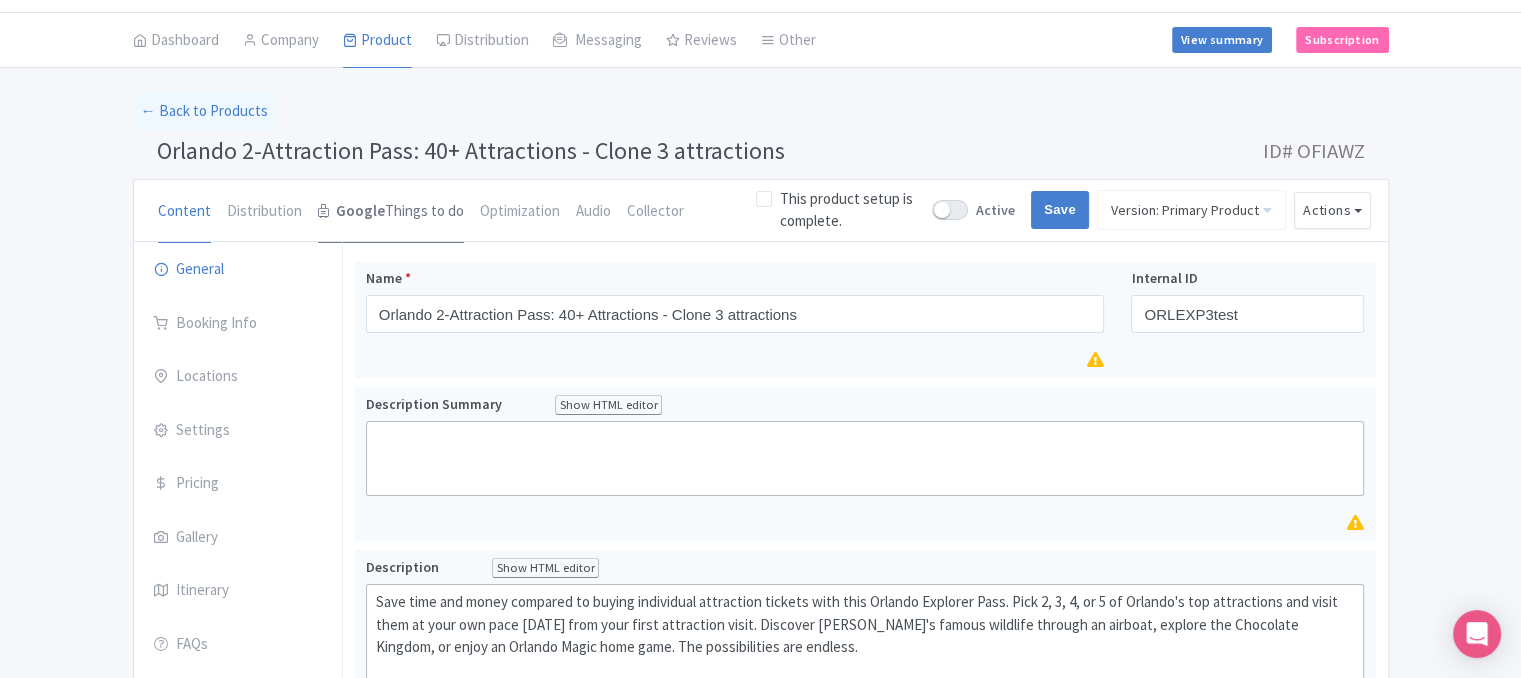 click on "Google" at bounding box center (360, 211) 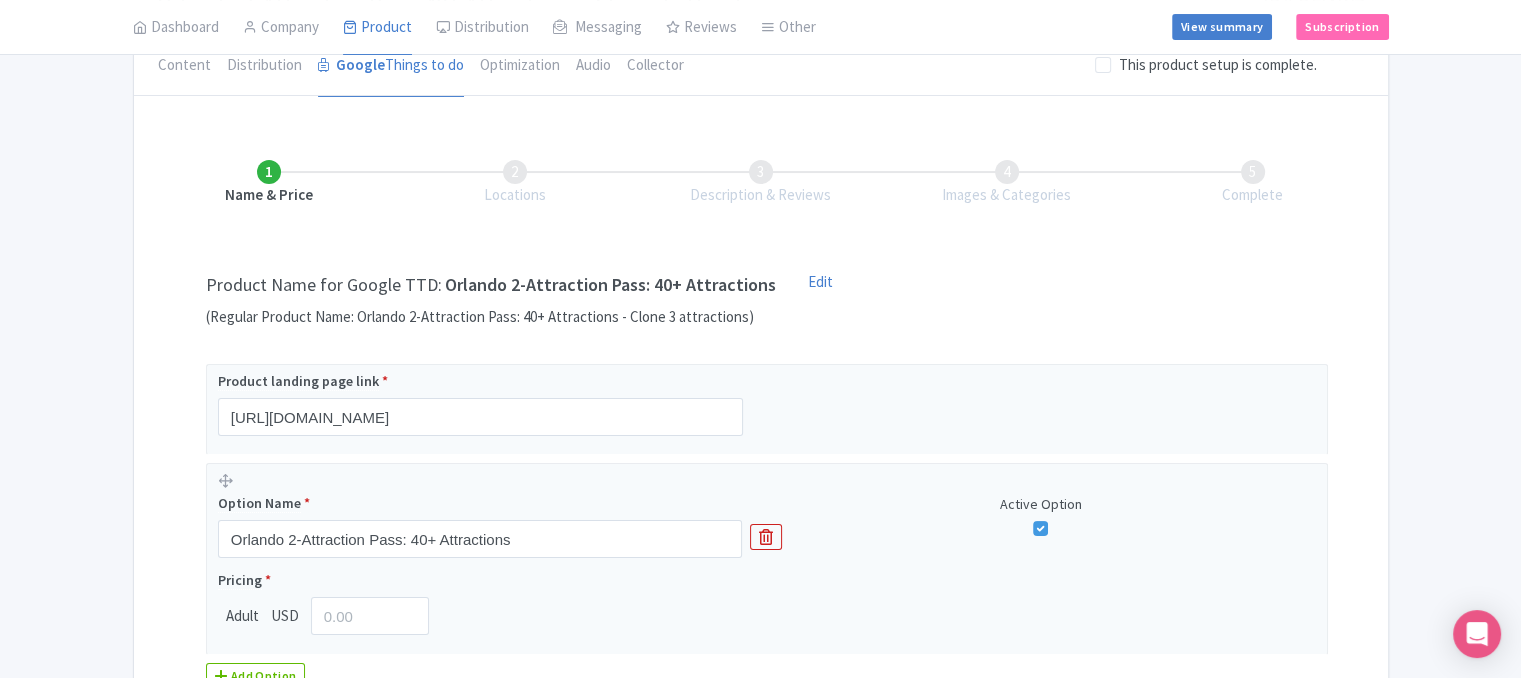 scroll, scrollTop: 212, scrollLeft: 0, axis: vertical 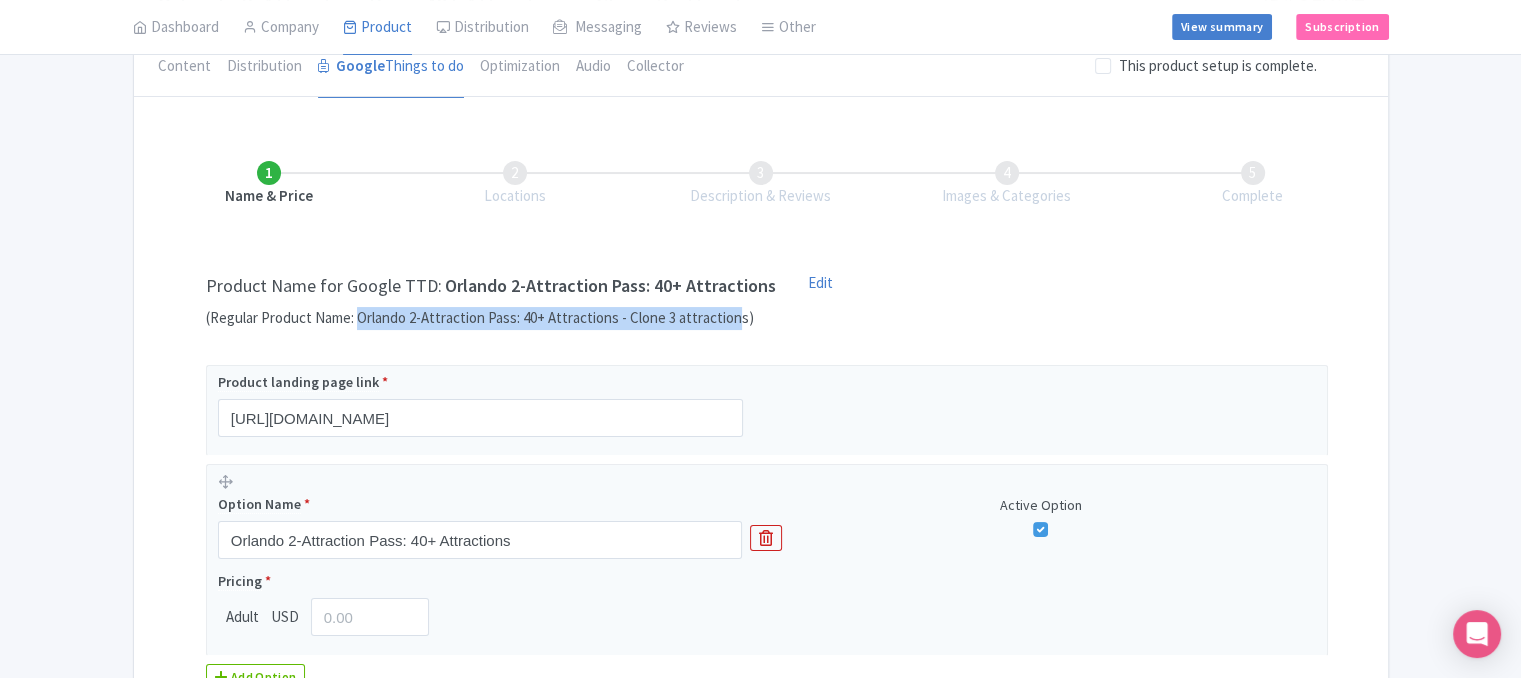 drag, startPoint x: 357, startPoint y: 317, endPoint x: 735, endPoint y: 316, distance: 378.0013 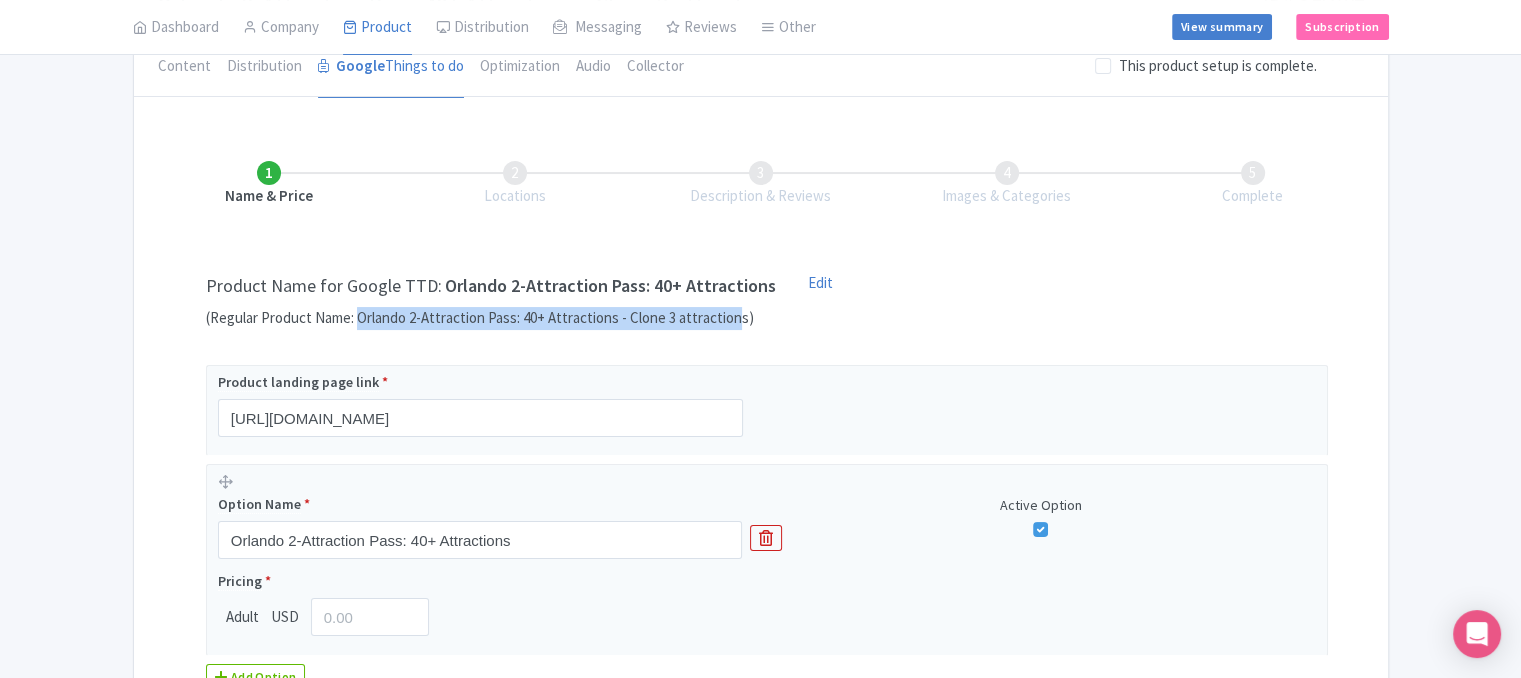 click on "(Regular Product Name: Orlando 2-Attraction Pass: 40+ Attractions - Clone 3 attractions)" at bounding box center [491, 318] 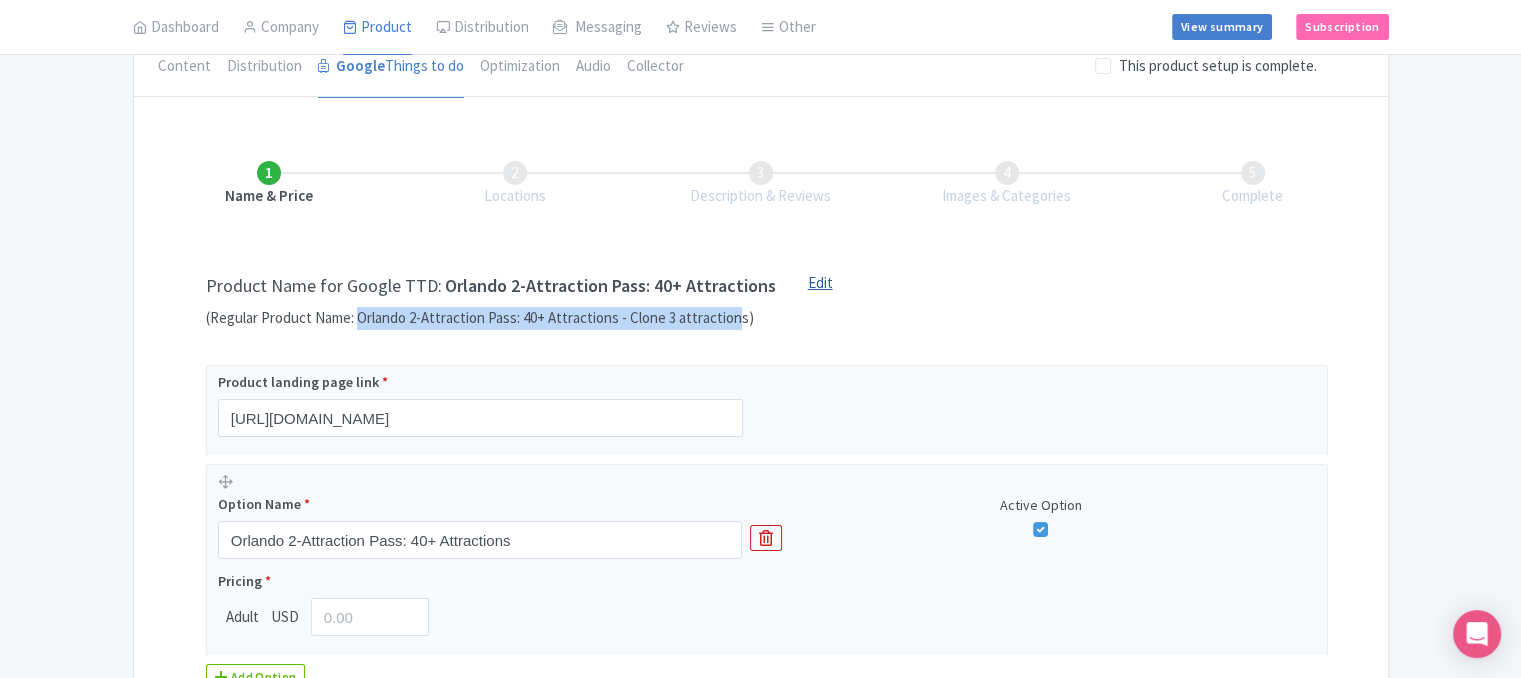 click on "Edit" at bounding box center [820, 301] 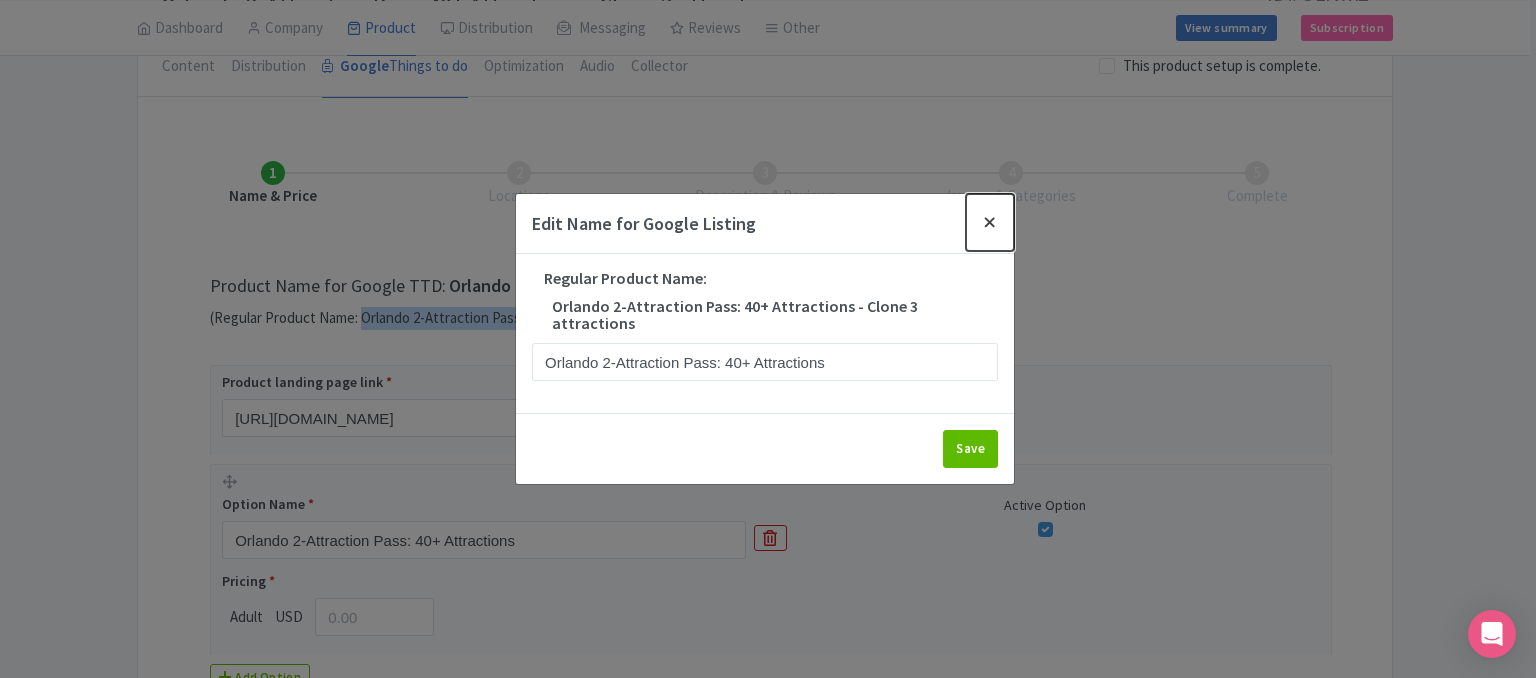 click at bounding box center (990, 222) 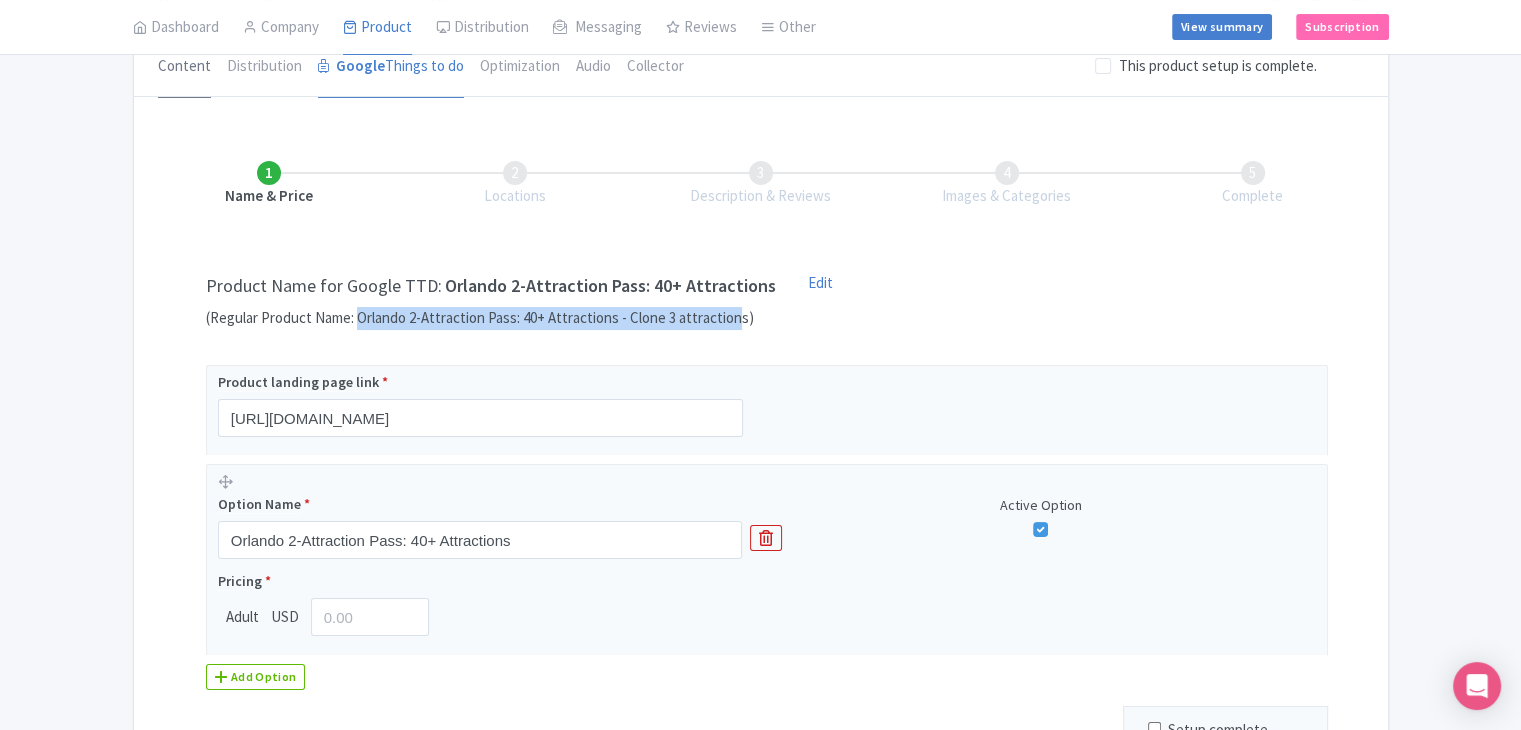 click on "Content" at bounding box center (184, 67) 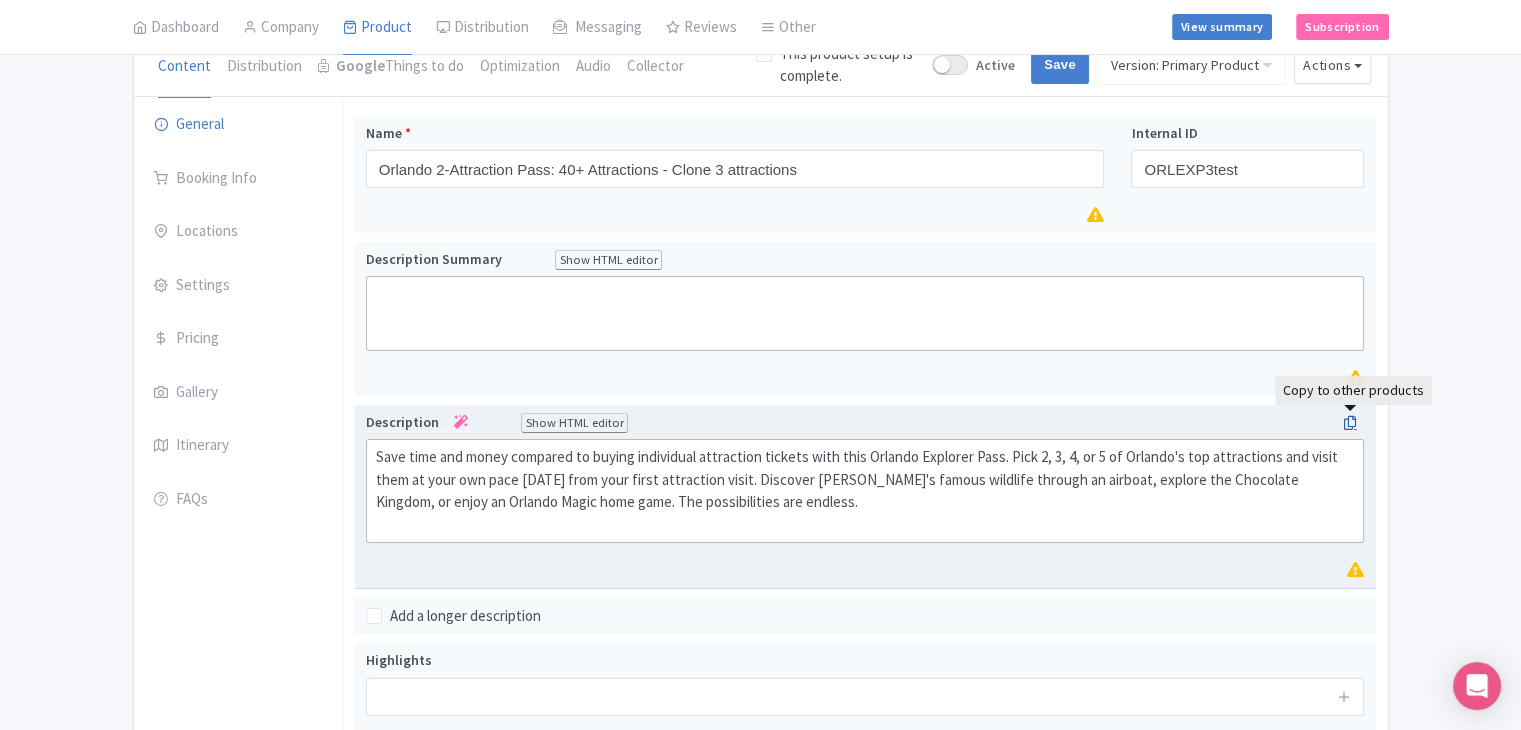 click at bounding box center [1350, 423] 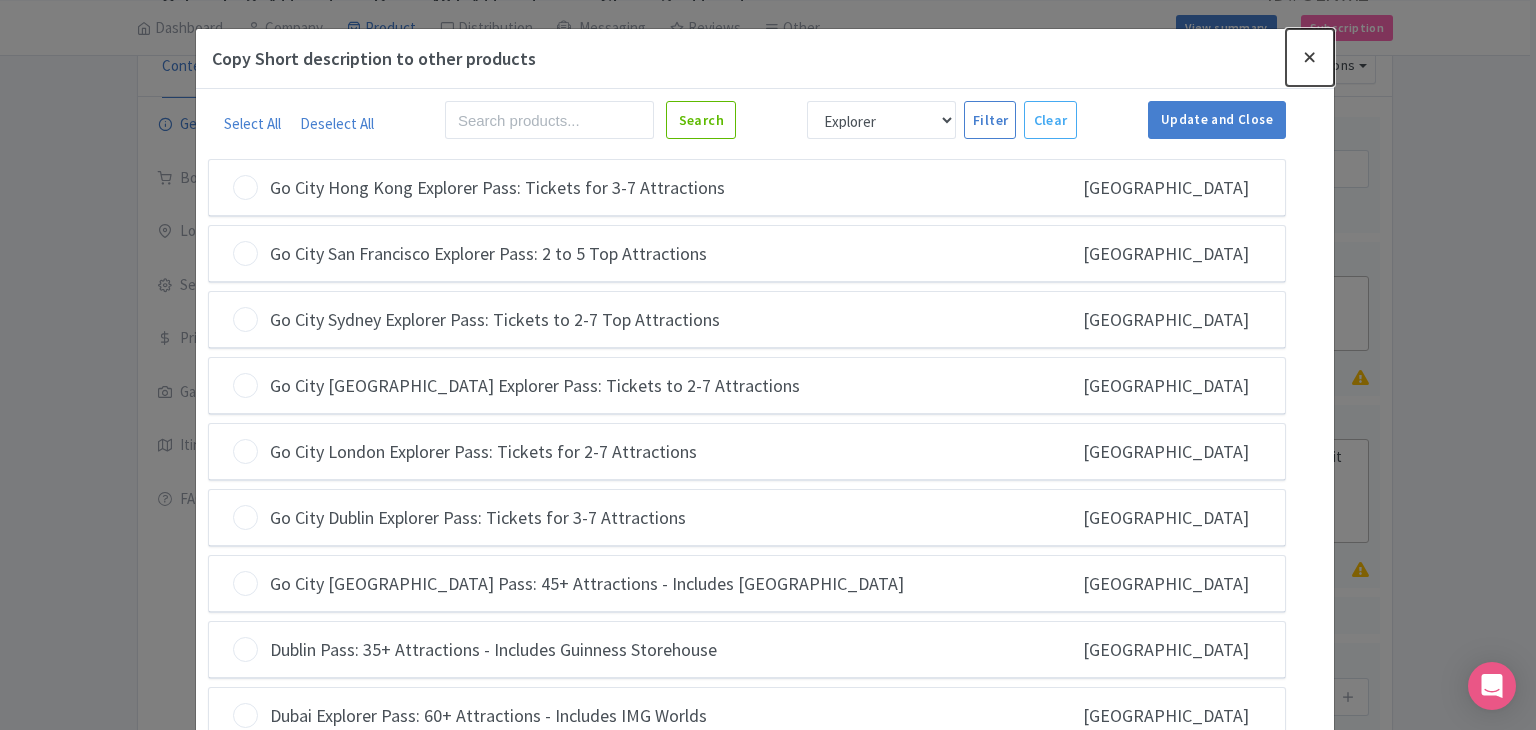 click at bounding box center (1310, 57) 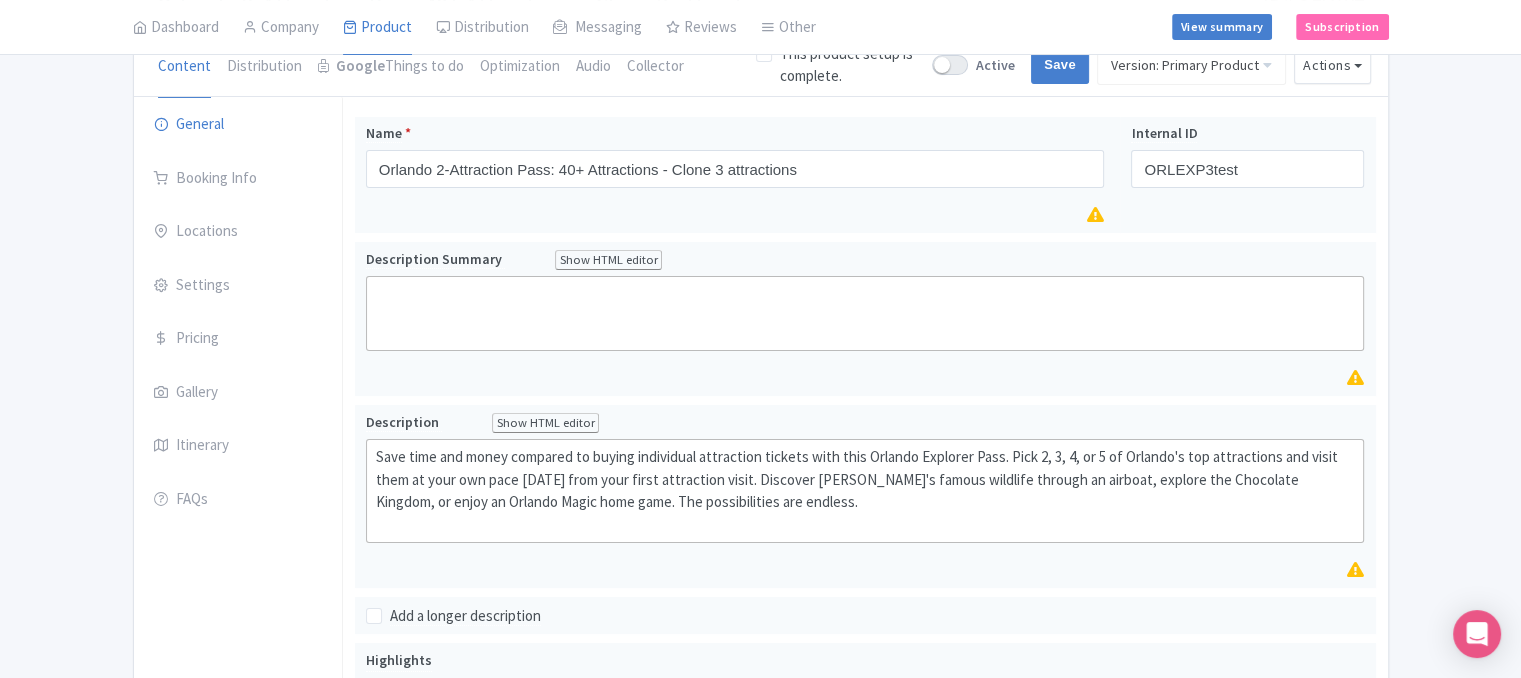 click on "Success
Product updated successfully
← Back to Products
Orlando 2-Attraction Pass: 40+ Attractions - Clone 3 attractions
ID# OFIAWZ
Content
Distribution
Google  Things to do
Optimization
Audio
Collector
This product setup is complete.
Active
Save
Version: Primary Product
Primary Product
Version: Primary Product
Version type   * Primary
Version name   * Primary Product
Version description
Date from
Date to
Select all resellers for version
Share with Resellers:
Done
Actions
View on Magpie
Customer View
Industry Partner View
Download
Excel
Word
All Images ZIP
Share Products
Delete Product
Create new version
Version Compare
Site Checker
You are currently editing a version of this product: Primary Product" at bounding box center (760, 502) 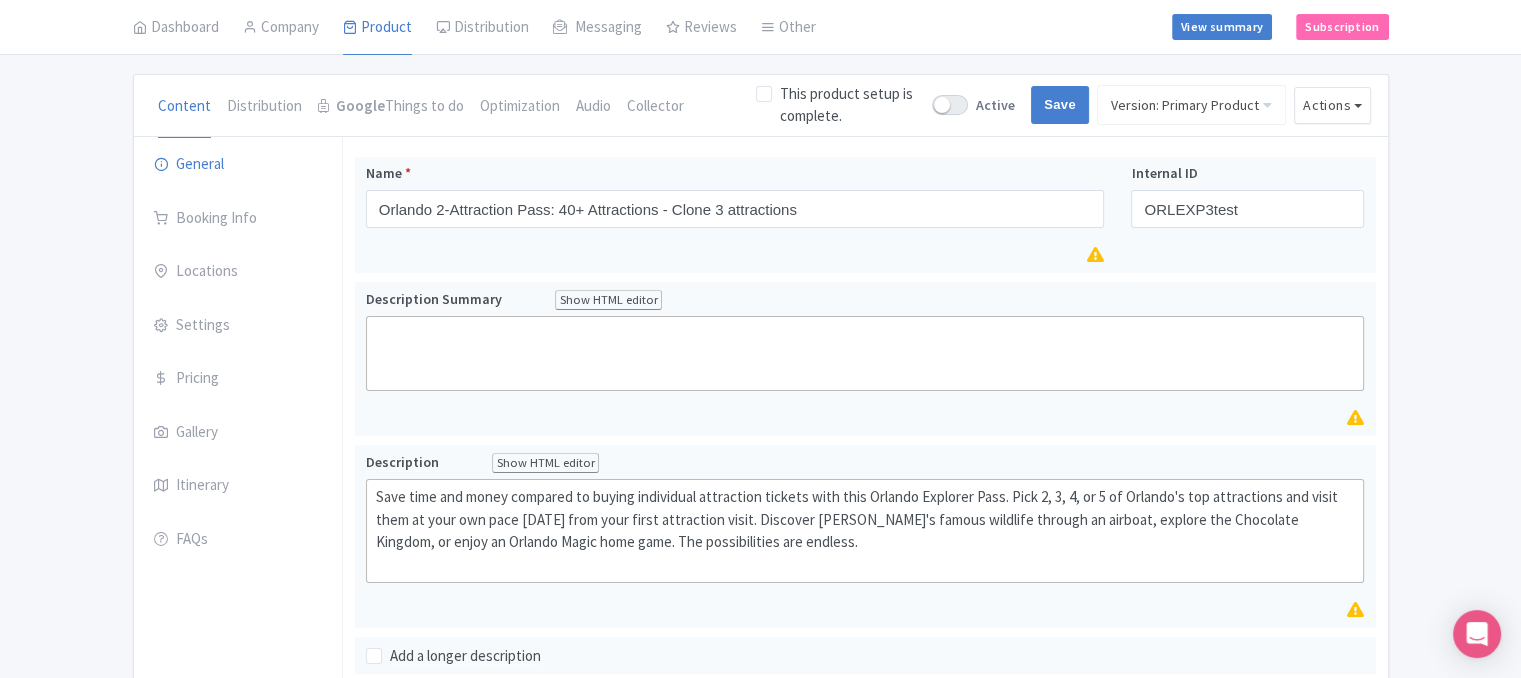 scroll, scrollTop: 132, scrollLeft: 0, axis: vertical 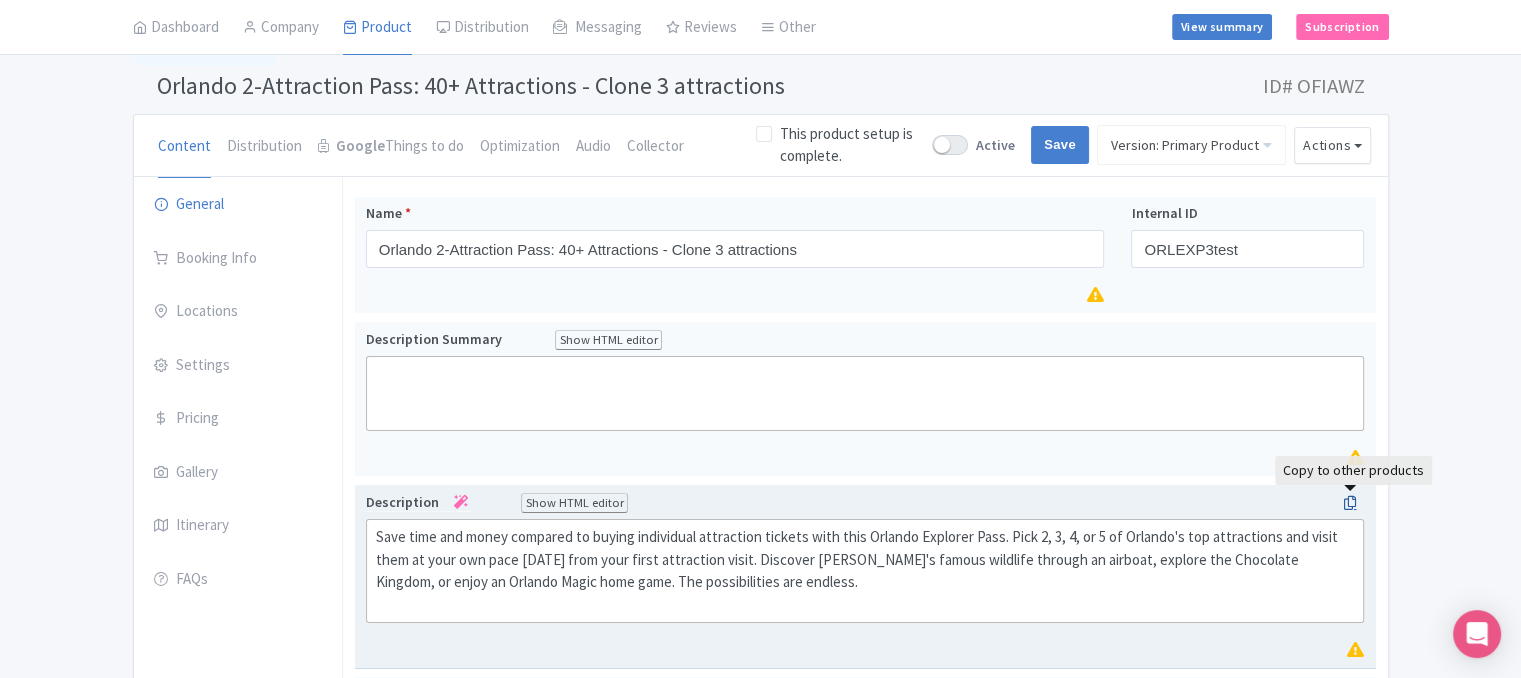 click at bounding box center [1350, 503] 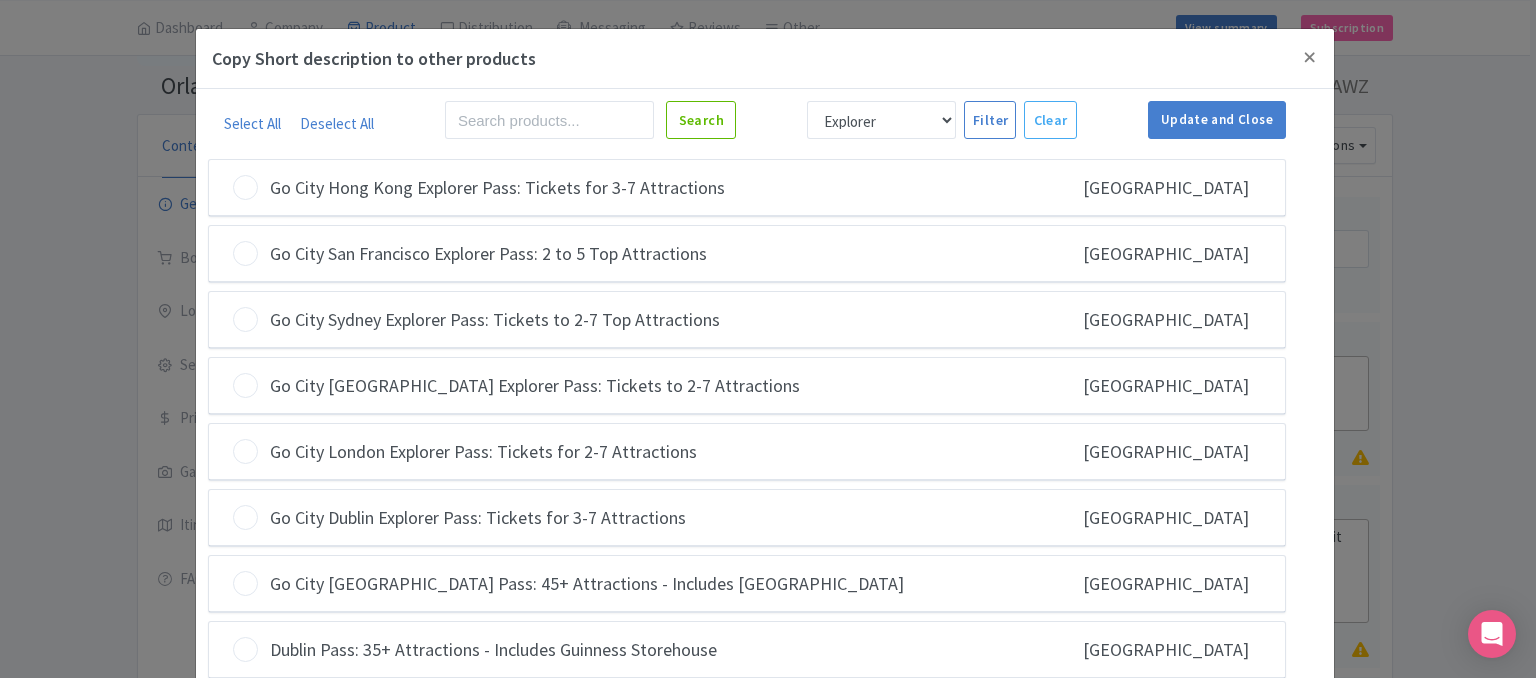 click at bounding box center (245, 319) 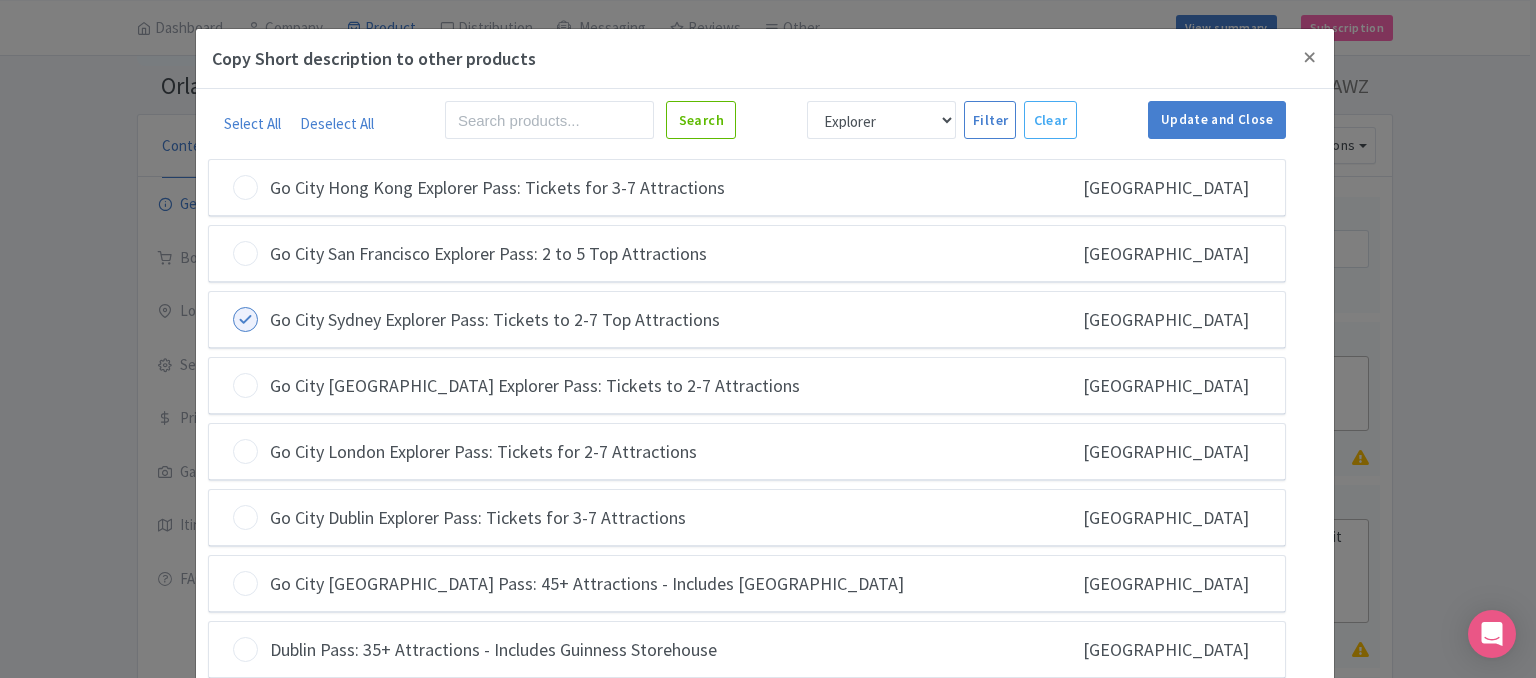 click at bounding box center (245, 385) 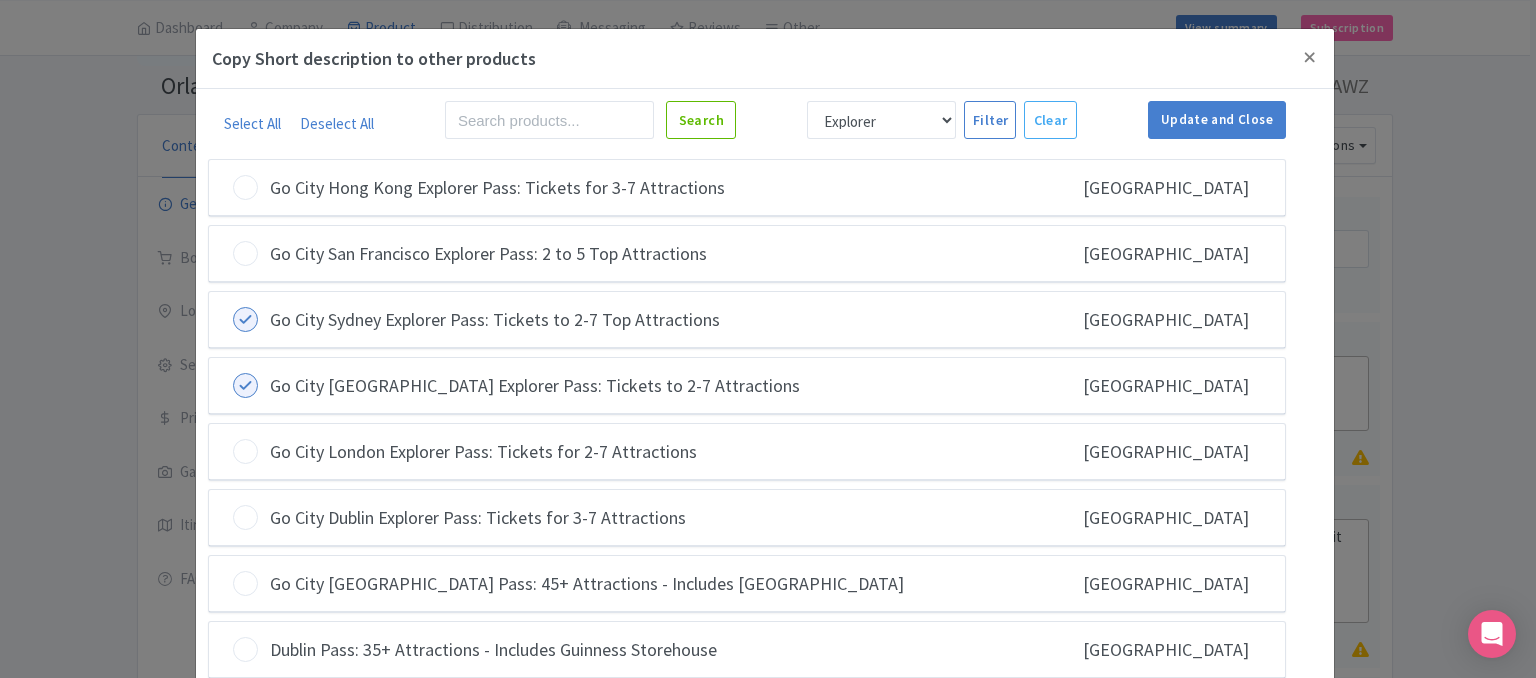 click at bounding box center (245, 451) 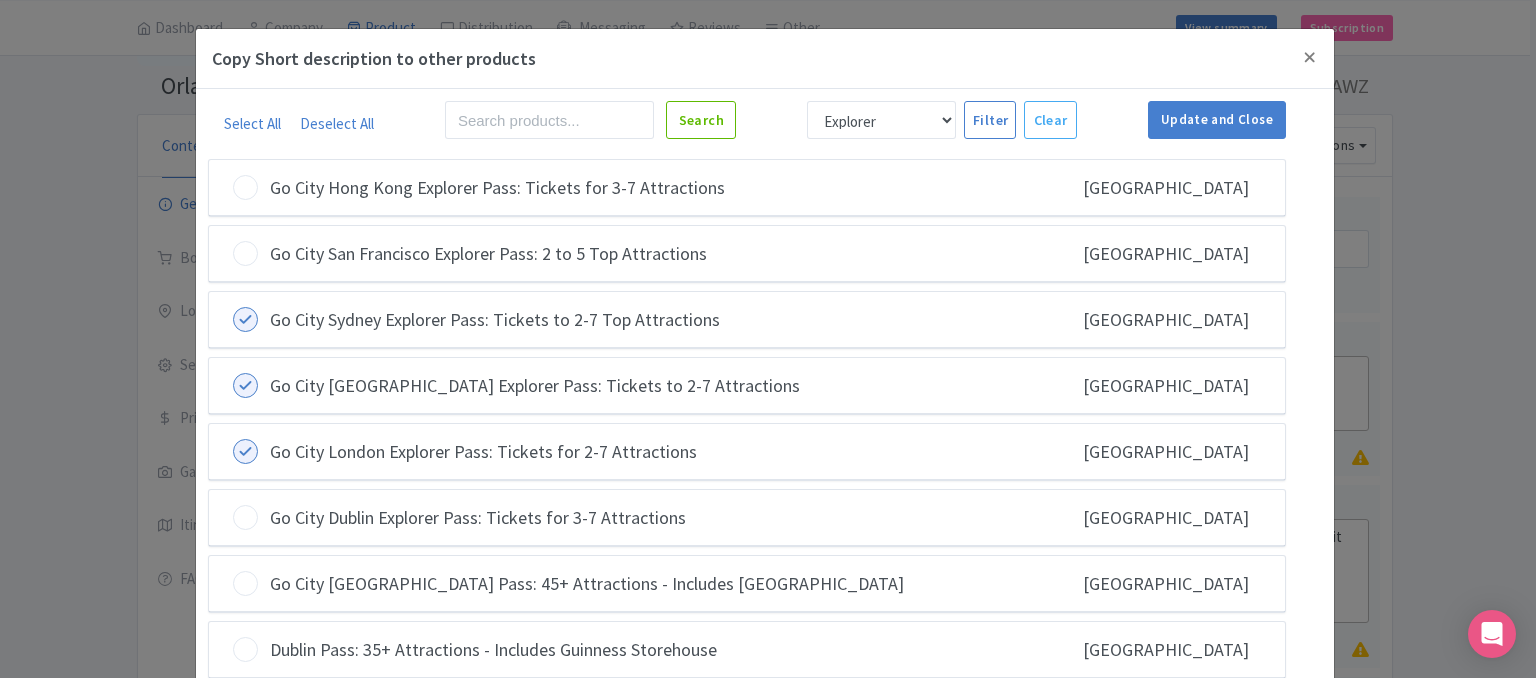 click at bounding box center (245, 517) 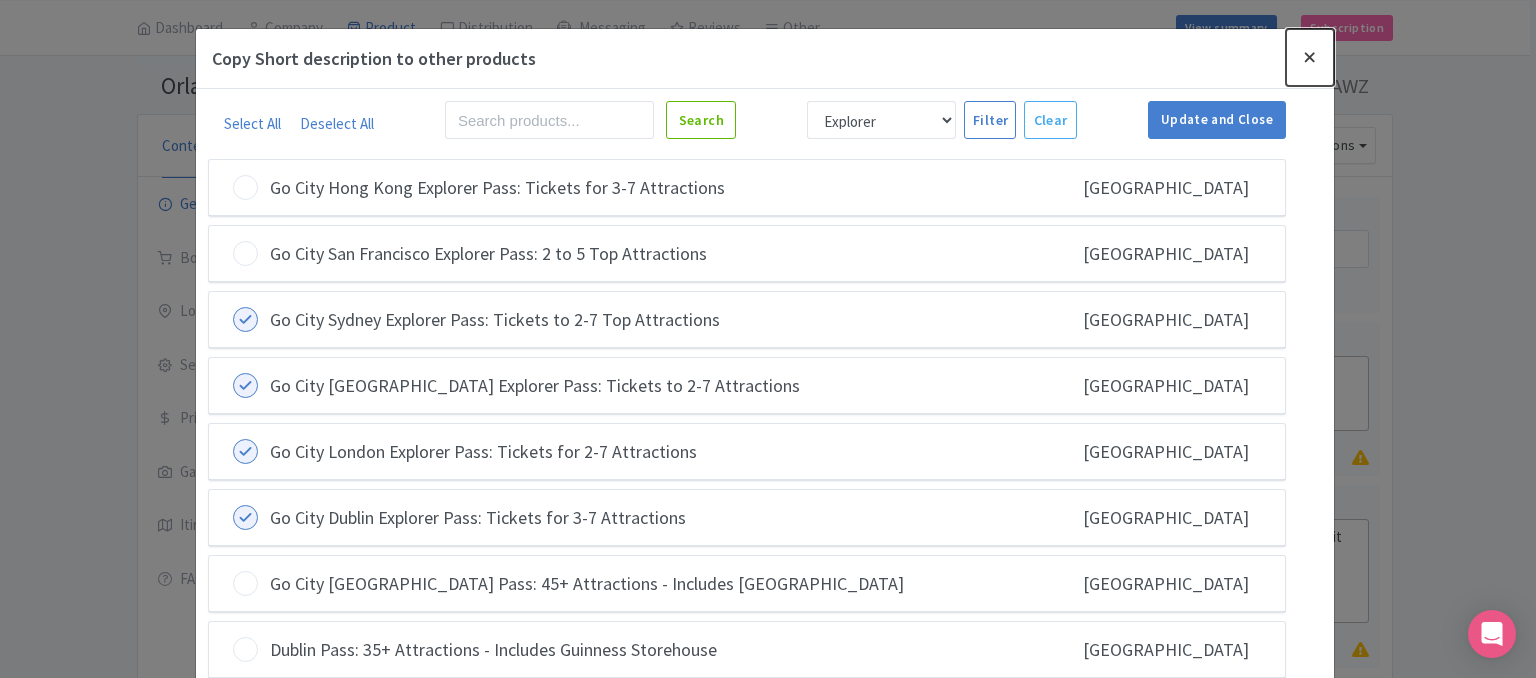 click at bounding box center [1310, 57] 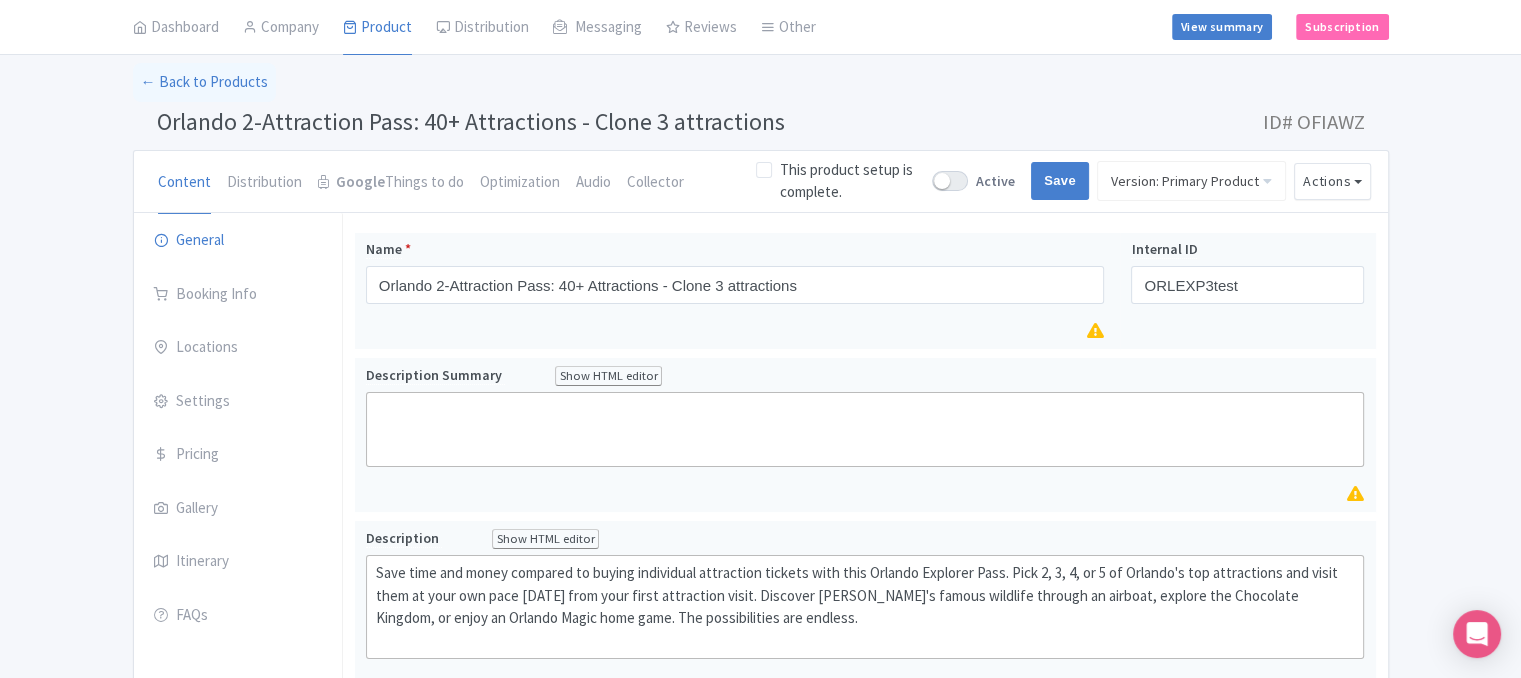 scroll, scrollTop: 91, scrollLeft: 0, axis: vertical 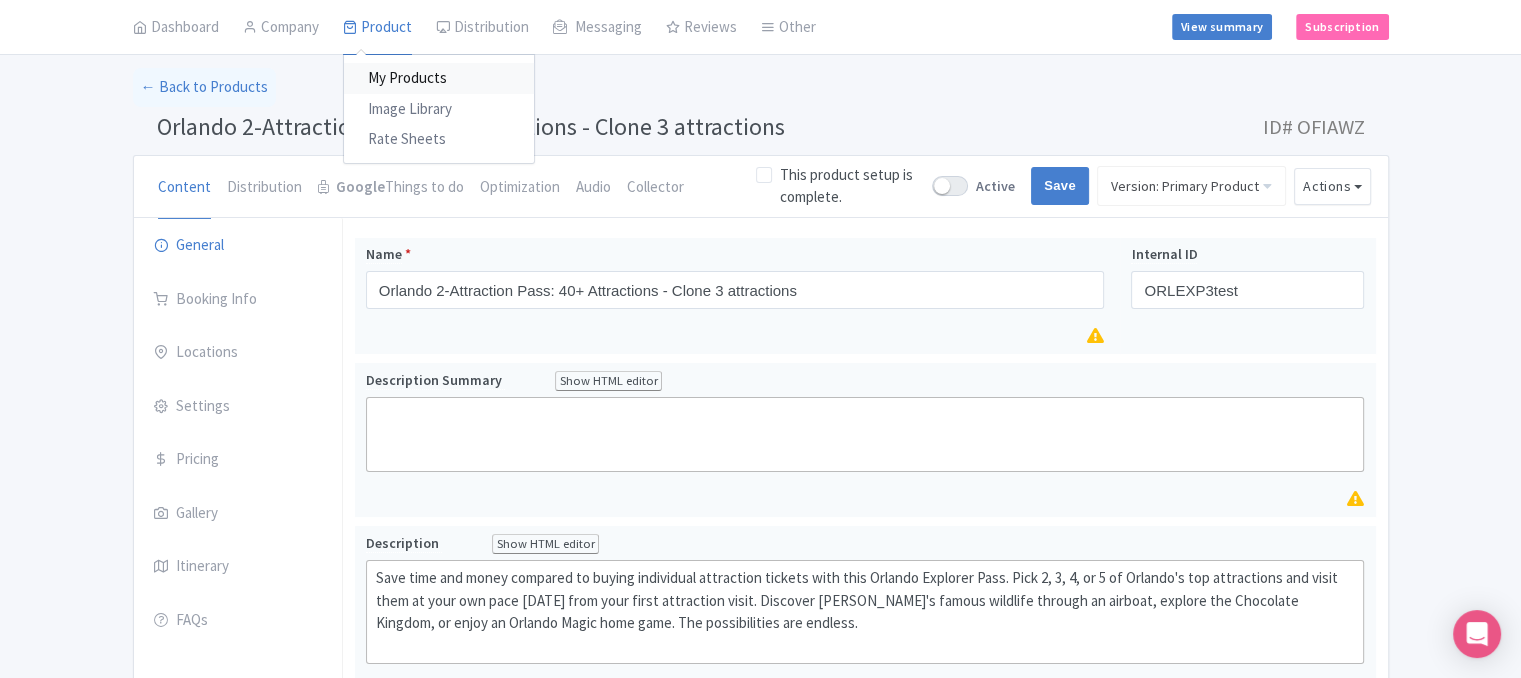 click on "My Products" at bounding box center [439, 79] 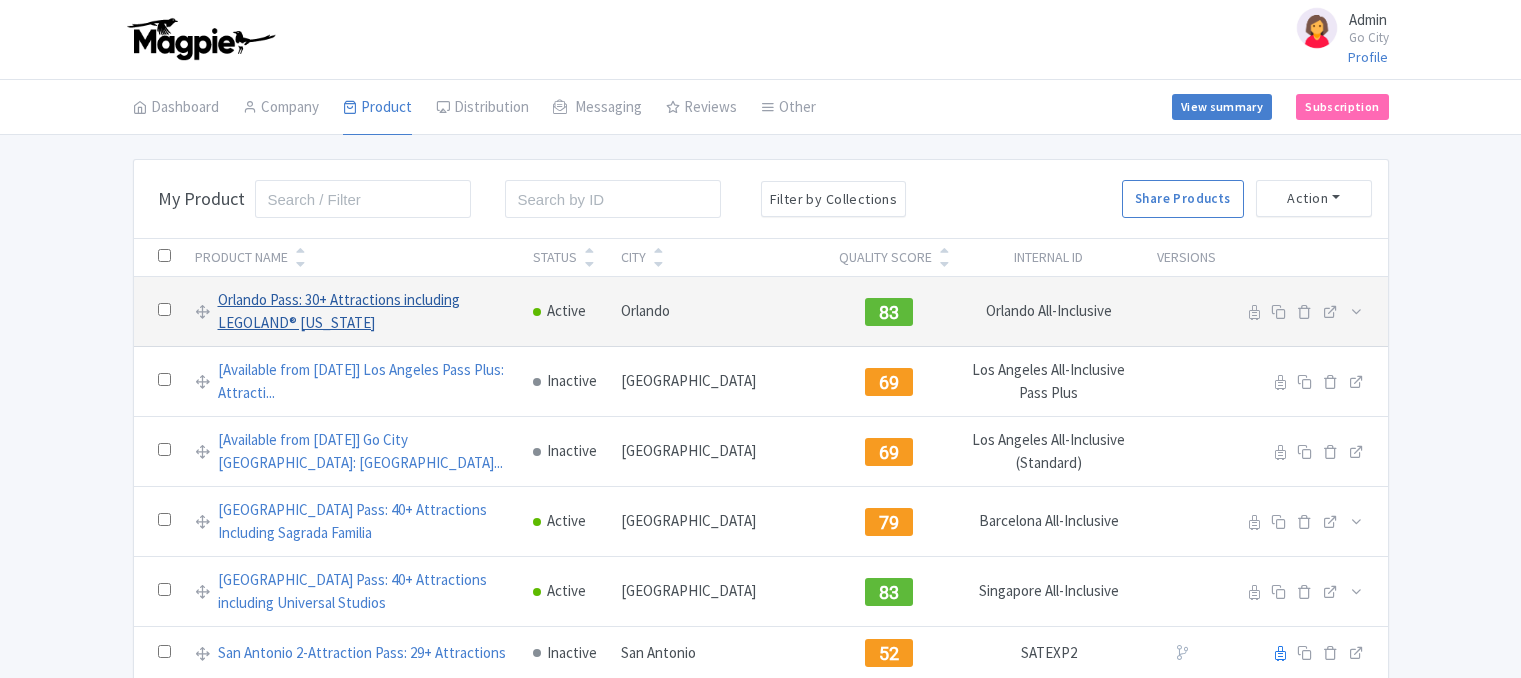 scroll, scrollTop: 0, scrollLeft: 0, axis: both 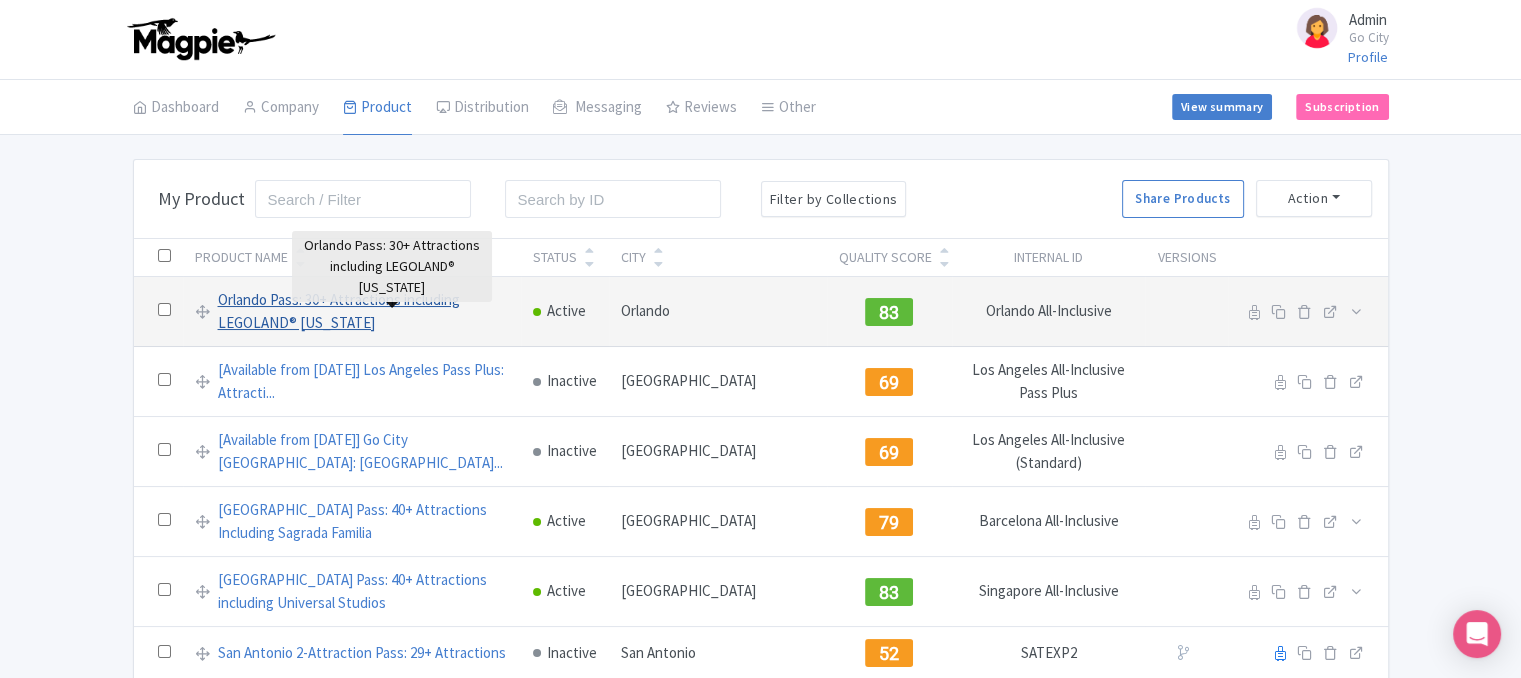 click on "Orlando Pass: 30+ Attractions including LEGOLAND® [US_STATE]" at bounding box center [363, 311] 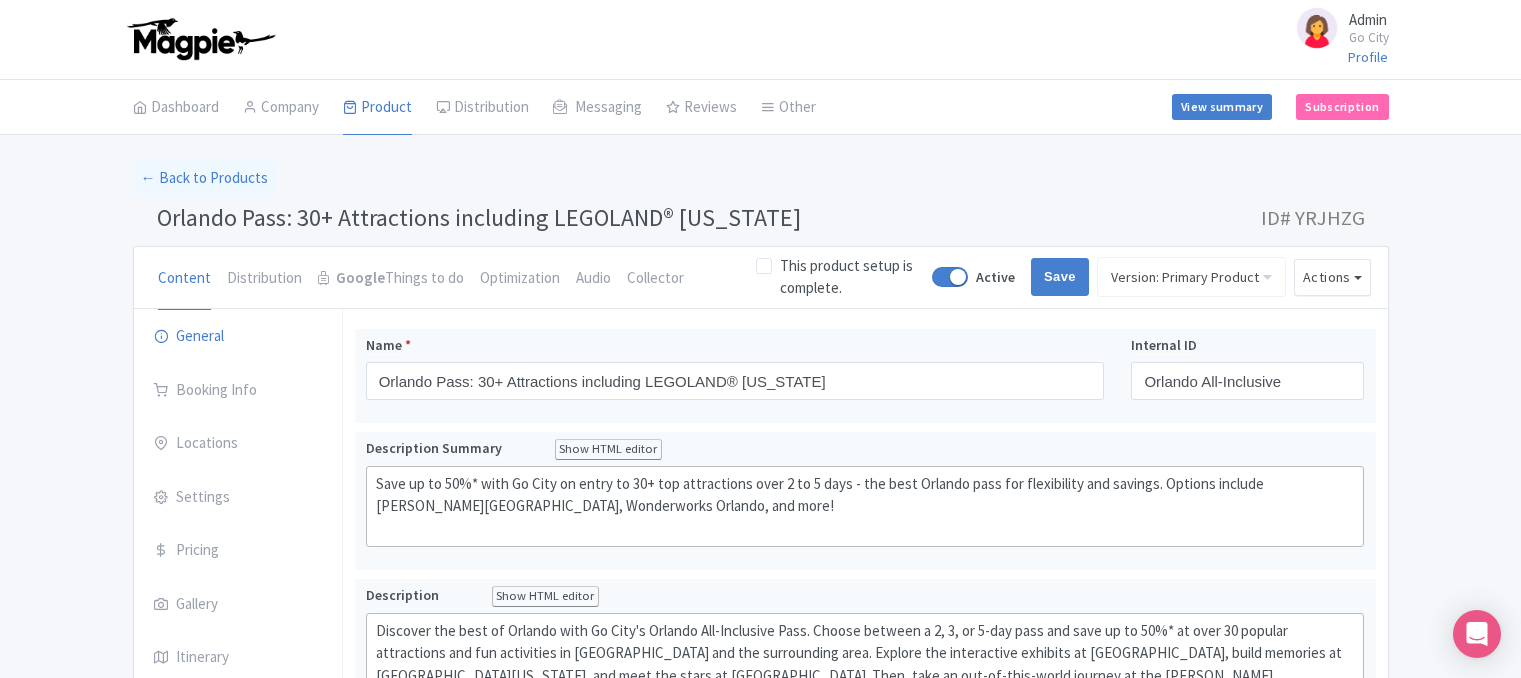 type on "<div>Check the Go City app or digital guidebook for the most up-to-date list of attractions and reservations instructions:<br>[DOMAIN_NAME][URL]</div>" 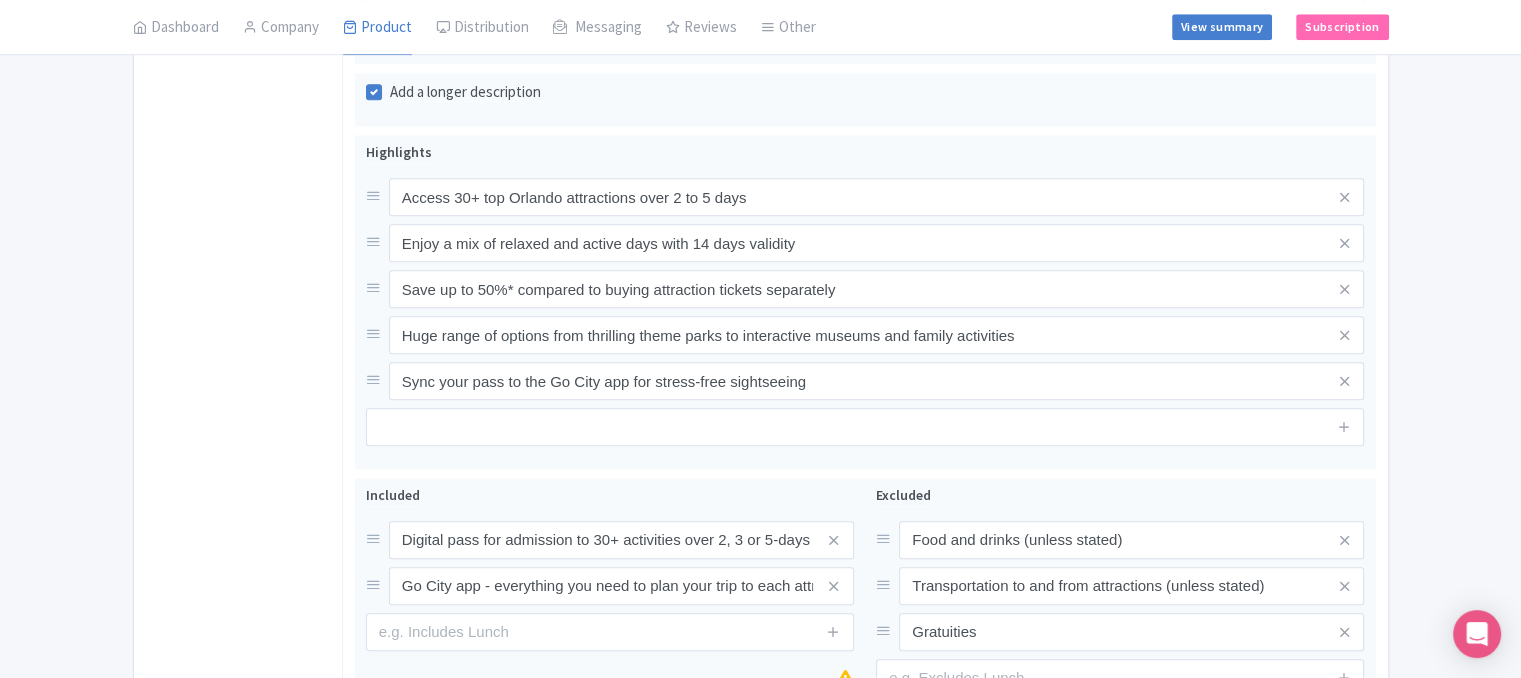 scroll, scrollTop: 1792, scrollLeft: 0, axis: vertical 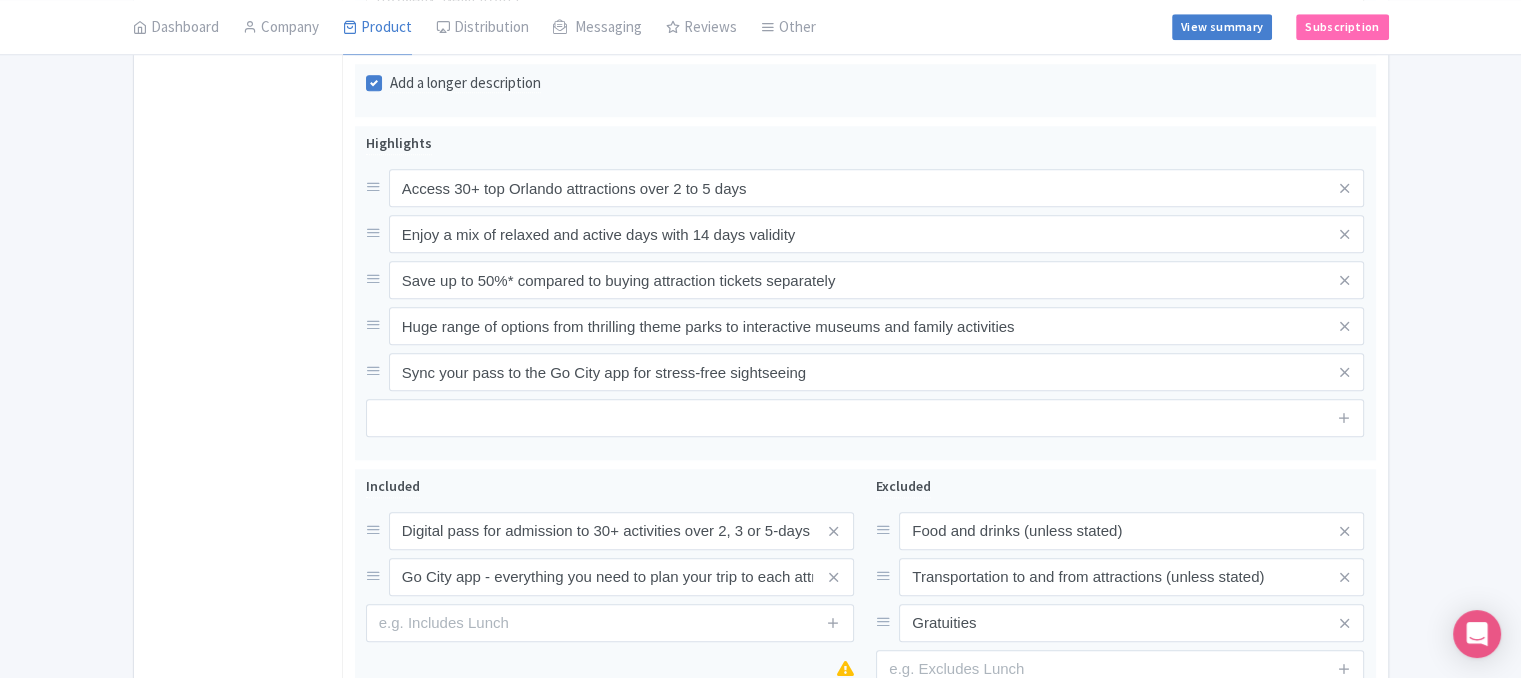 click on "General
Booking Info
Locations
Settings
Pricing
Gallery
Itinerary
FAQs" at bounding box center [238, -345] 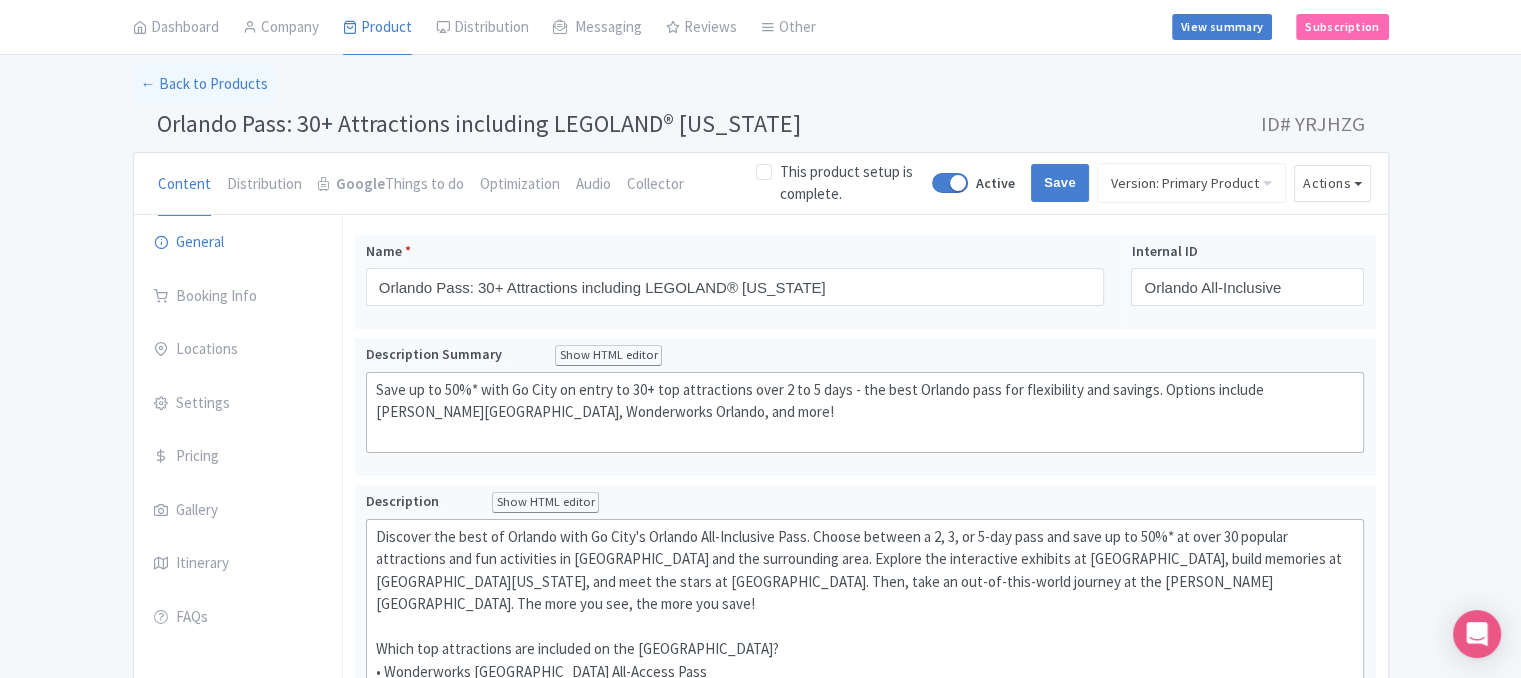 scroll, scrollTop: 0, scrollLeft: 0, axis: both 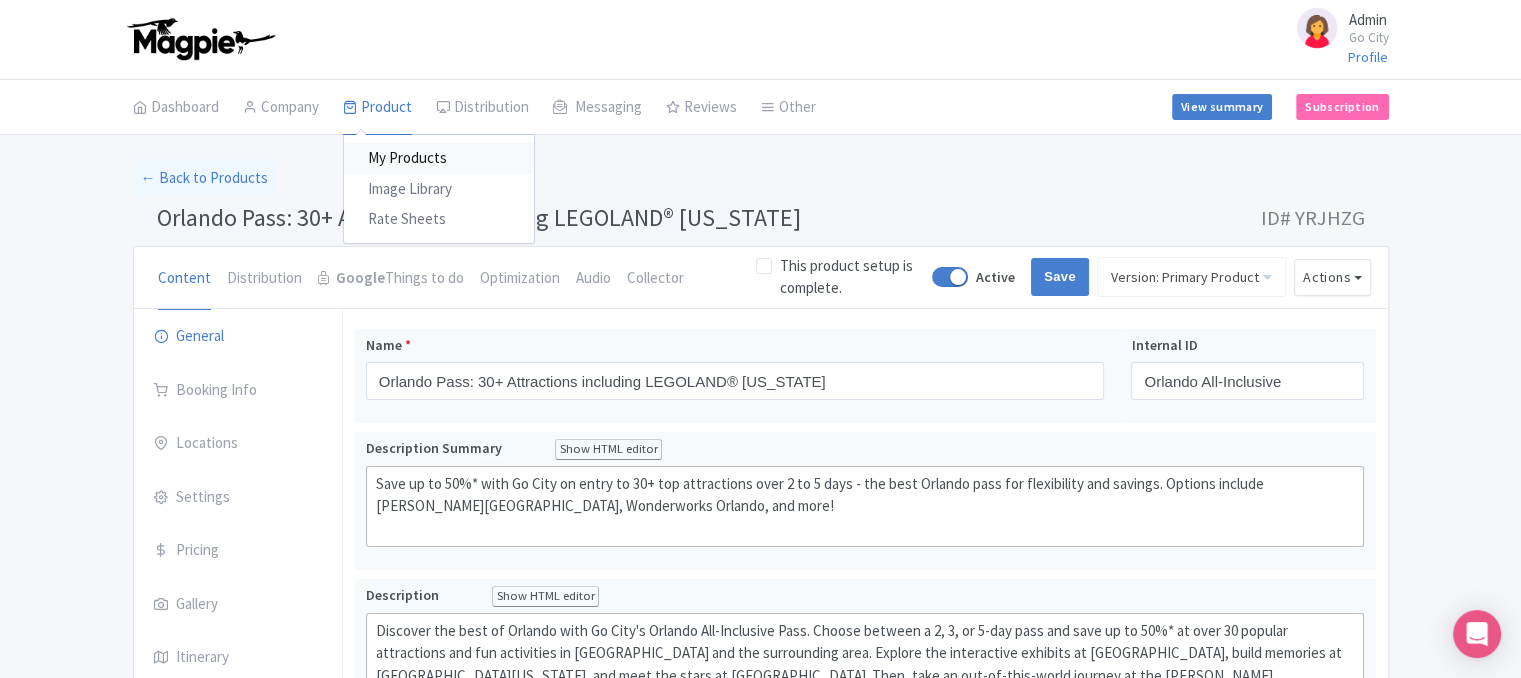 click on "My Products" at bounding box center [439, 158] 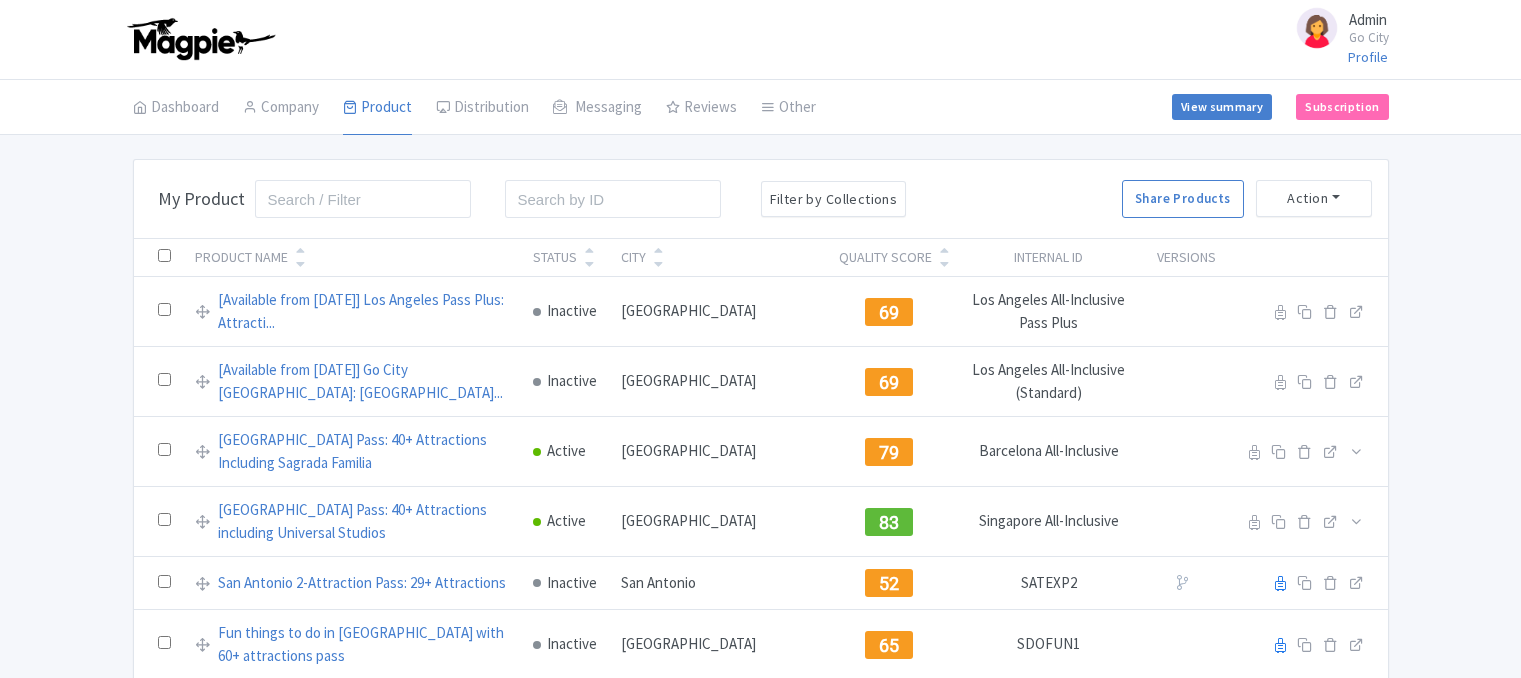scroll, scrollTop: 0, scrollLeft: 0, axis: both 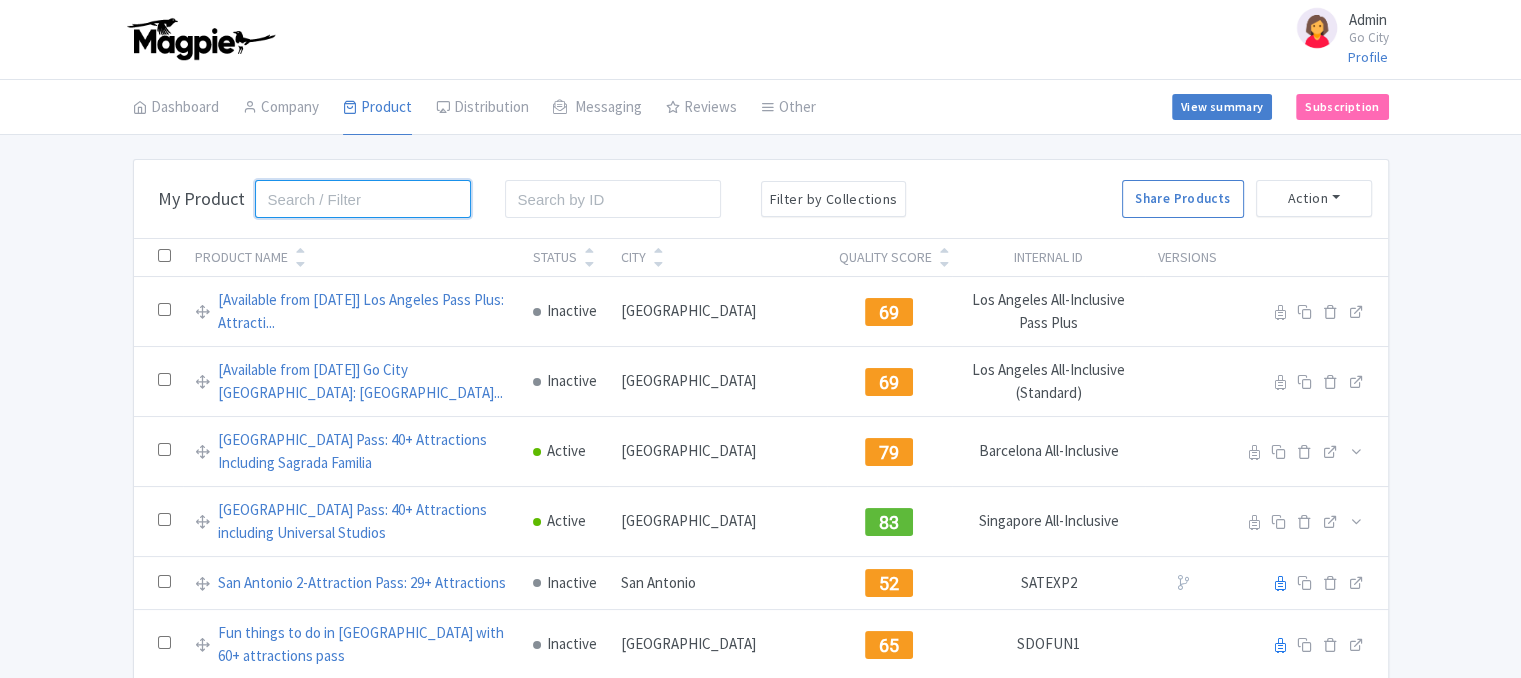 drag, startPoint x: 0, startPoint y: 0, endPoint x: 340, endPoint y: 201, distance: 394.9696 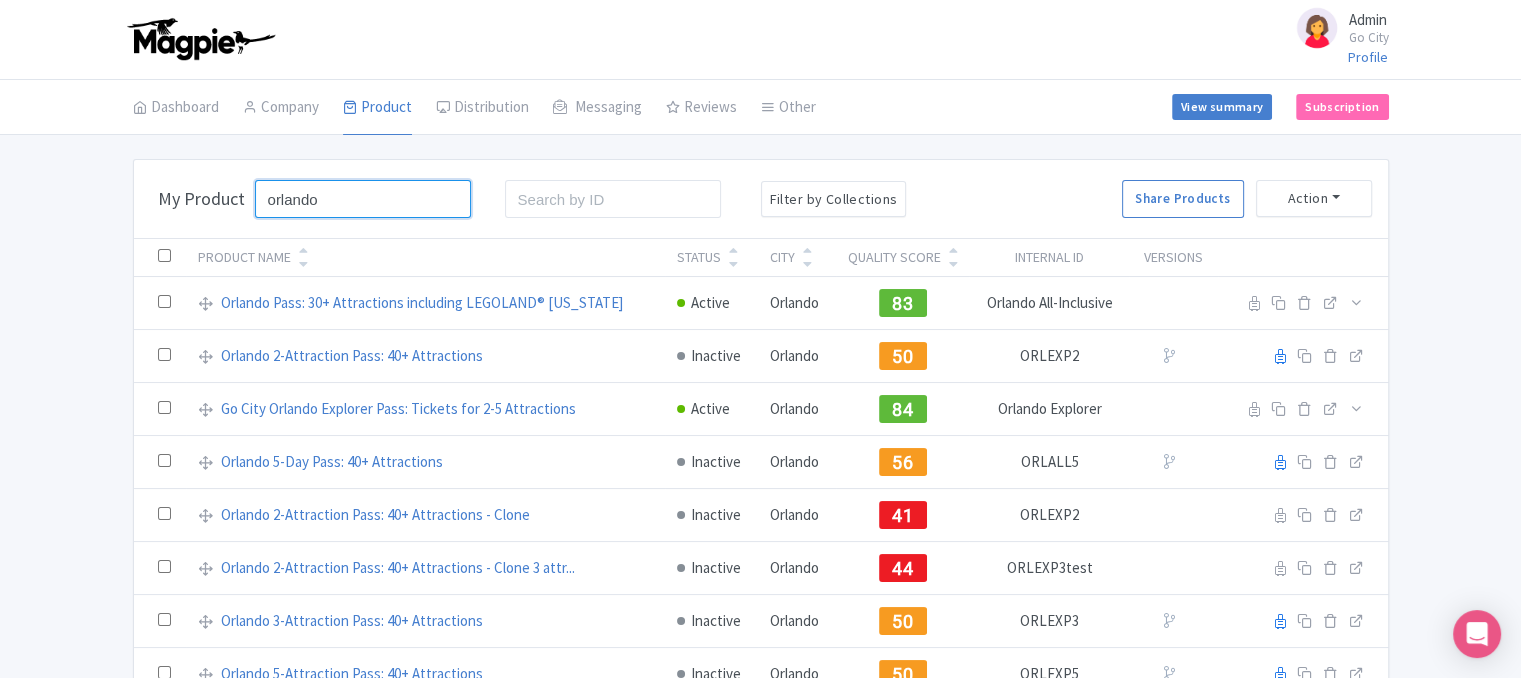 type on "orlando" 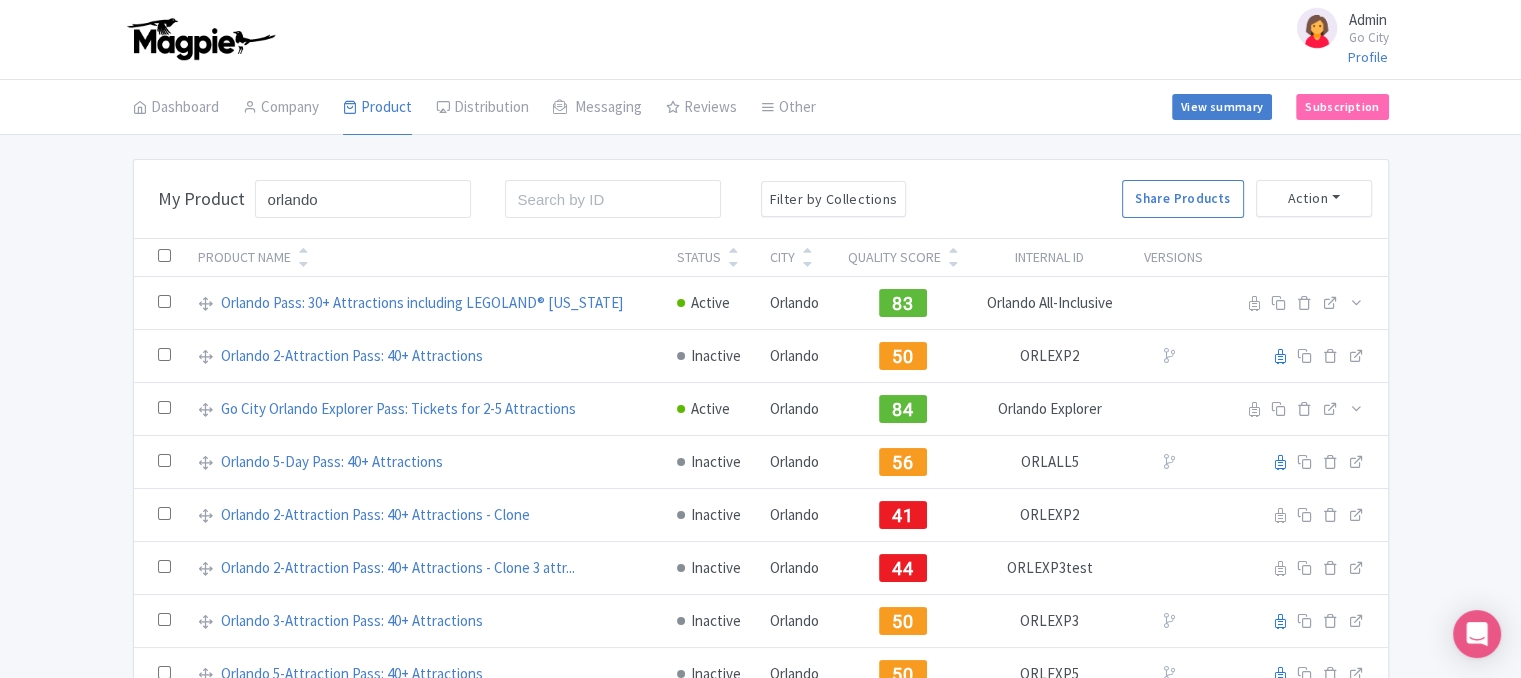 click on "orlando
Search" at bounding box center (370, 199) 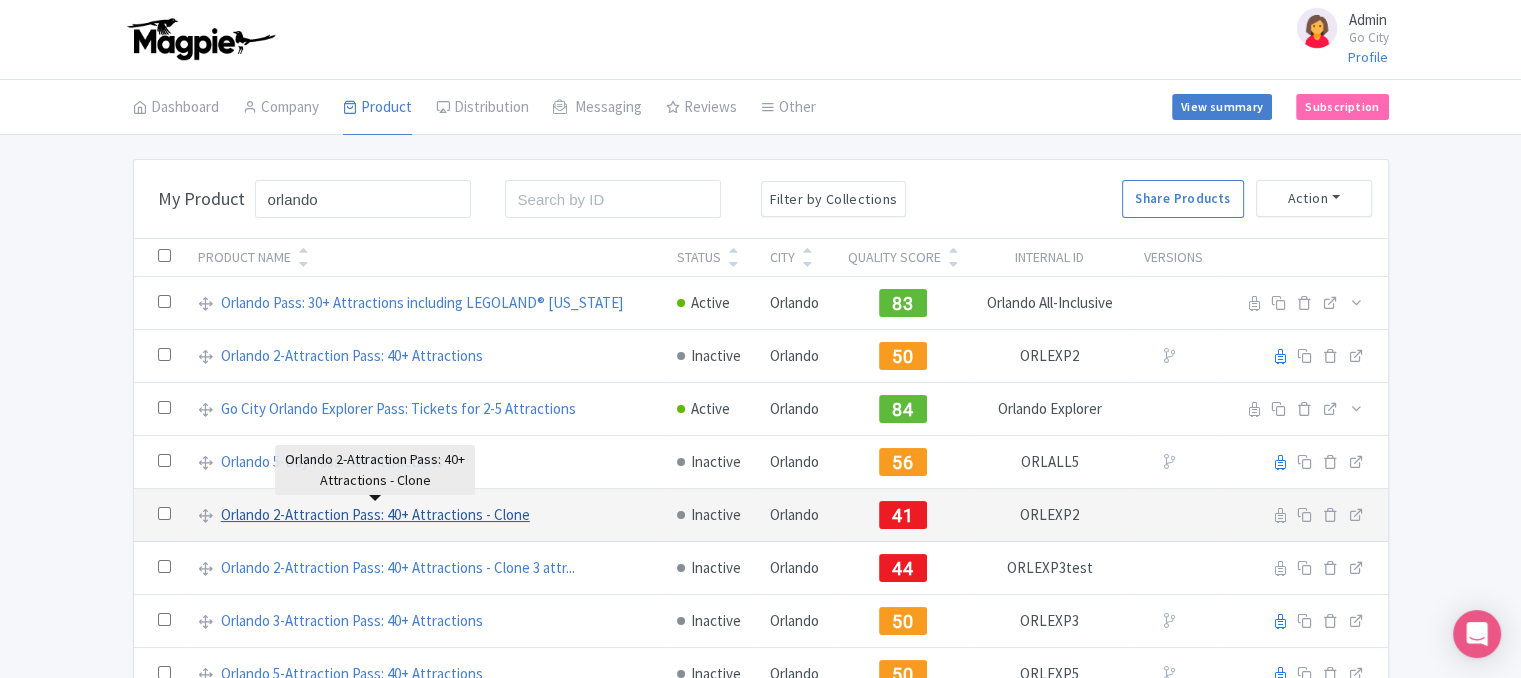 click on "Orlando 2-Attraction Pass: 40+ Attractions - Clone" at bounding box center (375, 515) 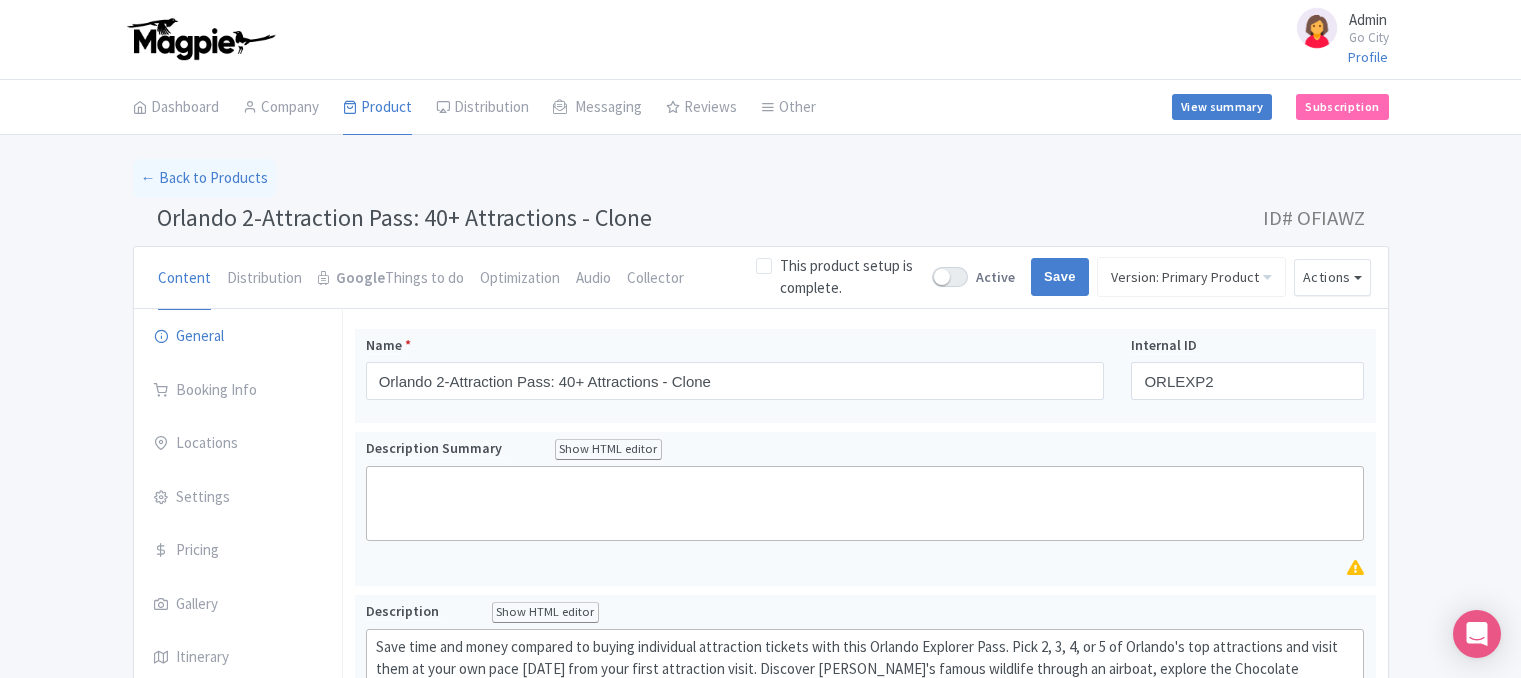 scroll, scrollTop: 0, scrollLeft: 0, axis: both 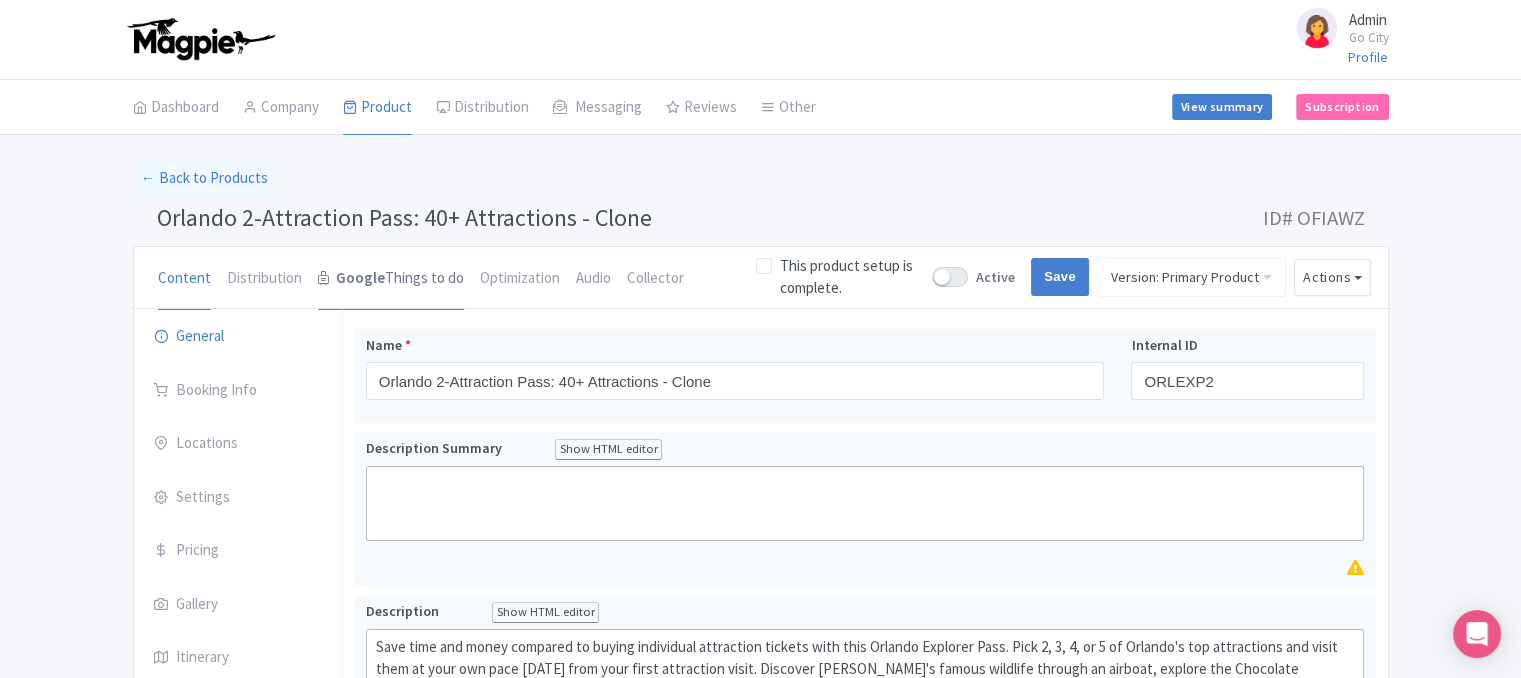 click on "Google" at bounding box center (360, 278) 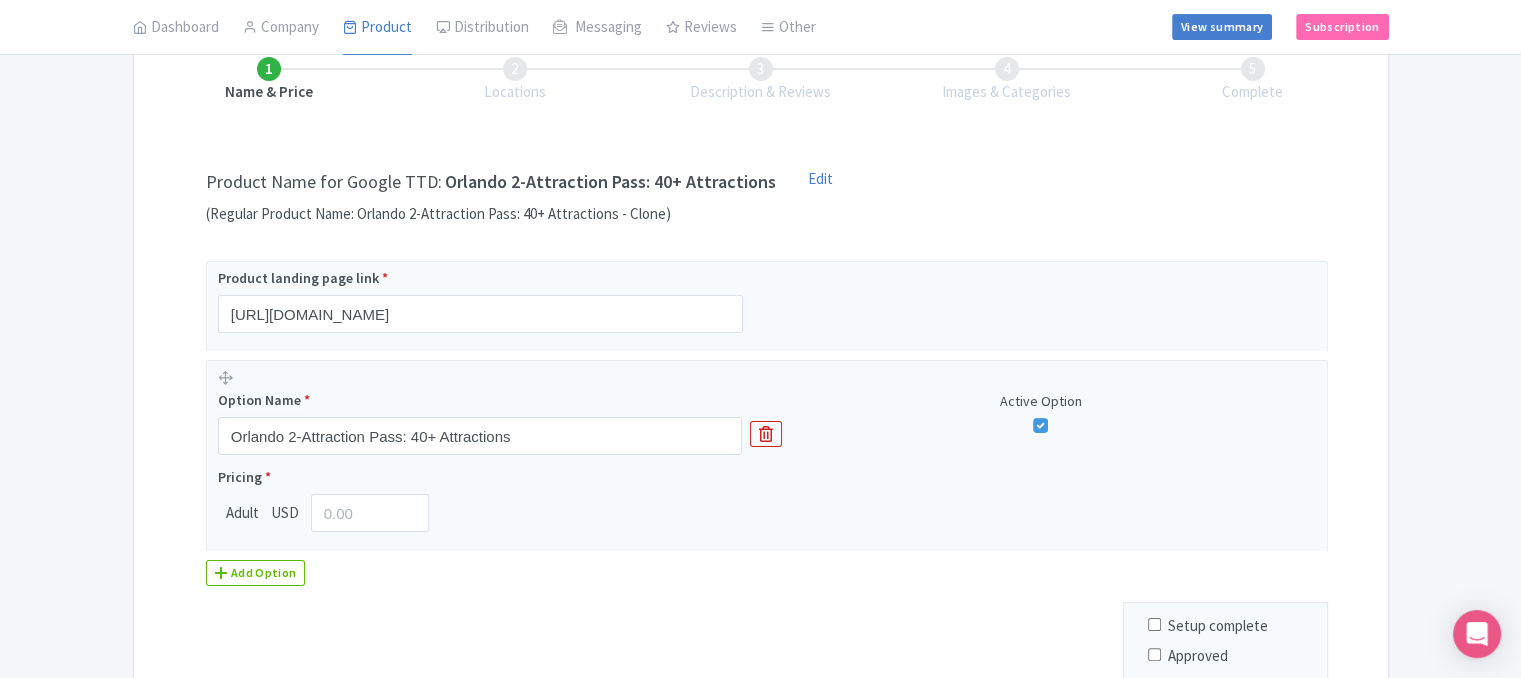 scroll, scrollTop: 320, scrollLeft: 0, axis: vertical 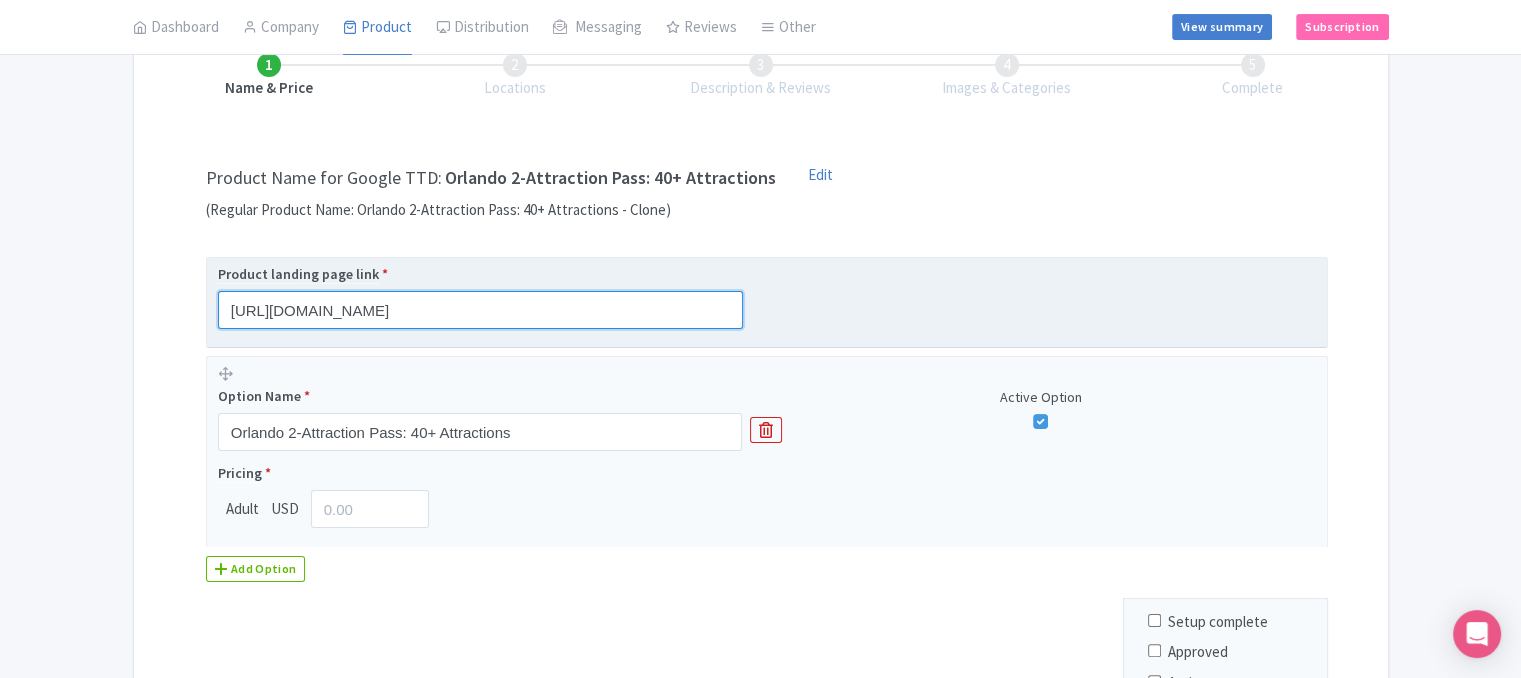 drag, startPoint x: 231, startPoint y: 304, endPoint x: 614, endPoint y: 290, distance: 383.2558 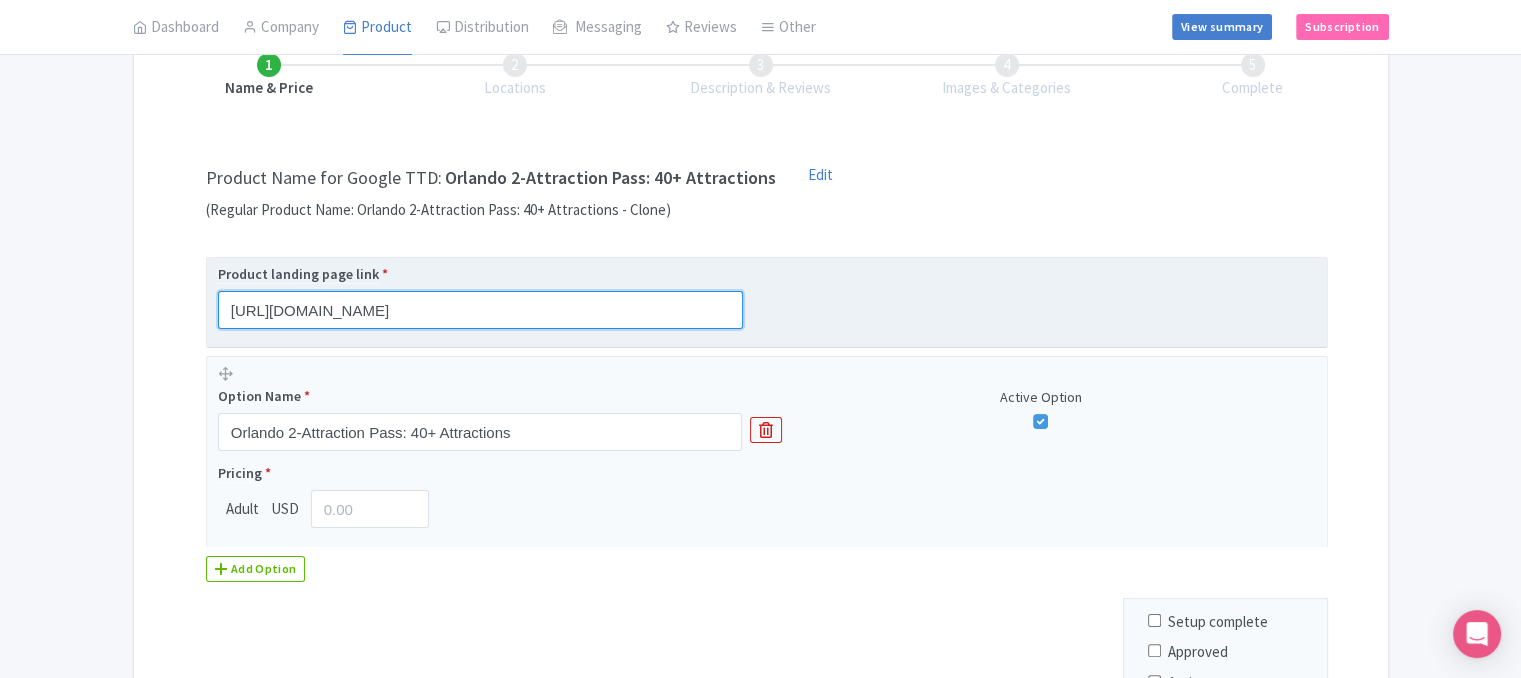 click on "https://gocity.com/en/orlando/passes/explorer?choices=2&utm_medium=organic&utm_source=googleTTD" at bounding box center (480, 310) 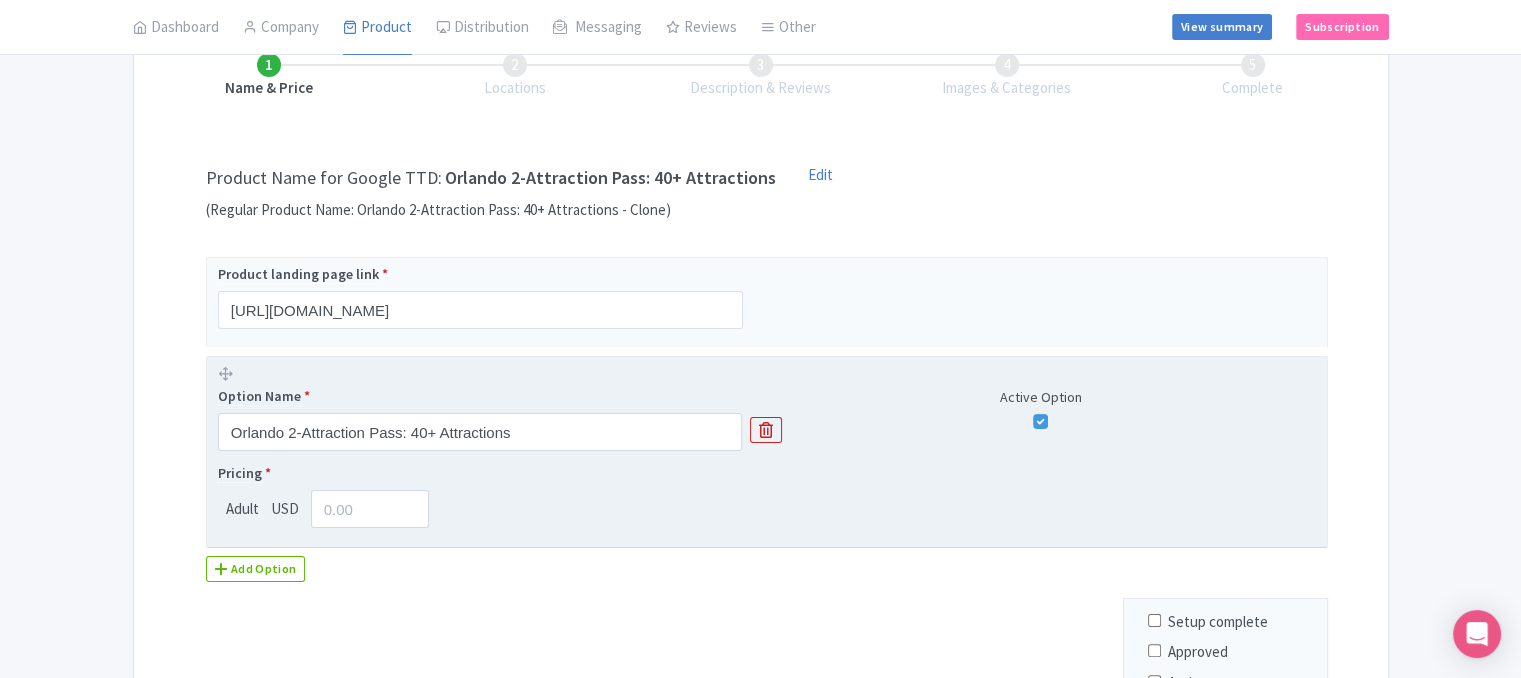 scroll, scrollTop: 0, scrollLeft: 0, axis: both 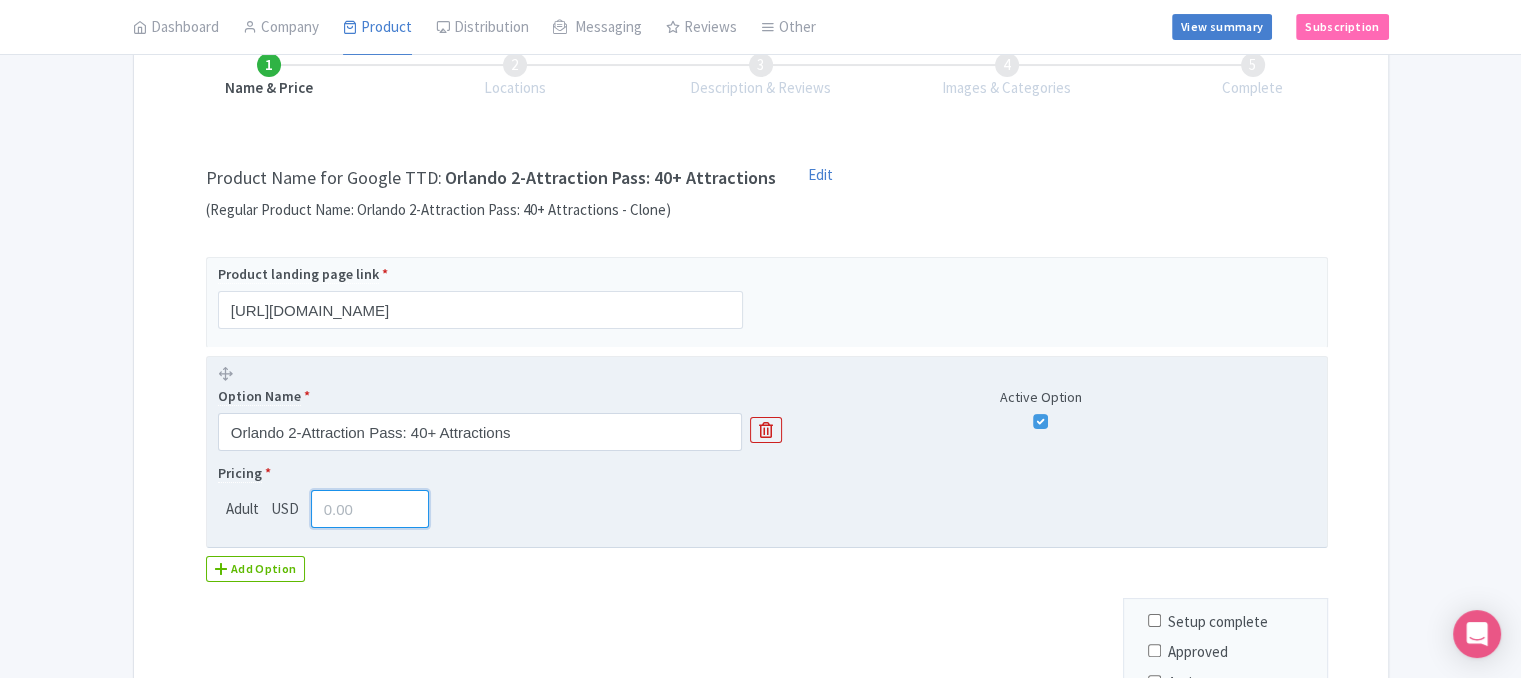 click at bounding box center [370, 509] 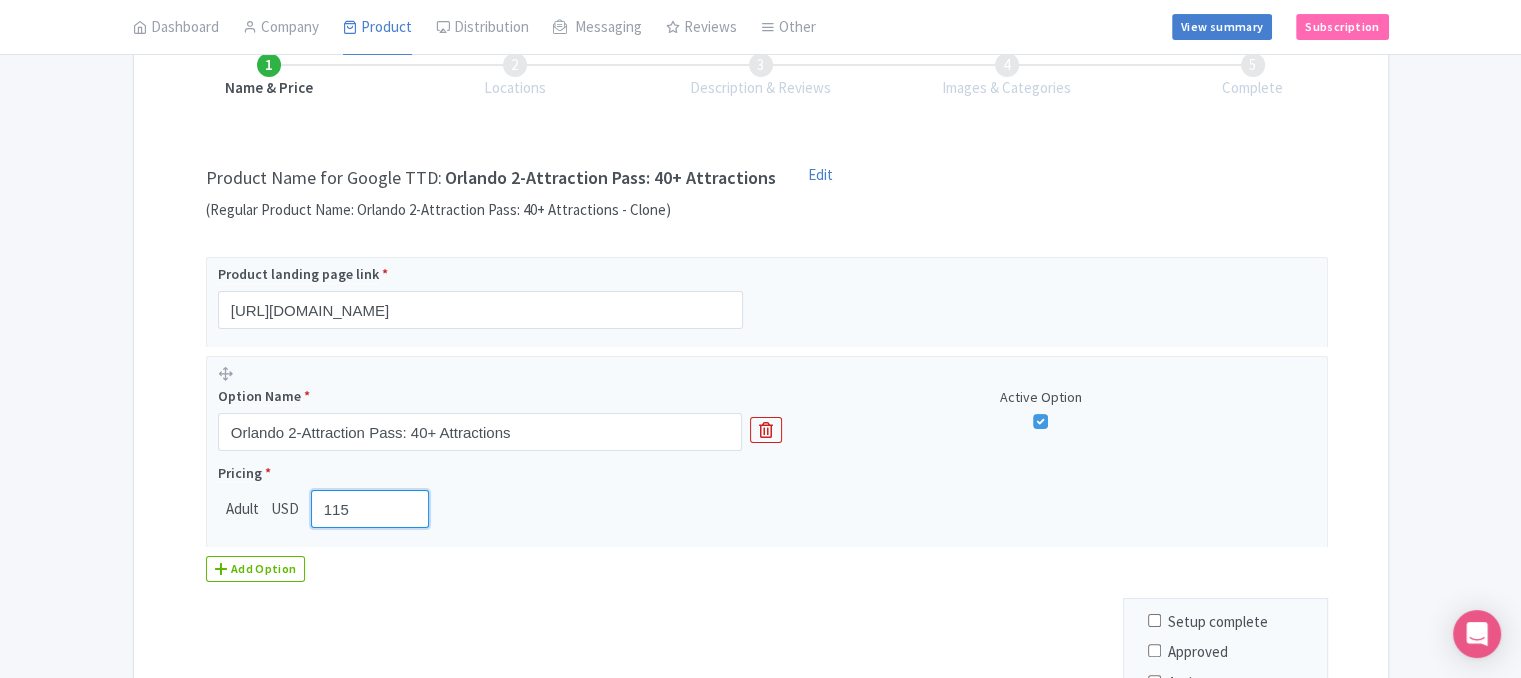 type on "115" 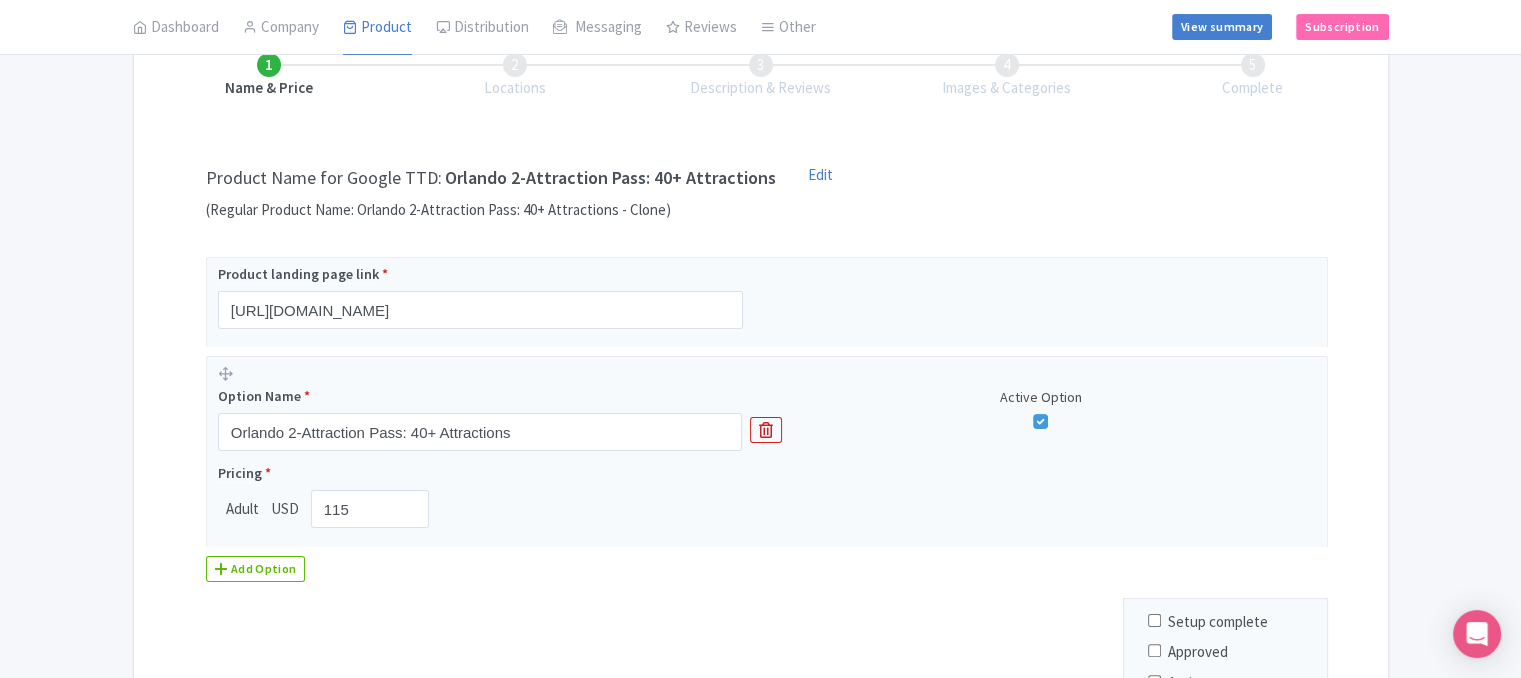 click on "← Back to Products
Orlando 2-Attraction Pass: 40+ Attractions - Clone
ID# OFIAWZ
Content
Distribution
Google  Things to do
Optimization
Audio
Collector
This product setup is complete.
Active
Save
Version: Primary Product
Primary Product
Version: Primary Product
Version type   * Primary
Version name   * Primary Product
Version description
Date from
Date to
Select all resellers for version
Share with Resellers:
Done
Actions
View on Magpie
Customer View
Industry Partner View
Download
Excel
Word
All Images ZIP
Share Products
Delete Product
Create new version
Version Compare
Site Checker
You are currently editing a version of this product: Primary Product
General
Booking Info
Locations
Settings" at bounding box center [761, 337] 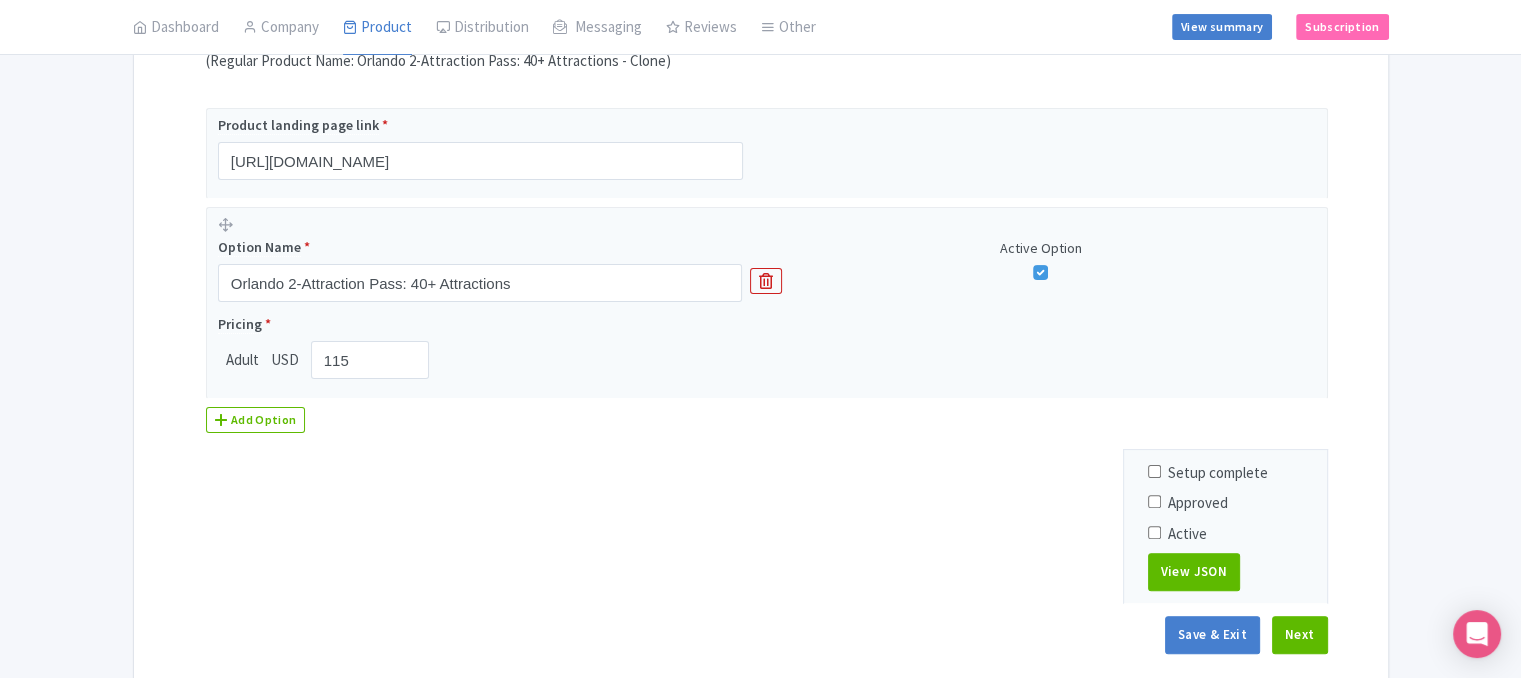 scroll, scrollTop: 479, scrollLeft: 0, axis: vertical 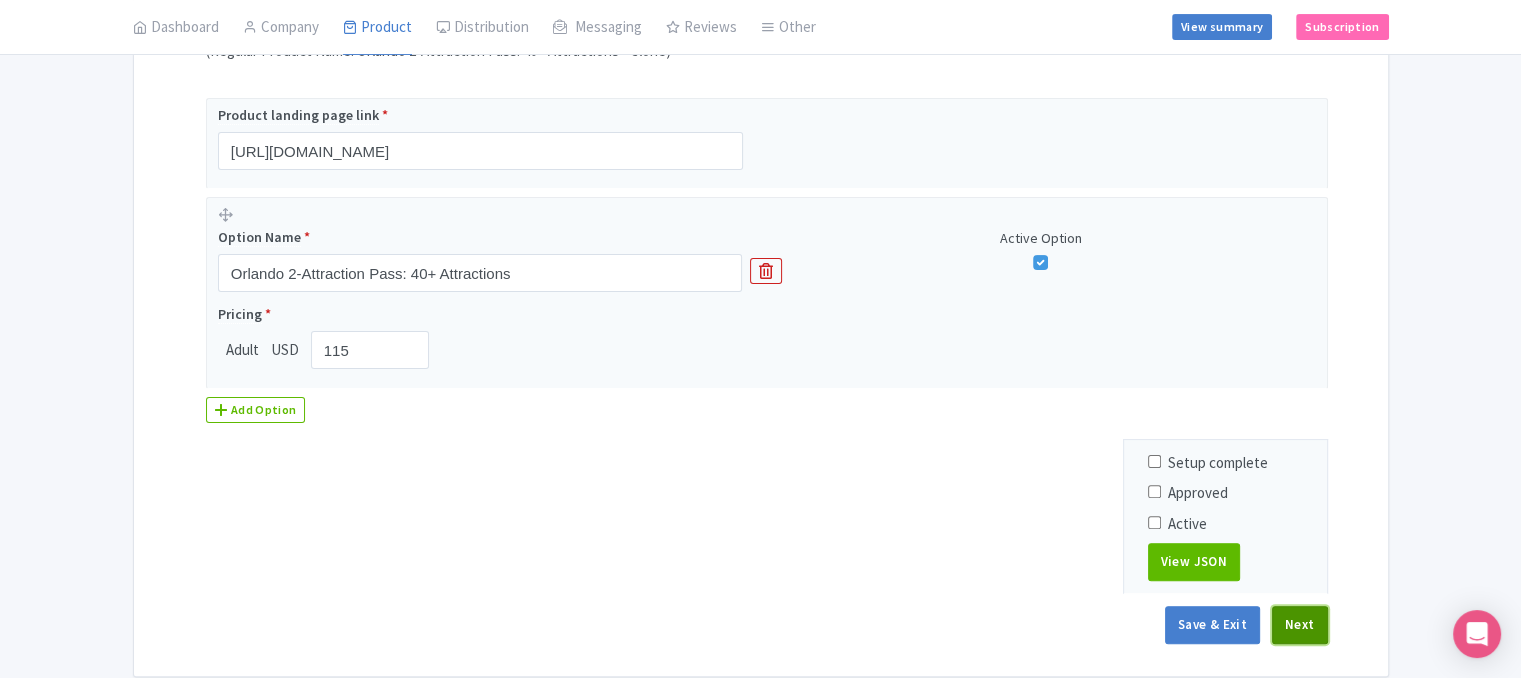 click on "Next" at bounding box center (1300, 625) 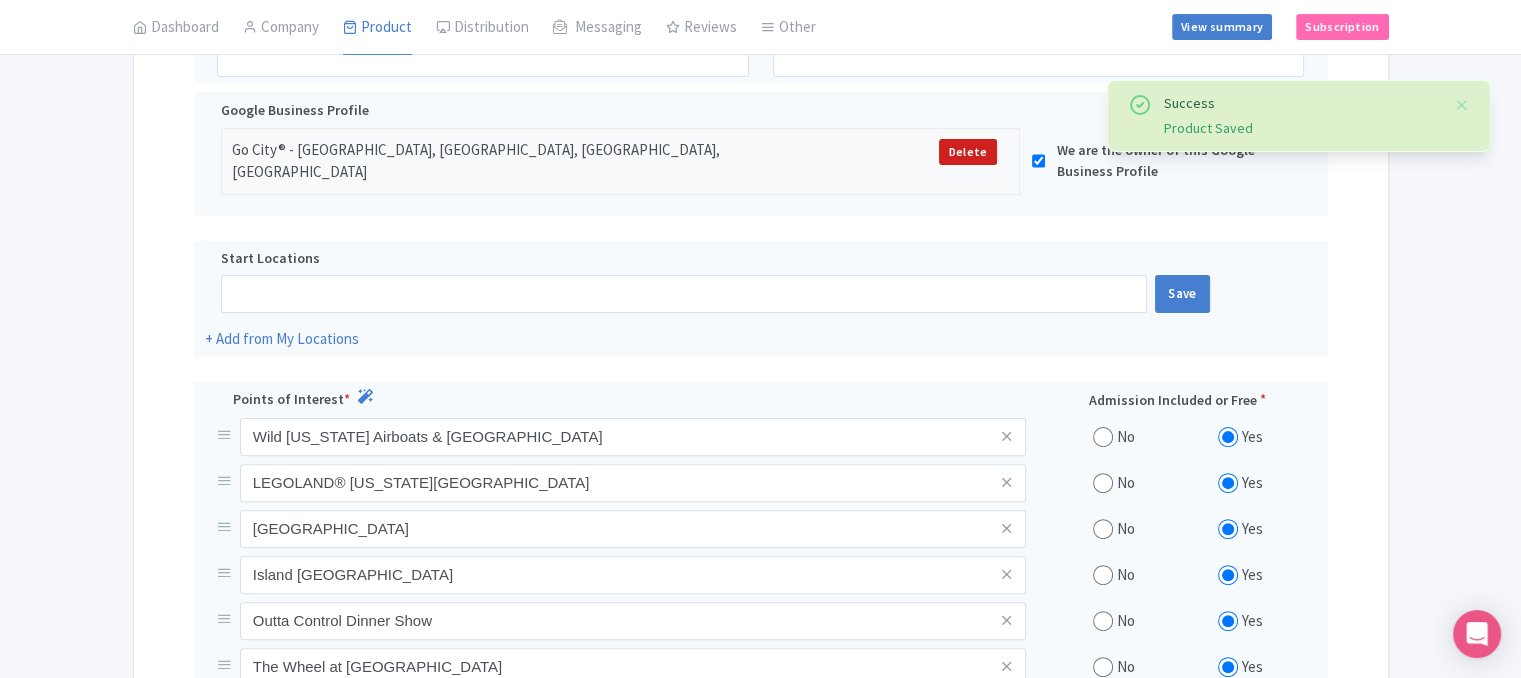 scroll, scrollTop: 519, scrollLeft: 0, axis: vertical 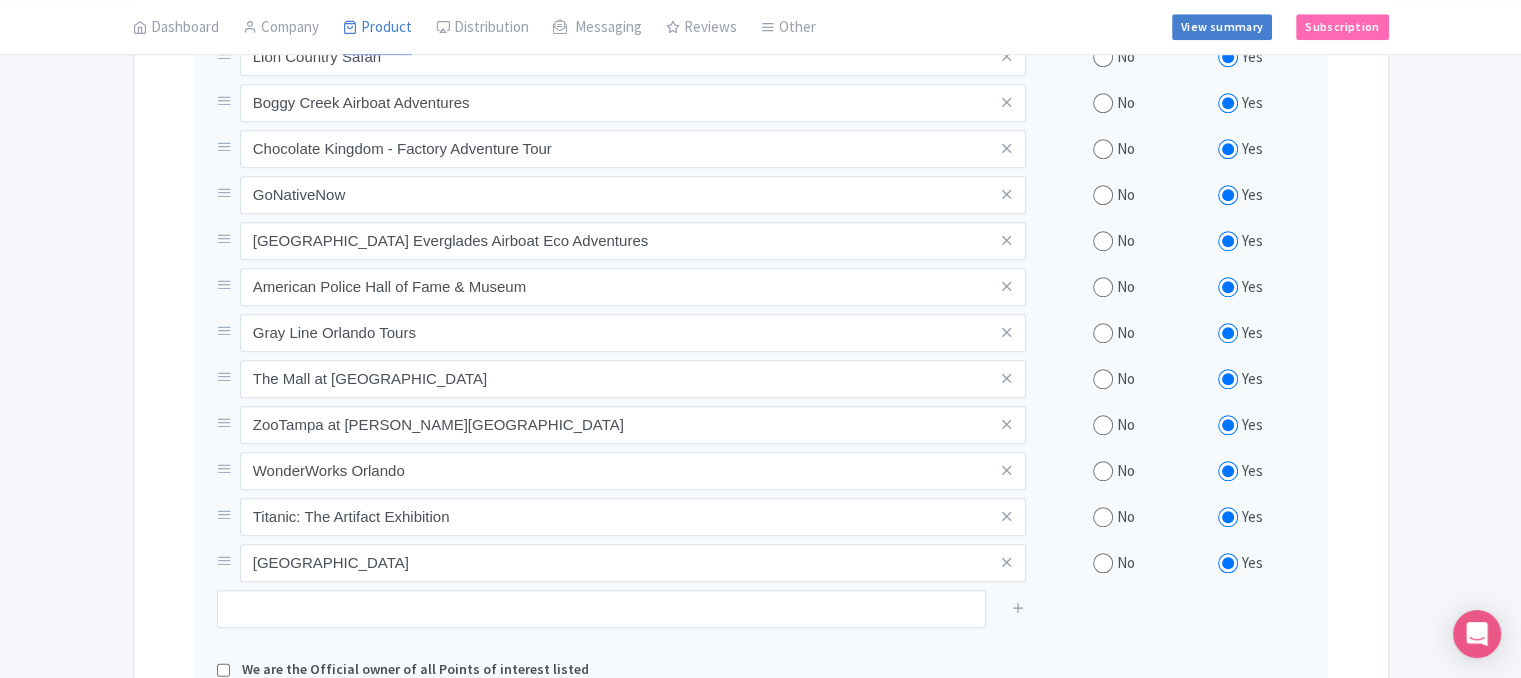 click on "Success
Product Saved
← Back to Products
Orlando 2-Attraction Pass: 40+ Attractions - Clone
ID# OFIAWZ
Content
Distribution
Google  Things to do
Optimization
Audio
Collector
This product setup is complete.
Active
Save
Version: Primary Product
Primary Product
Version: Primary Product
Version type   * Primary
Version name   * Primary Product
Version description
Date from
Date to
Select all resellers for version
Share with Resellers:
Done
Actions
View on Magpie
Customer View
Industry Partner View
Download
Excel
Word
All Images ZIP
Share Products
Delete Product
Create new version" at bounding box center (760, -315) 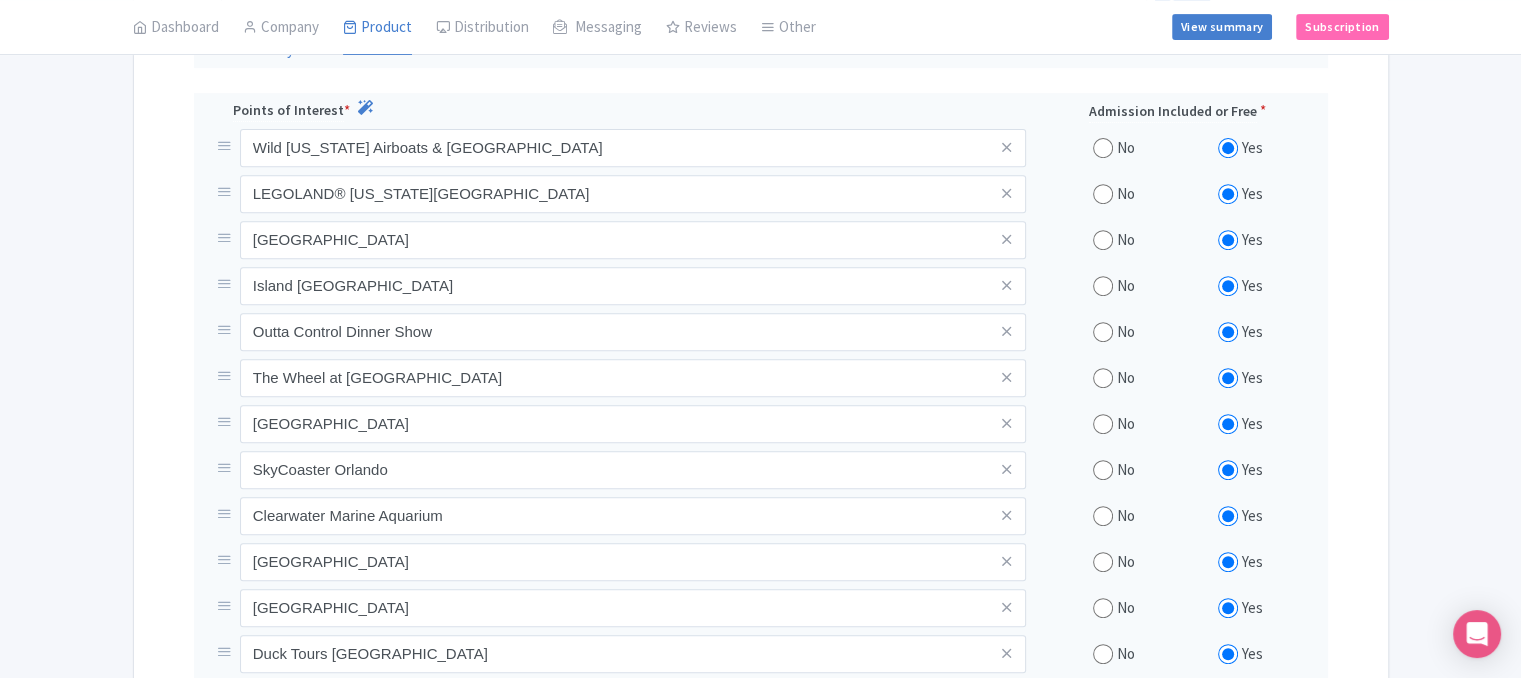 scroll, scrollTop: 810, scrollLeft: 0, axis: vertical 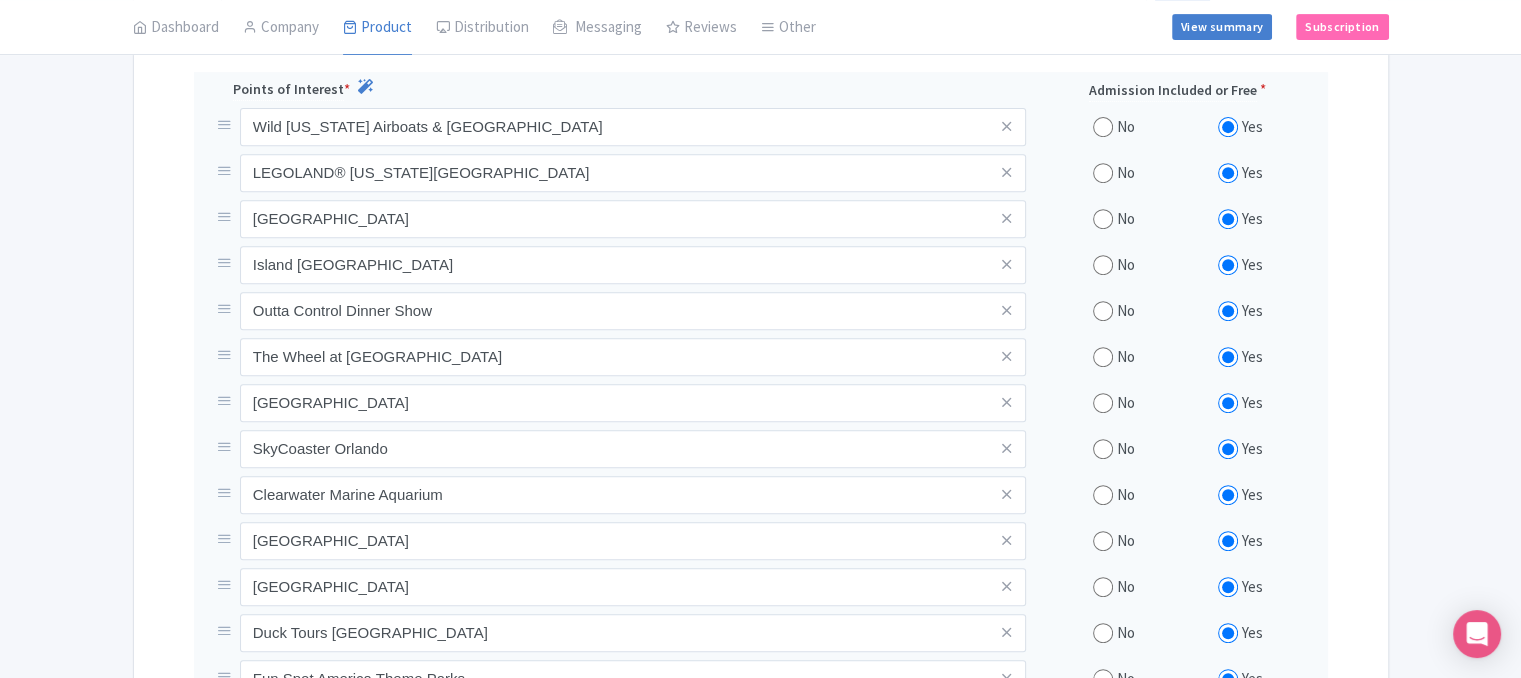 click on "Success
Product Saved
← Back to Products
Orlando 2-Attraction Pass: 40+ Attractions - Clone
ID# OFIAWZ
Content
Distribution
Google  Things to do
Optimization
Audio
Collector
This product setup is complete.
Active
Save
Version: Primary Product
Primary Product
Version: Primary Product
Version type   * Primary
Version name   * Primary Product
Version description
Date from
Date to
Select all resellers for version
Share with Resellers:
Done
Actions
View on Magpie
Customer View
Industry Partner View
Download
Excel
Word
All Images ZIP
Share Products
Delete Product
Create new version" at bounding box center [760, 629] 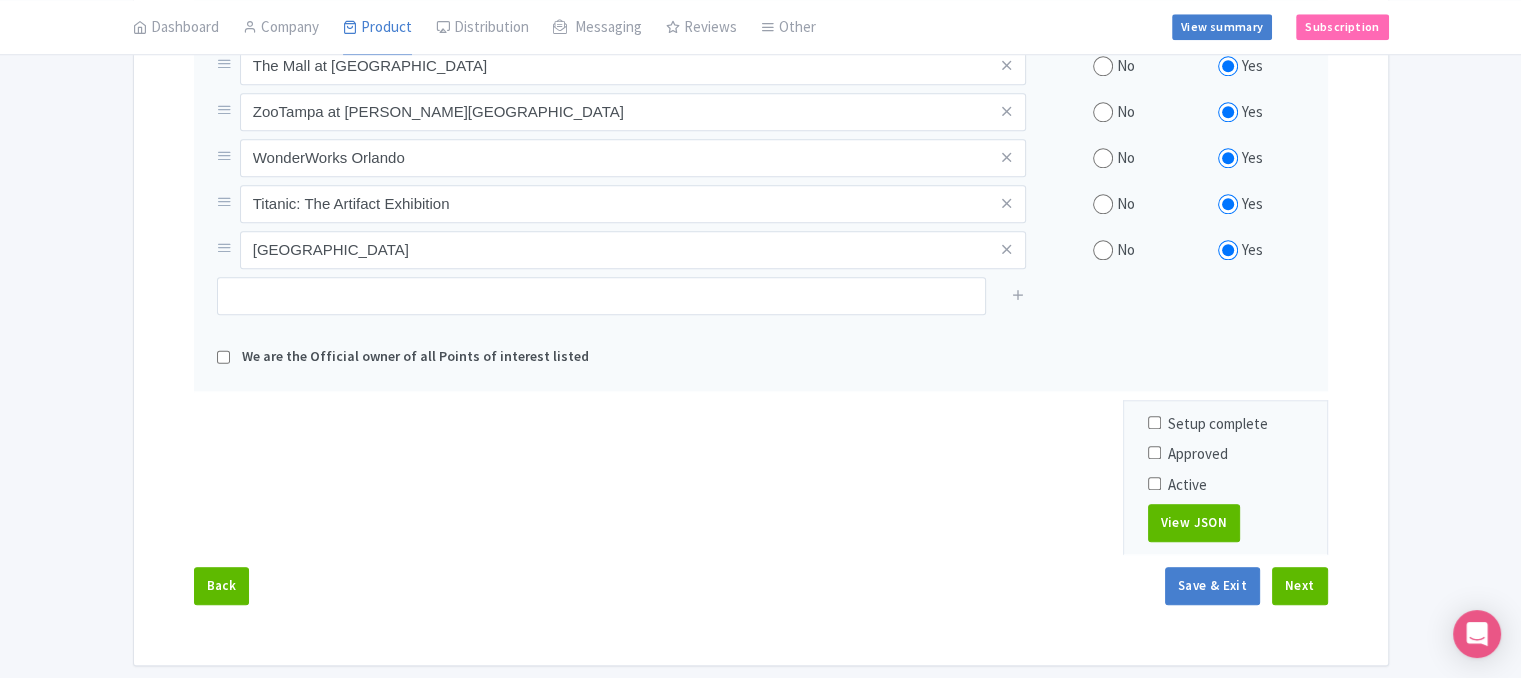 scroll, scrollTop: 2130, scrollLeft: 0, axis: vertical 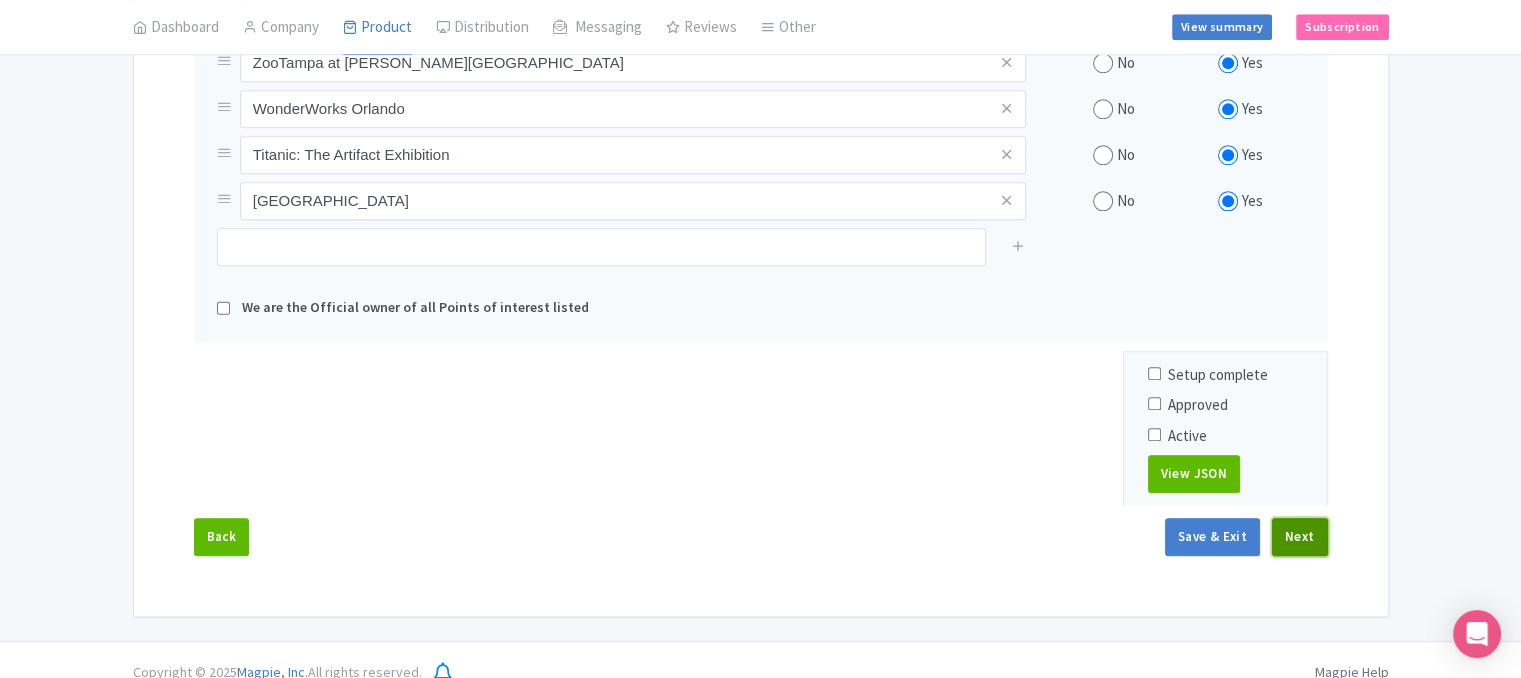 click on "Next" at bounding box center (1300, 537) 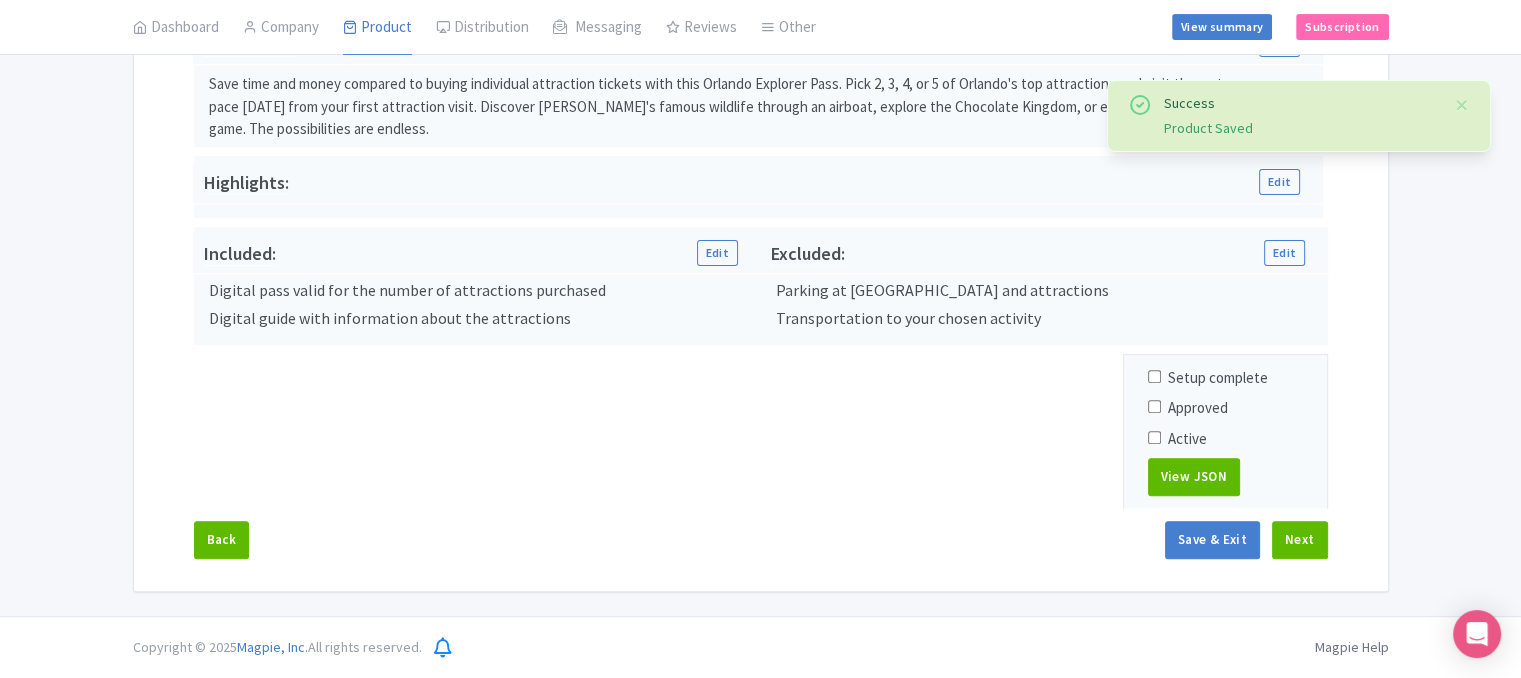 scroll, scrollTop: 652, scrollLeft: 0, axis: vertical 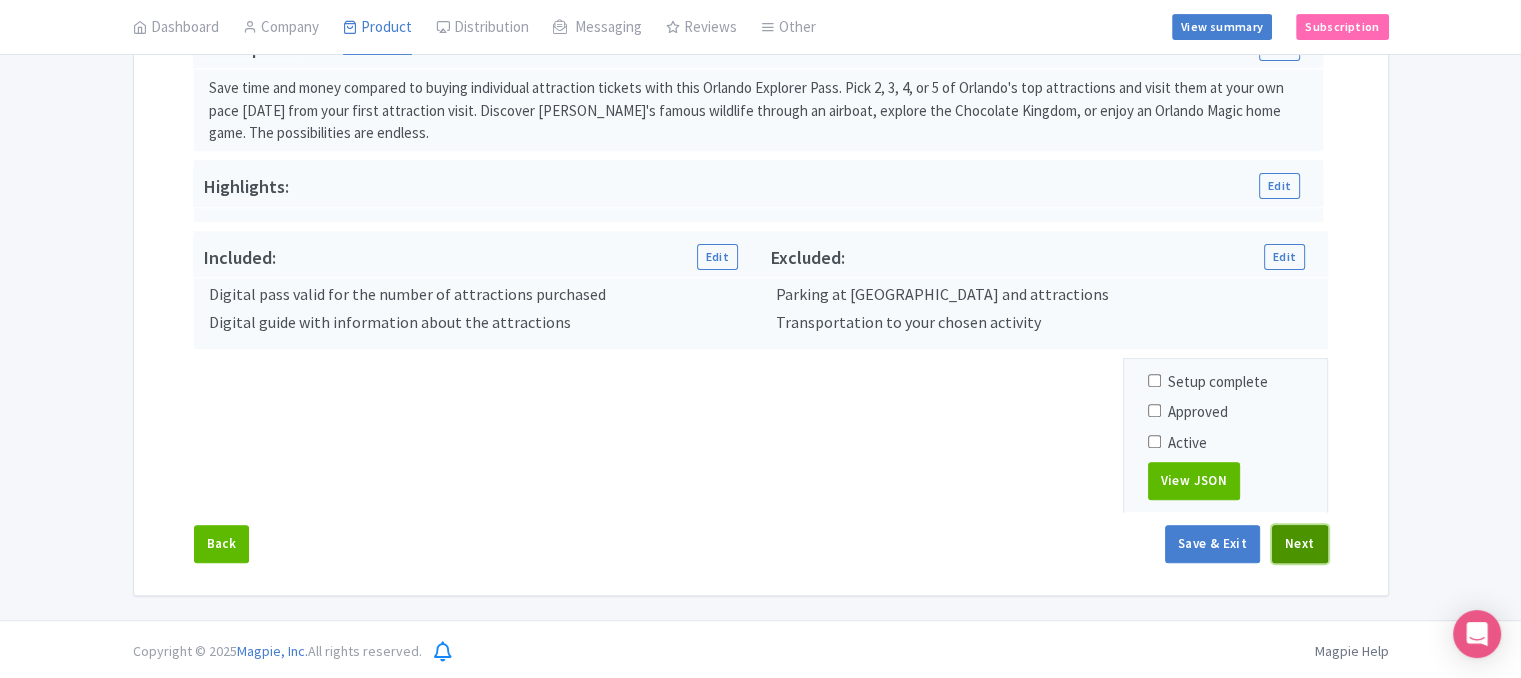 click on "Next" at bounding box center [1300, 544] 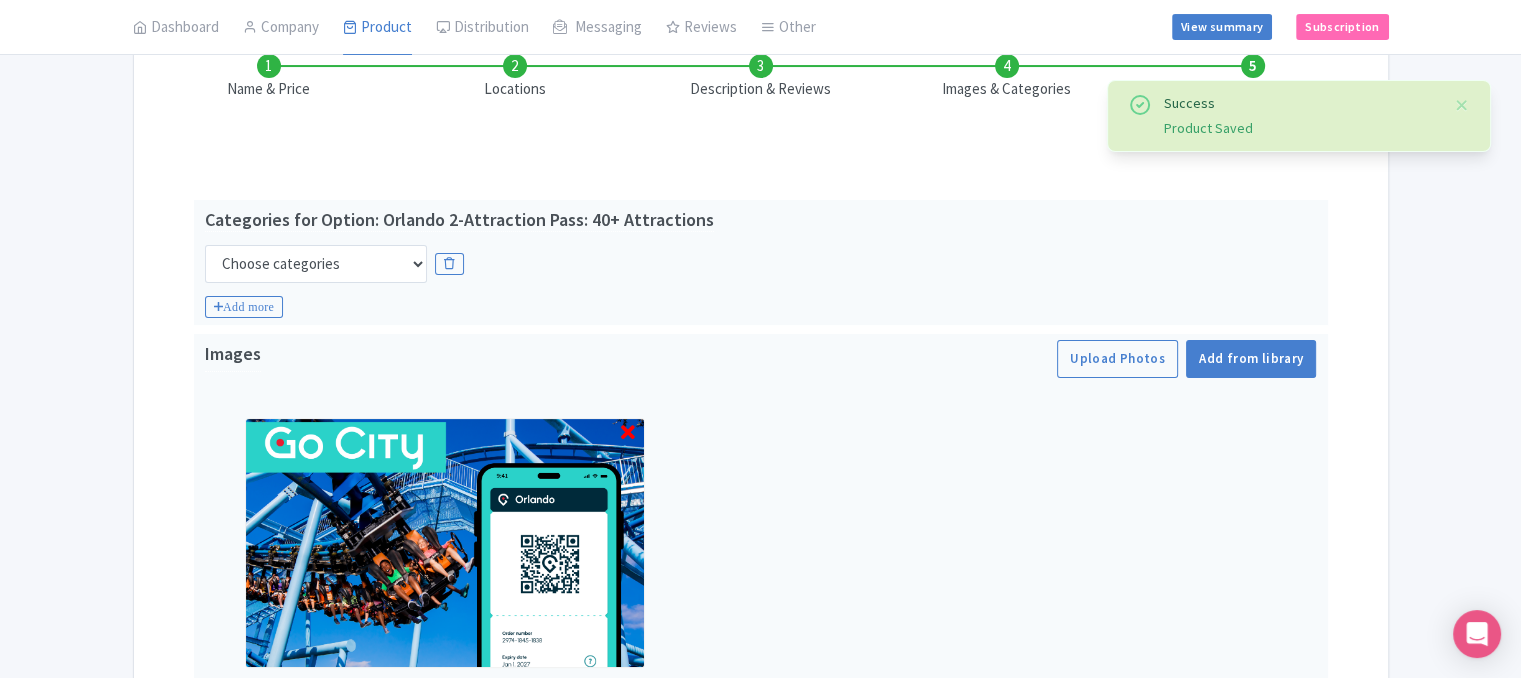 scroll, scrollTop: 313, scrollLeft: 0, axis: vertical 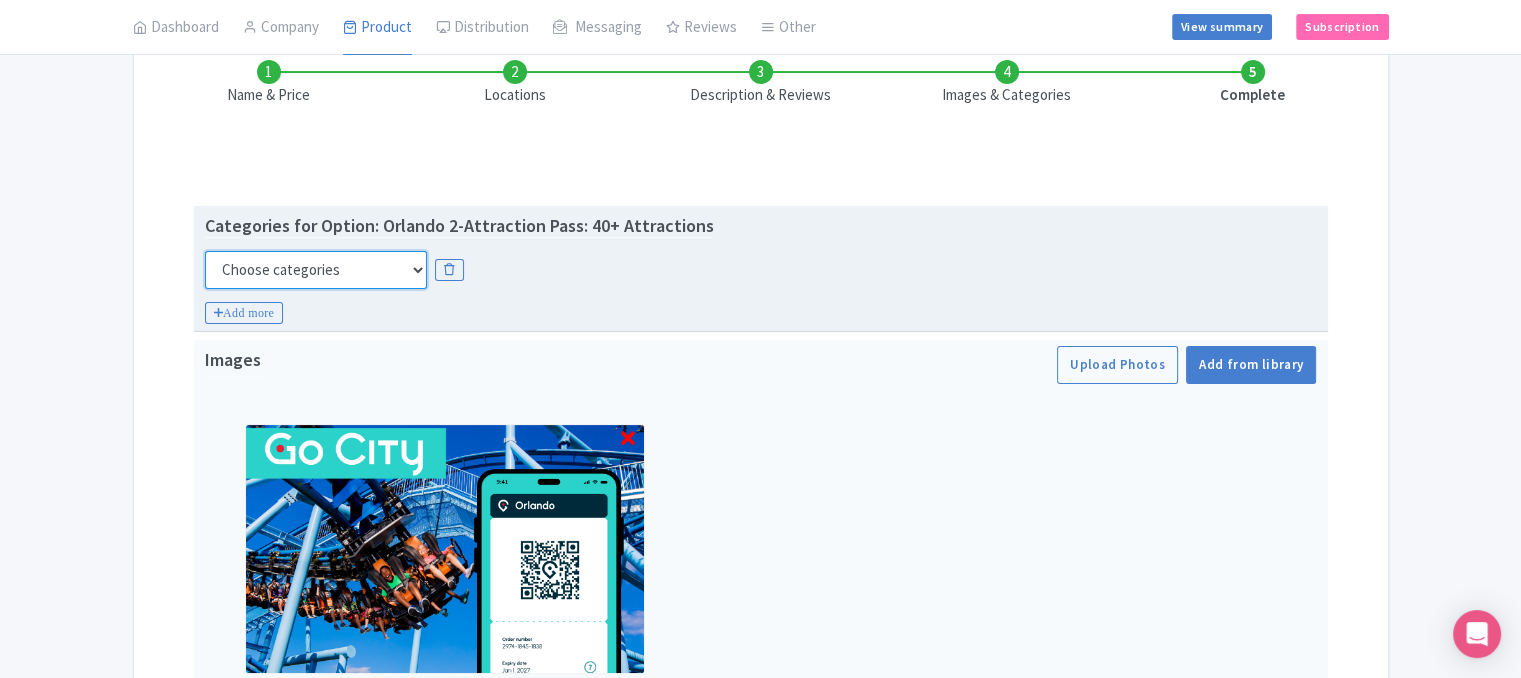 click on "Choose categories Adults Only
Animals
Audio Guide
Beaches
Bike Tours
Boat Tours
City Cards
Classes
Day Trips
Family Friendly
Fast Track
Food
Guided Tours
History
Hop On Hop Off
Literature
Live Music
Museums
Nightlife
Outdoors
Private Tours
Romantic
Self Guided
Small Group Tours
Sports
Theme Parks
Walking Tours
Wheelchair Accessible
Recurring Events" at bounding box center [316, 270] 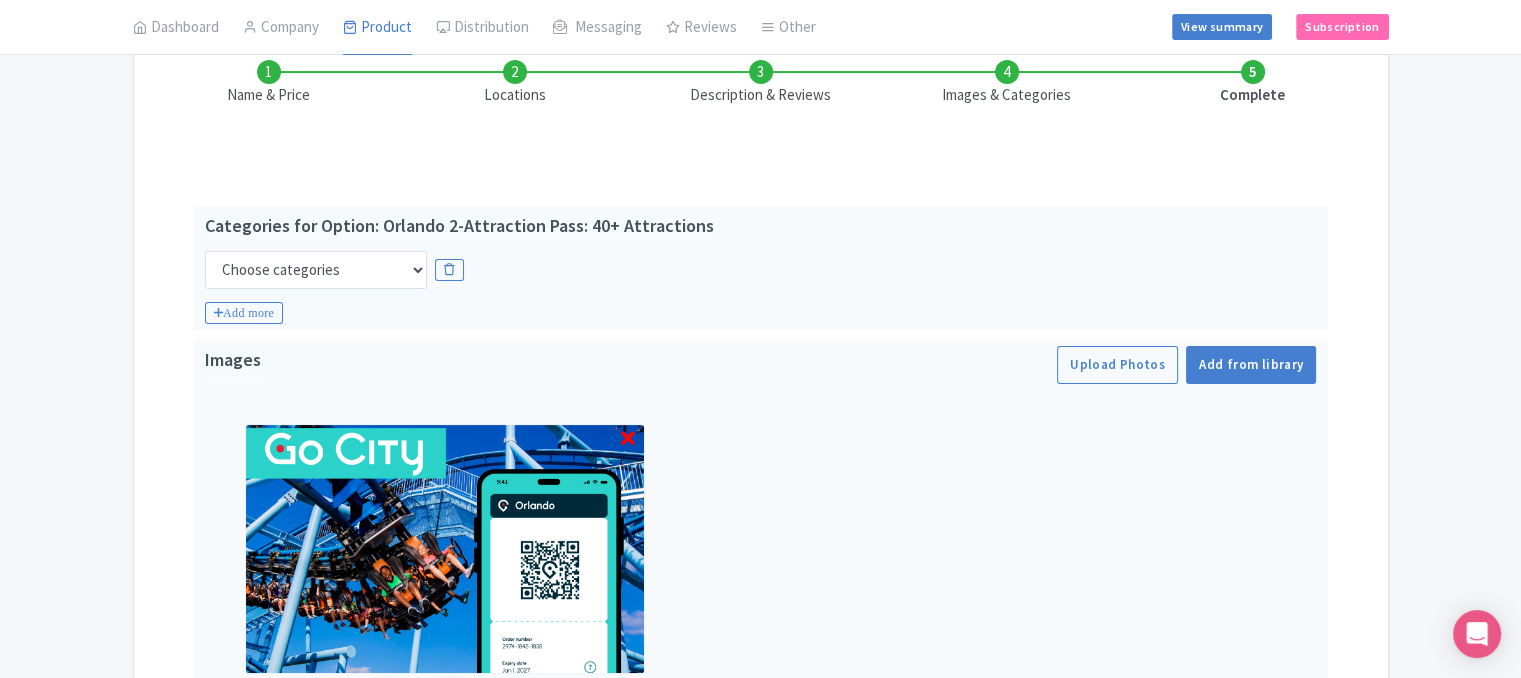 click on "Name & Price
Locations
Description & Reviews
Images & Categories
Complete
Edit Name for Google Listing
Regular Product Name:
Orlando 2-Attraction Pass: 40+ Attractions - Clone
Orlando 2-Attraction Pass: 40+ Attractions
Save
Categories for Option: Orlando 2-Attraction Pass: 40+ Attractions
Choose categories Adults Only
Animals
Audio Guide
Beaches
Bike Tours
Boat Tours
City Cards
Classes
Day Trips
Family Friendly
Fast Track
Food
Guided Tours
History
Hop On Hop Off
Literature
Live Music
Museums
Nightlife
Outdoors
Private Tours
Romantic
Self Guided
Small Group Tours
Sports
Theme Parks
Walking Tours
Wheelchair Accessible
Recurring Events
Choose categories Adults Only
Animals
Audio Guide
Beaches
Bike Tours
Boat Tours
City Cards
Classes
Day Trips
Family Friendly
Fast Track
Food
Guided Tours
History
Hop On Hop Off
Literature
Live Music" at bounding box center (761, 487) 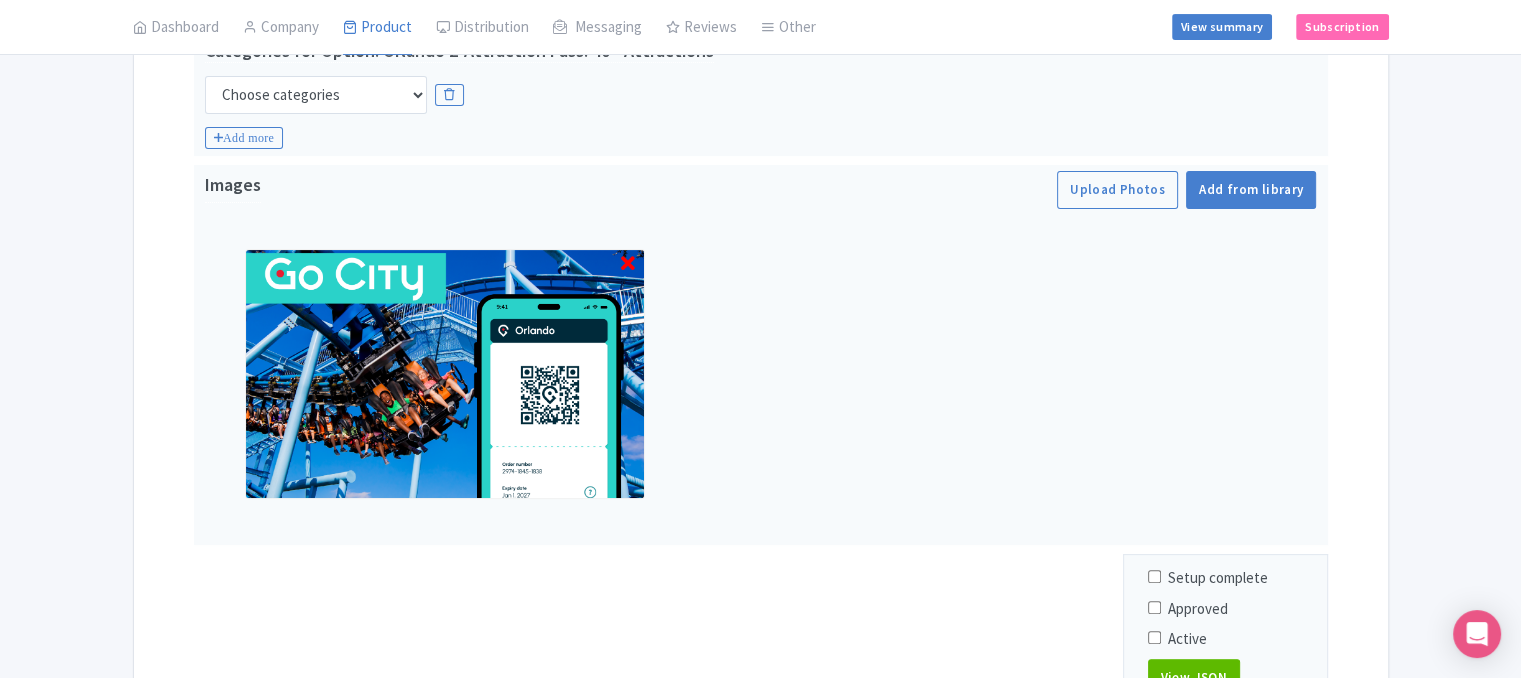 scroll, scrollTop: 513, scrollLeft: 0, axis: vertical 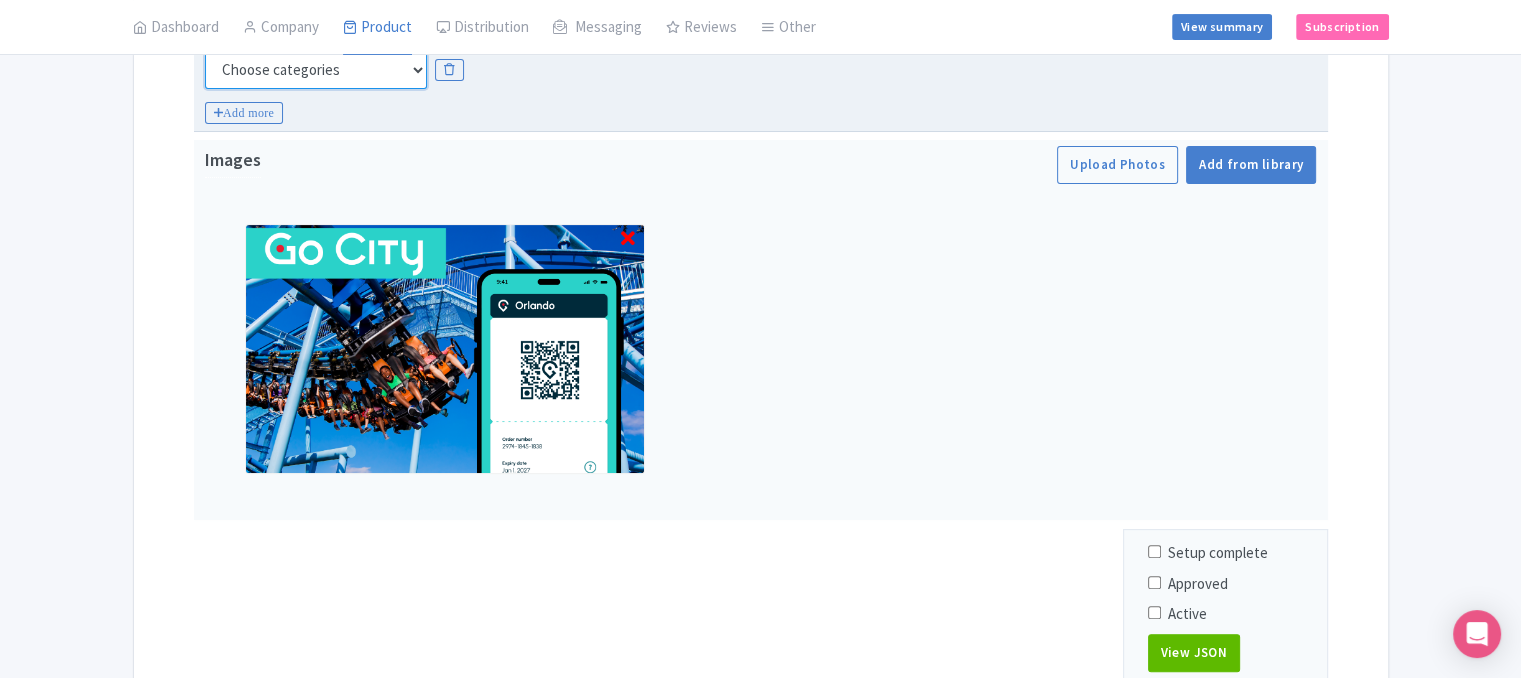 click on "Choose categories Adults Only
Animals
Audio Guide
Beaches
Bike Tours
Boat Tours
City Cards
Classes
Day Trips
Family Friendly
Fast Track
Food
Guided Tours
History
Hop On Hop Off
Literature
Live Music
Museums
Nightlife
Outdoors
Private Tours
Romantic
Self Guided
Small Group Tours
Sports
Theme Parks
Walking Tours
Wheelchair Accessible
Recurring Events" at bounding box center (316, 70) 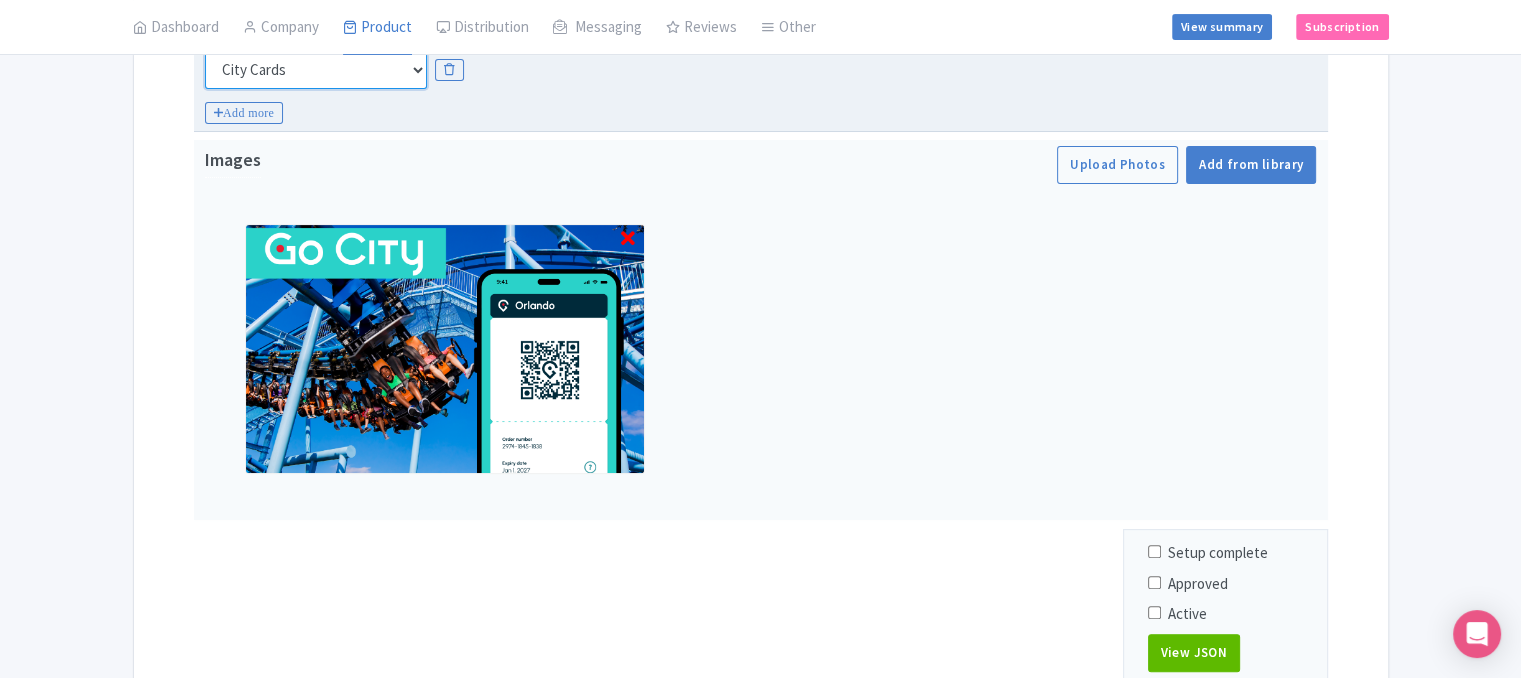click on "Choose categories Adults Only
Animals
Audio Guide
Beaches
Bike Tours
Boat Tours
City Cards
Classes
Day Trips
Family Friendly
Fast Track
Food
Guided Tours
History
Hop On Hop Off
Literature
Live Music
Museums
Nightlife
Outdoors
Private Tours
Romantic
Self Guided
Small Group Tours
Sports
Theme Parks
Walking Tours
Wheelchair Accessible
Recurring Events" at bounding box center (316, 70) 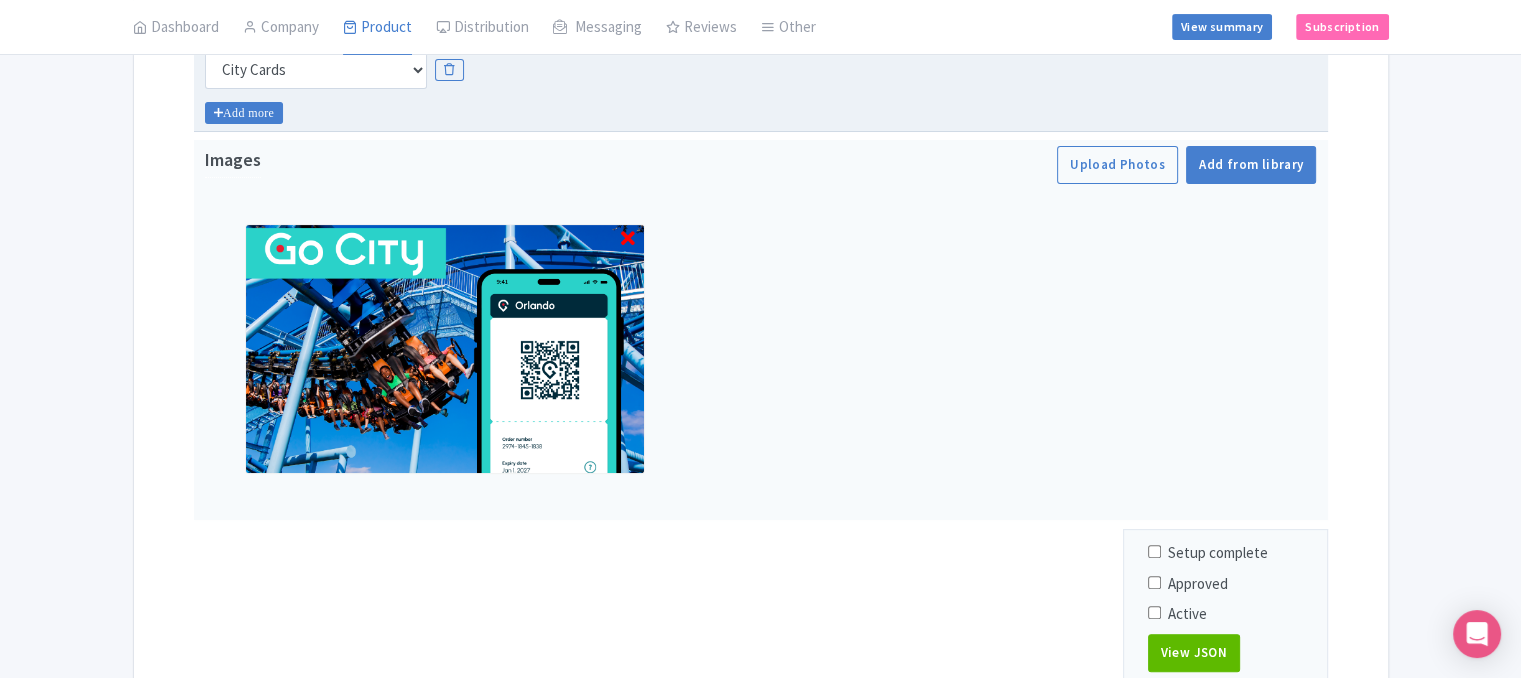 click on "Add more" at bounding box center (244, 113) 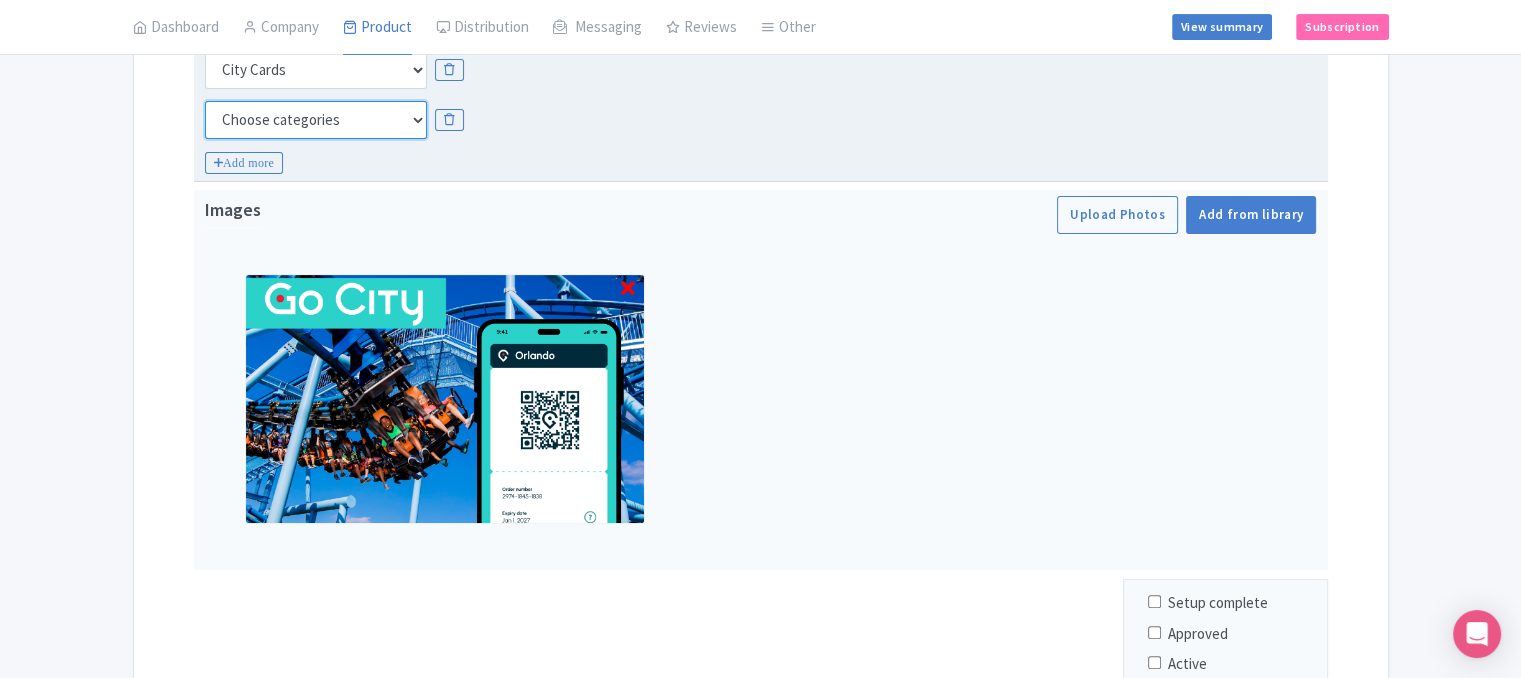 click on "Choose categories Adults Only
Animals
Audio Guide
Beaches
Bike Tours
Boat Tours
City Cards
Classes
Day Trips
Family Friendly
Fast Track
Food
Guided Tours
History
Hop On Hop Off
Literature
Live Music
Museums
Nightlife
Outdoors
Private Tours
Romantic
Self Guided
Small Group Tours
Sports
Theme Parks
Walking Tours
Wheelchair Accessible
Recurring Events" at bounding box center [316, 120] 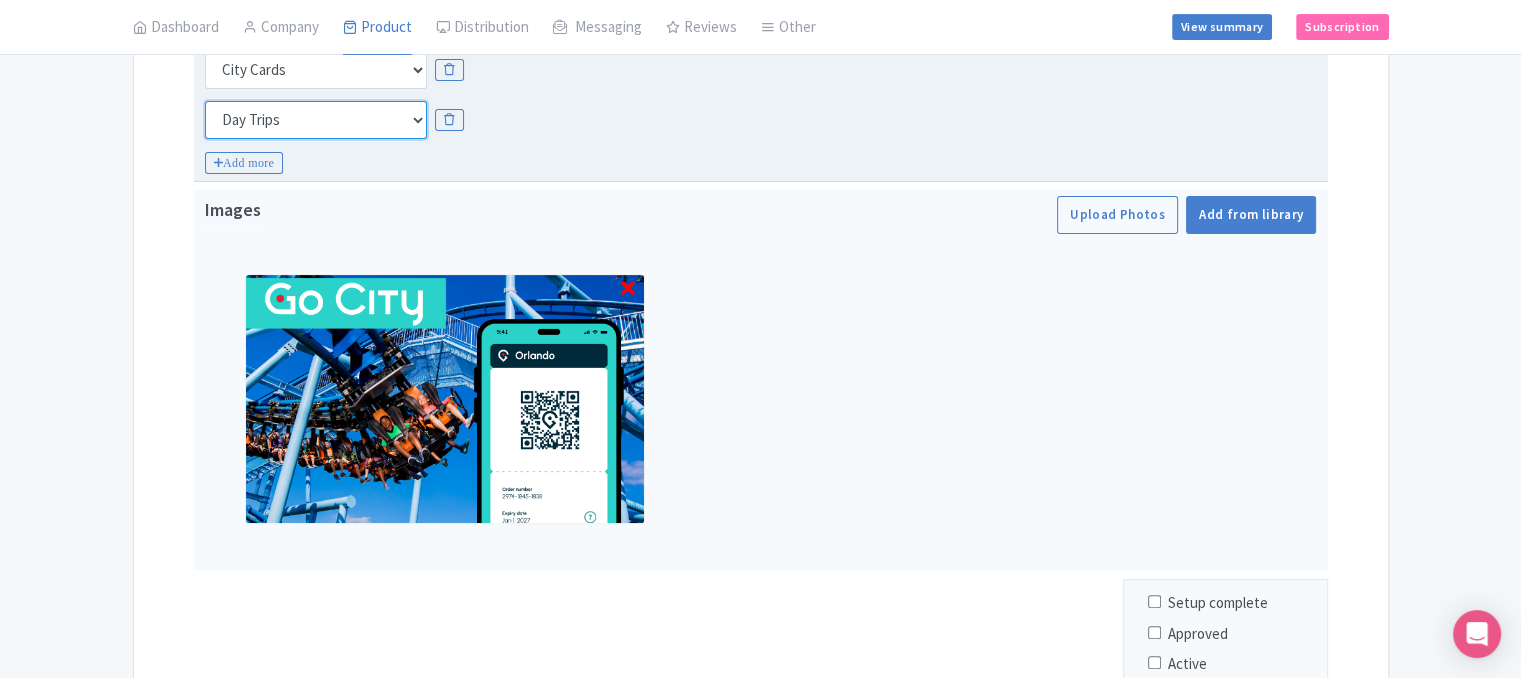 click on "Choose categories Adults Only
Animals
Audio Guide
Beaches
Bike Tours
Boat Tours
City Cards
Classes
Day Trips
Family Friendly
Fast Track
Food
Guided Tours
History
Hop On Hop Off
Literature
Live Music
Museums
Nightlife
Outdoors
Private Tours
Romantic
Self Guided
Small Group Tours
Sports
Theme Parks
Walking Tours
Wheelchair Accessible
Recurring Events" at bounding box center [316, 120] 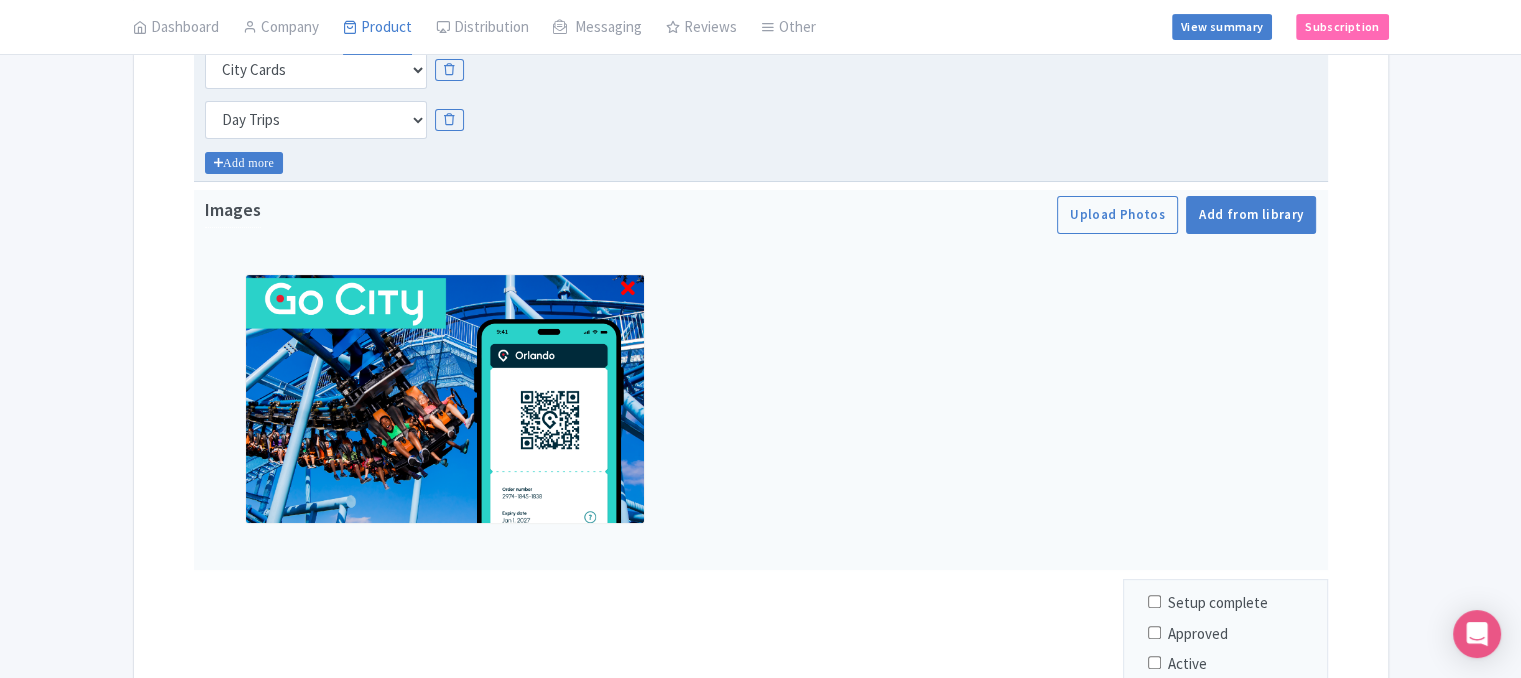 click on "Add more" at bounding box center [244, 163] 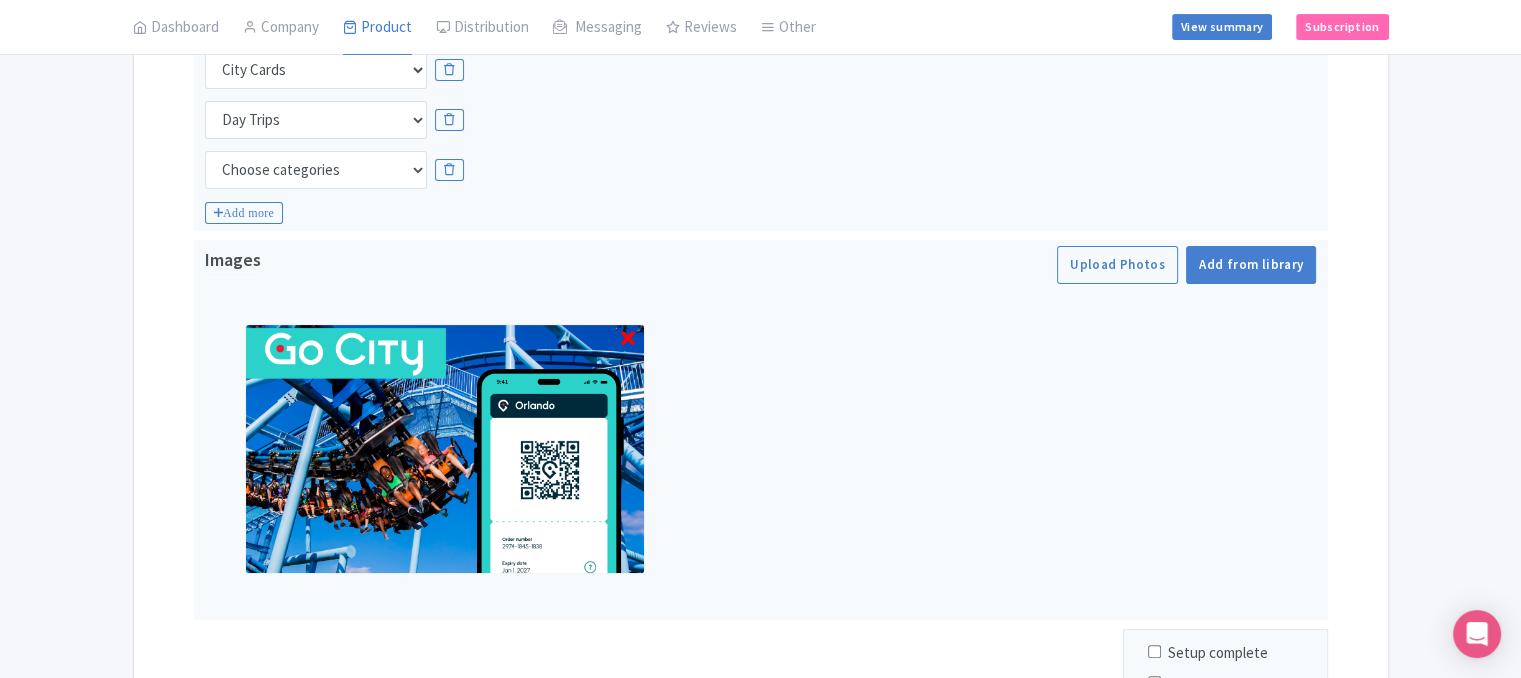 click on "Name & Price
Locations
Description & Reviews
Images & Categories
Complete
Edit Name for Google Listing
Regular Product Name:
Orlando 2-Attraction Pass: 40+ Attractions - Clone
Orlando 2-Attraction Pass: 40+ Attractions
Save
Categories for Option: Orlando 2-Attraction Pass: 40+ Attractions
Choose categories Adults Only
Animals
Audio Guide
Beaches
Bike Tours
Boat Tours
City Cards
Classes
Day Trips
Family Friendly
Fast Track
Food
Guided Tours
History
Hop On Hop Off
Literature
Live Music
Museums
Nightlife
Outdoors
Private Tours
Romantic
Self Guided
Small Group Tours
Sports
Theme Parks
Walking Tours
Wheelchair Accessible
Recurring Events
Choose categories Adults Only
Animals
Audio Guide
Beaches
Bike Tours
Boat Tours
City Cards
Classes
Day Trips
Family Friendly
Fast Track
Food
Guided Tours
History
Hop On Hop Off
Literature
Live Music
Museums" at bounding box center [761, 337] 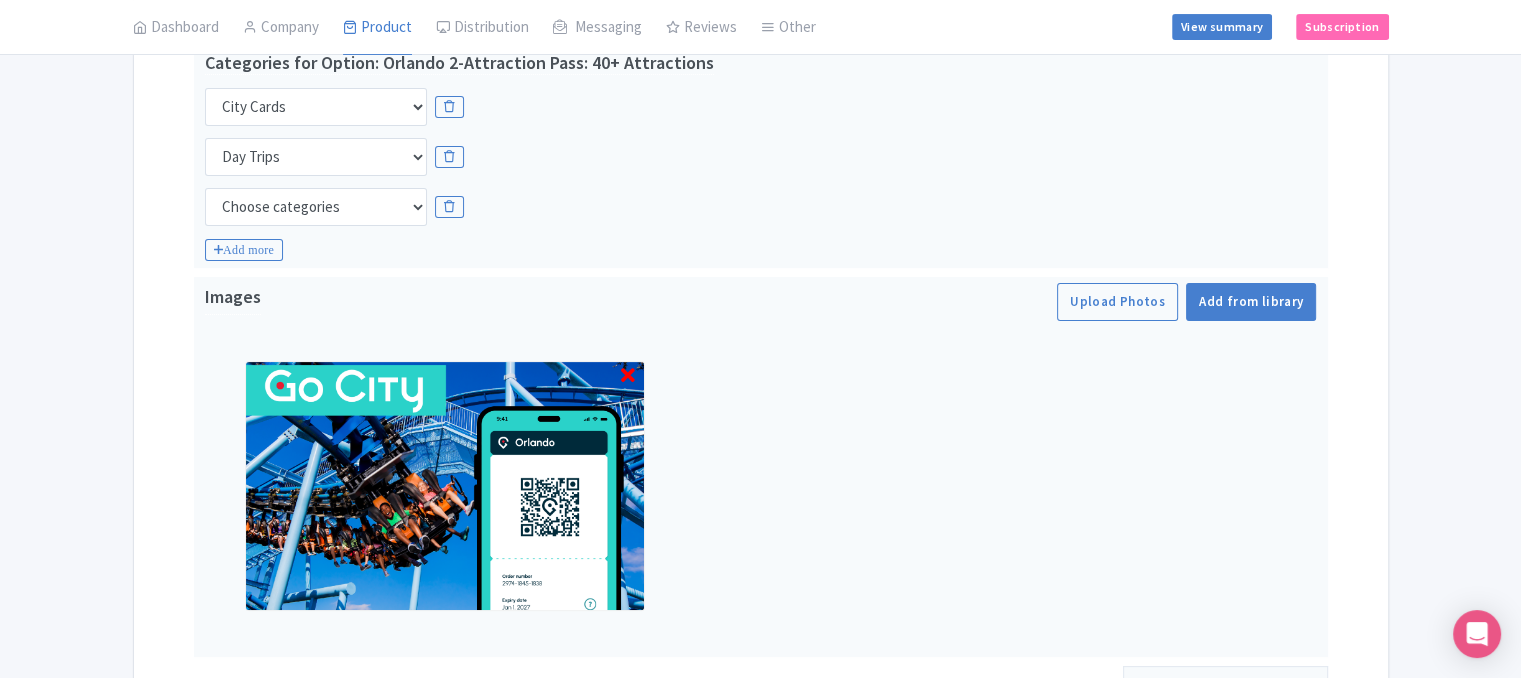 scroll, scrollTop: 473, scrollLeft: 0, axis: vertical 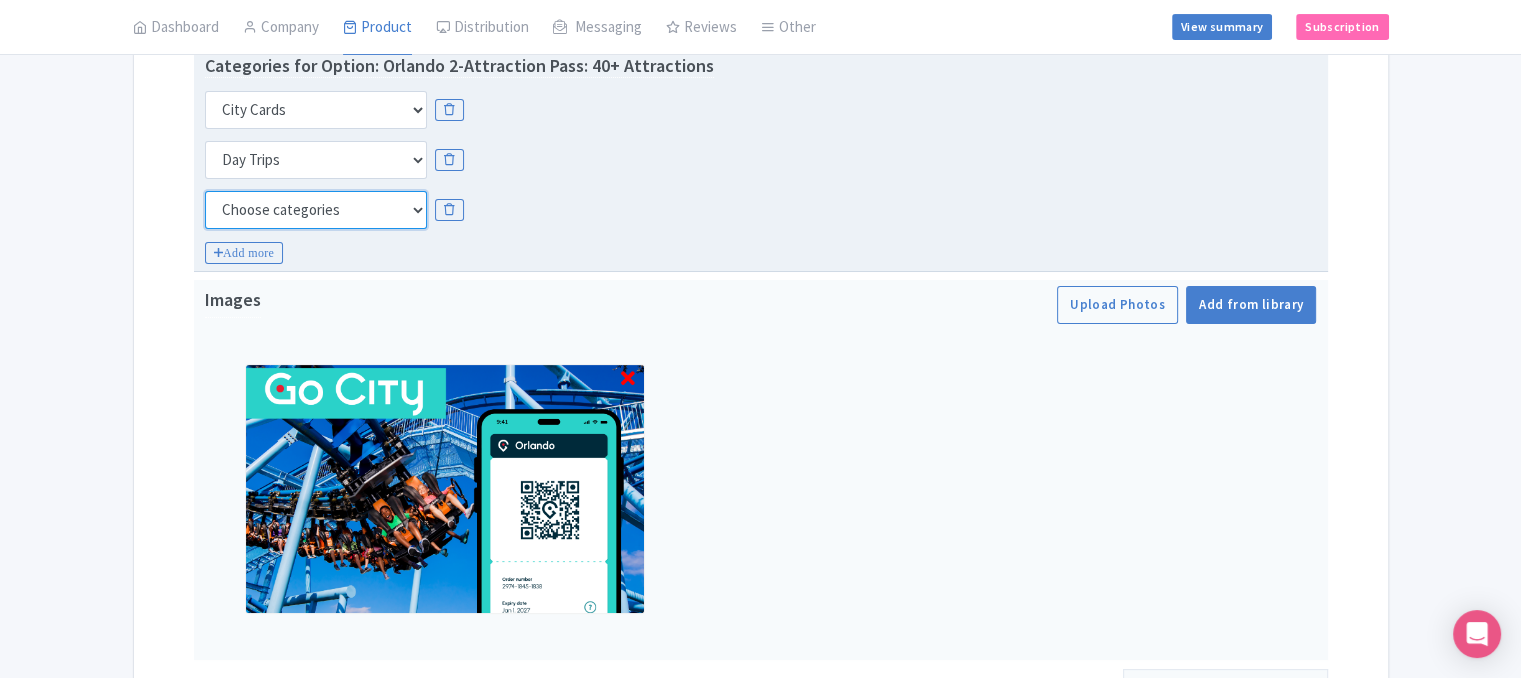 click on "Choose categories Adults Only
Animals
Audio Guide
Beaches
Bike Tours
Boat Tours
City Cards
Classes
Day Trips
Family Friendly
Fast Track
Food
Guided Tours
History
Hop On Hop Off
Literature
Live Music
Museums
Nightlife
Outdoors
Private Tours
Romantic
Self Guided
Small Group Tours
Sports
Theme Parks
Walking Tours
Wheelchair Accessible
Recurring Events" at bounding box center (316, 210) 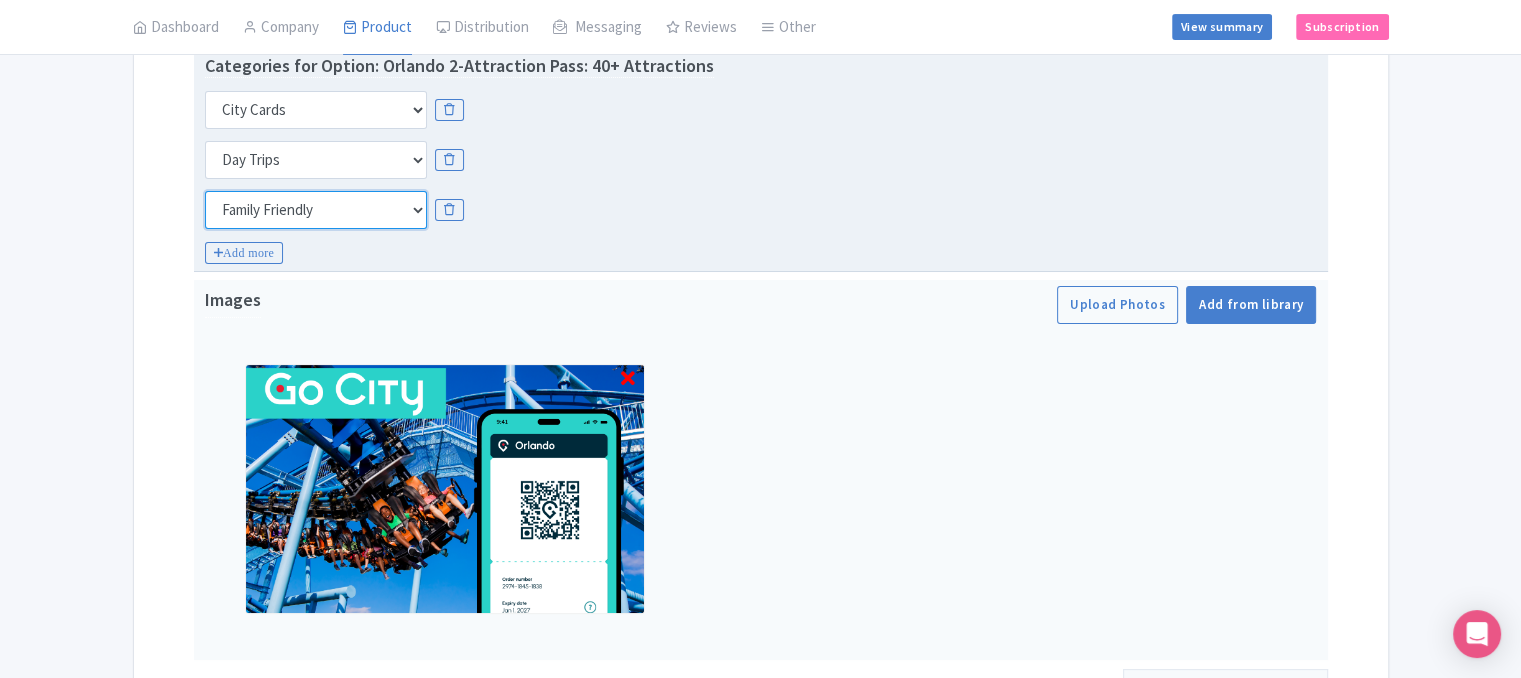 click on "Choose categories Adults Only
Animals
Audio Guide
Beaches
Bike Tours
Boat Tours
City Cards
Classes
Day Trips
Family Friendly
Fast Track
Food
Guided Tours
History
Hop On Hop Off
Literature
Live Music
Museums
Nightlife
Outdoors
Private Tours
Romantic
Self Guided
Small Group Tours
Sports
Theme Parks
Walking Tours
Wheelchair Accessible
Recurring Events" at bounding box center (316, 210) 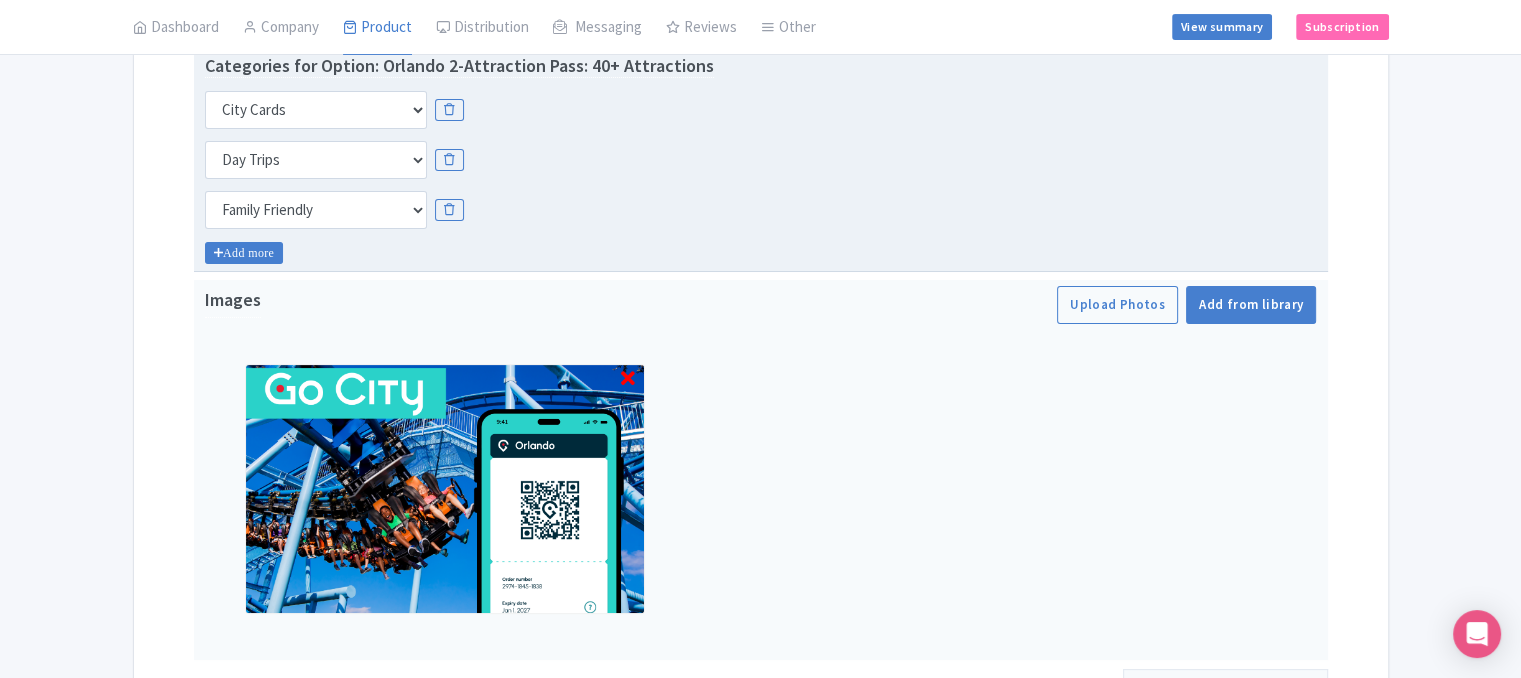 click on "Add more" at bounding box center [244, 253] 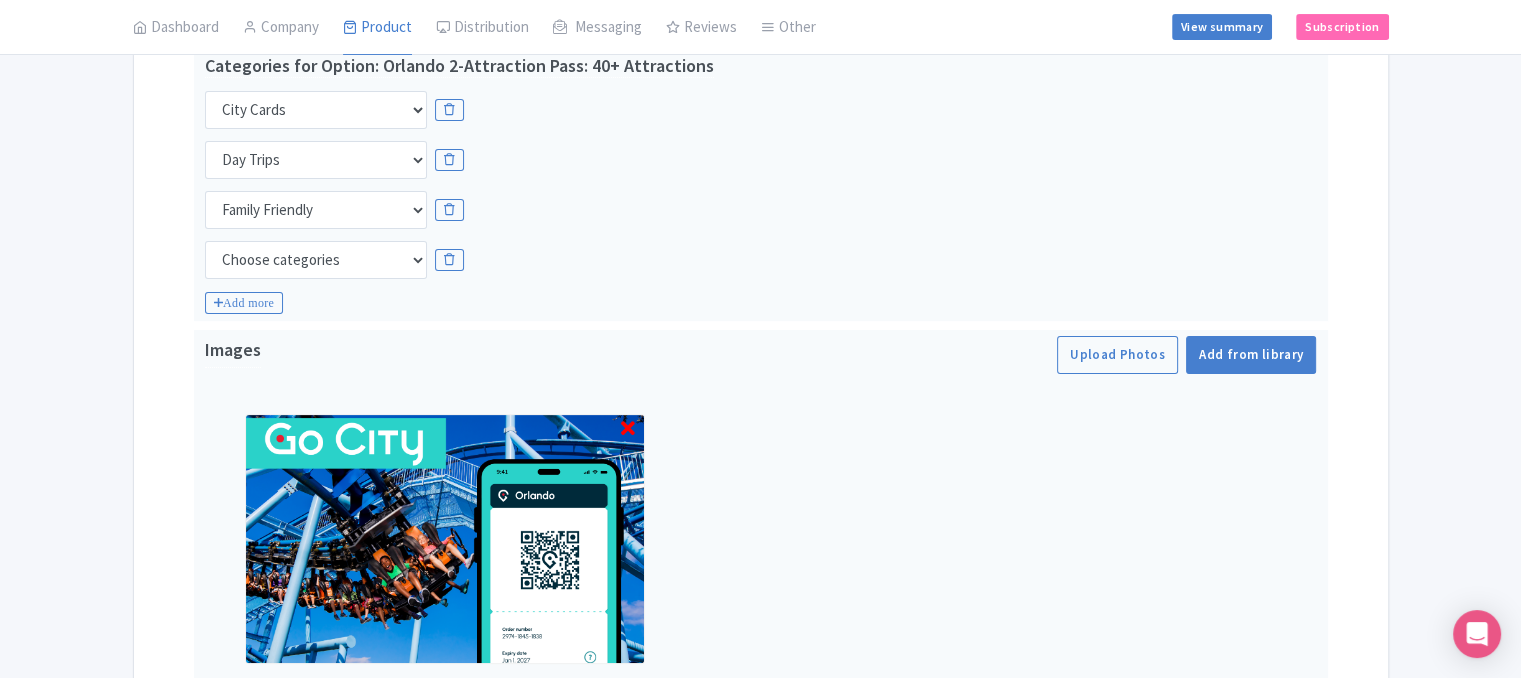click on "Name & Price
Locations
Description & Reviews
Images & Categories
Complete
Edit Name for Google Listing
Regular Product Name:
Orlando 2-Attraction Pass: 40+ Attractions - Clone
Orlando 2-Attraction Pass: 40+ Attractions
Save
Categories for Option: Orlando 2-Attraction Pass: 40+ Attractions
Choose categories Adults Only
Animals
Audio Guide
Beaches
Bike Tours
Boat Tours
City Cards
Classes
Day Trips
Family Friendly
Fast Track
Food
Guided Tours
History
Hop On Hop Off
Literature
Live Music
Museums
Nightlife
Outdoors
Private Tours
Romantic
Self Guided
Small Group Tours
Sports
Theme Parks
Walking Tours
Wheelchair Accessible
Recurring Events
Choose categories Adults Only
Animals
Audio Guide
Beaches
Bike Tours
Boat Tours
City Cards
Classes
Day Trips
Family Friendly
Fast Track
Food
Guided Tours
History
Hop On Hop Off
Literature
Live Music
Museums" at bounding box center [761, 402] 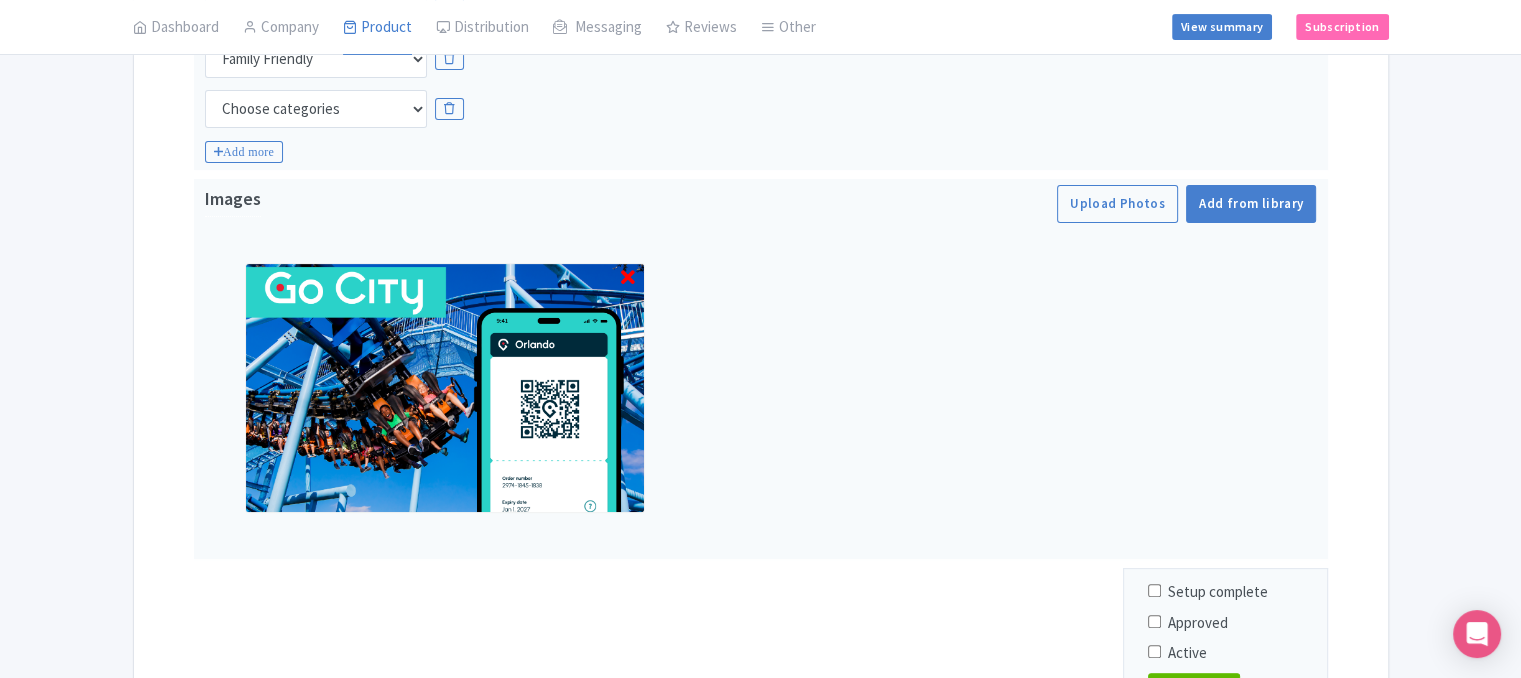 scroll, scrollTop: 633, scrollLeft: 0, axis: vertical 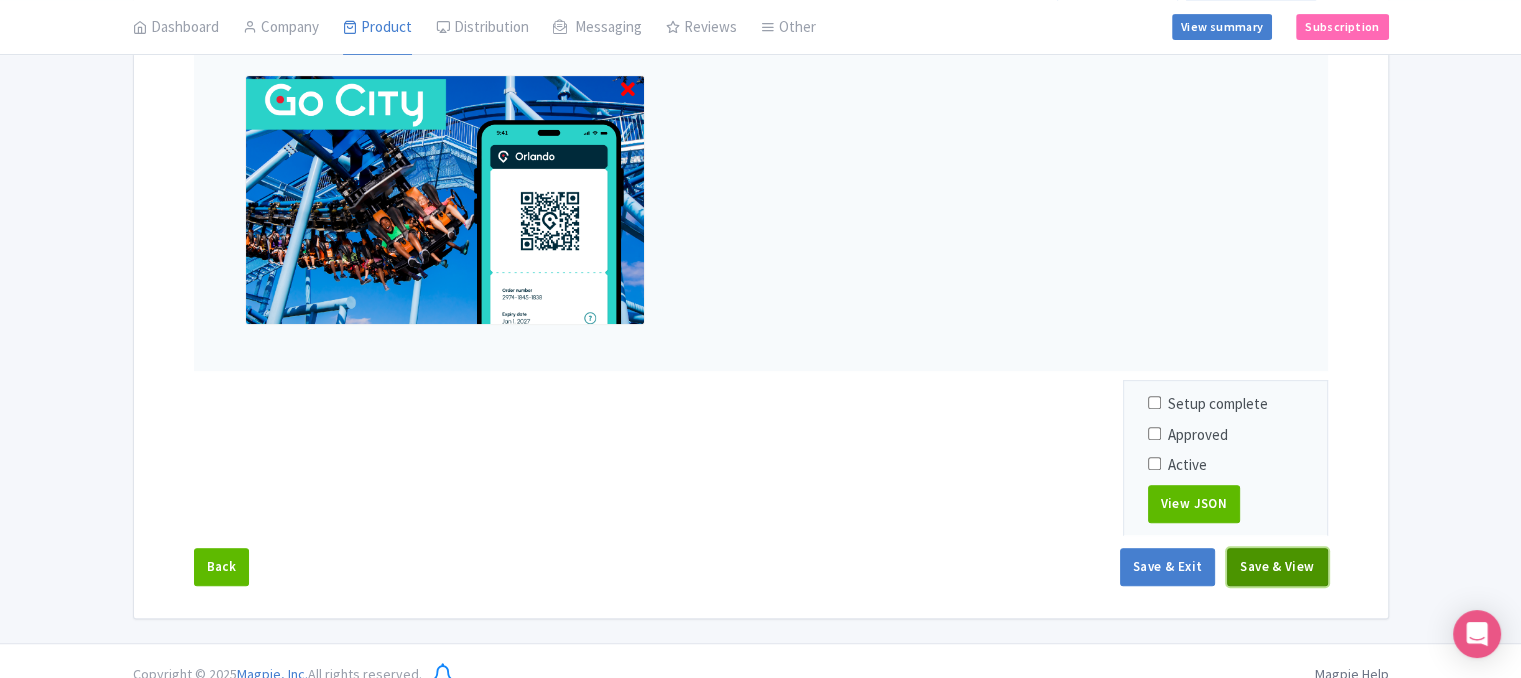 click on "Save & View" at bounding box center [1277, 567] 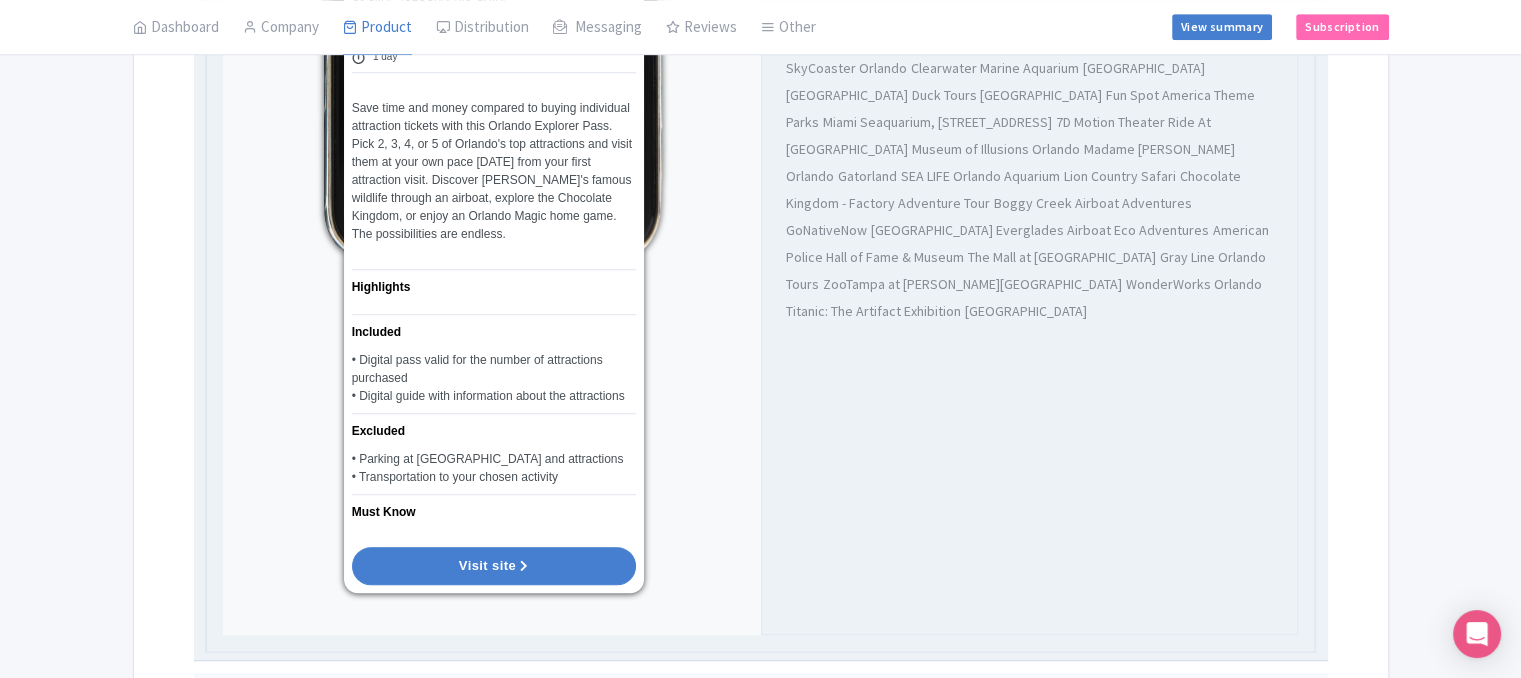 scroll, scrollTop: 1252, scrollLeft: 0, axis: vertical 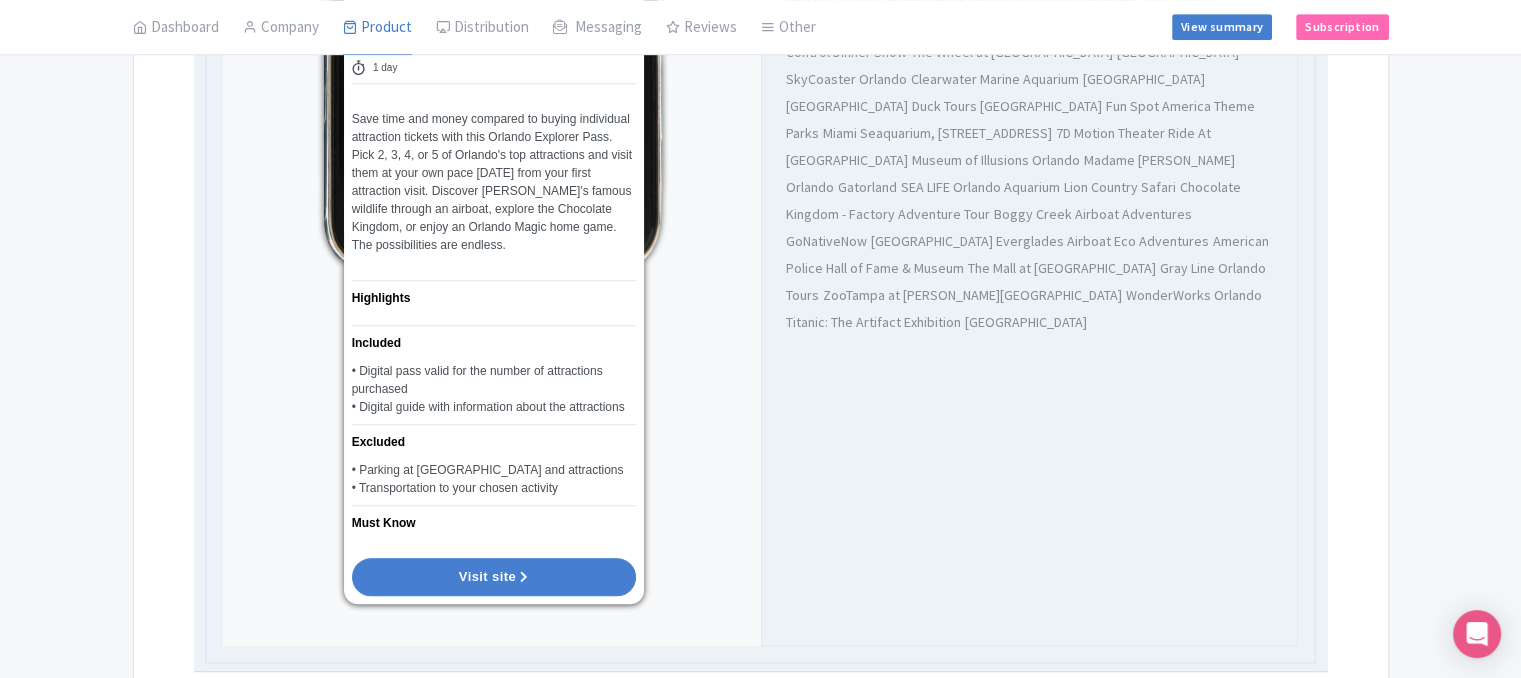 click on "Orlando 2-Attraction Pass: 40+ Attractions
Name   * Orlando 2-Attraction Pass: 40+ Attractions - Clone
4.3
(22125)
Go City® - Orlando
115.00 USD
1 day
Save time and money compared to buying individual attraction tickets with this Orlando Explorer Pass. Pick 2, 3, 4, or 5 of Orlando's top attractions and visit them at your own pace within 60 days from your first attraction visit. Discover Orlando's famous wildlife through an airboat, explore the Chocolate Kingdom, or enjoy an Orlando Magic home game. The possibilities are endless.
Short description
Bold
Italic
Strikethrough
Link
Heading
Quote
Code
Bullets
Numbers
Decrease Level
Increase Level
Attach Files
Undo
Redo
Link
Unlink" at bounding box center (492, 104) 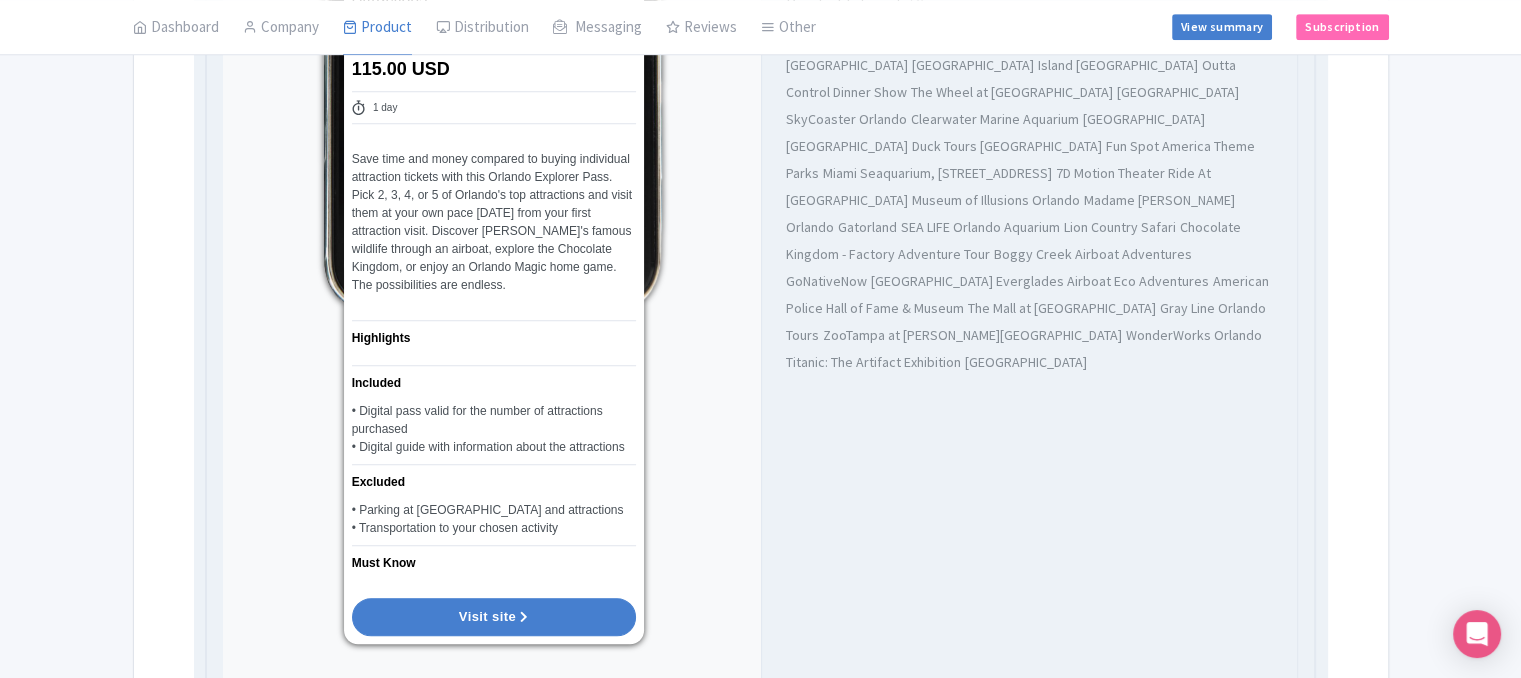 scroll, scrollTop: 1172, scrollLeft: 0, axis: vertical 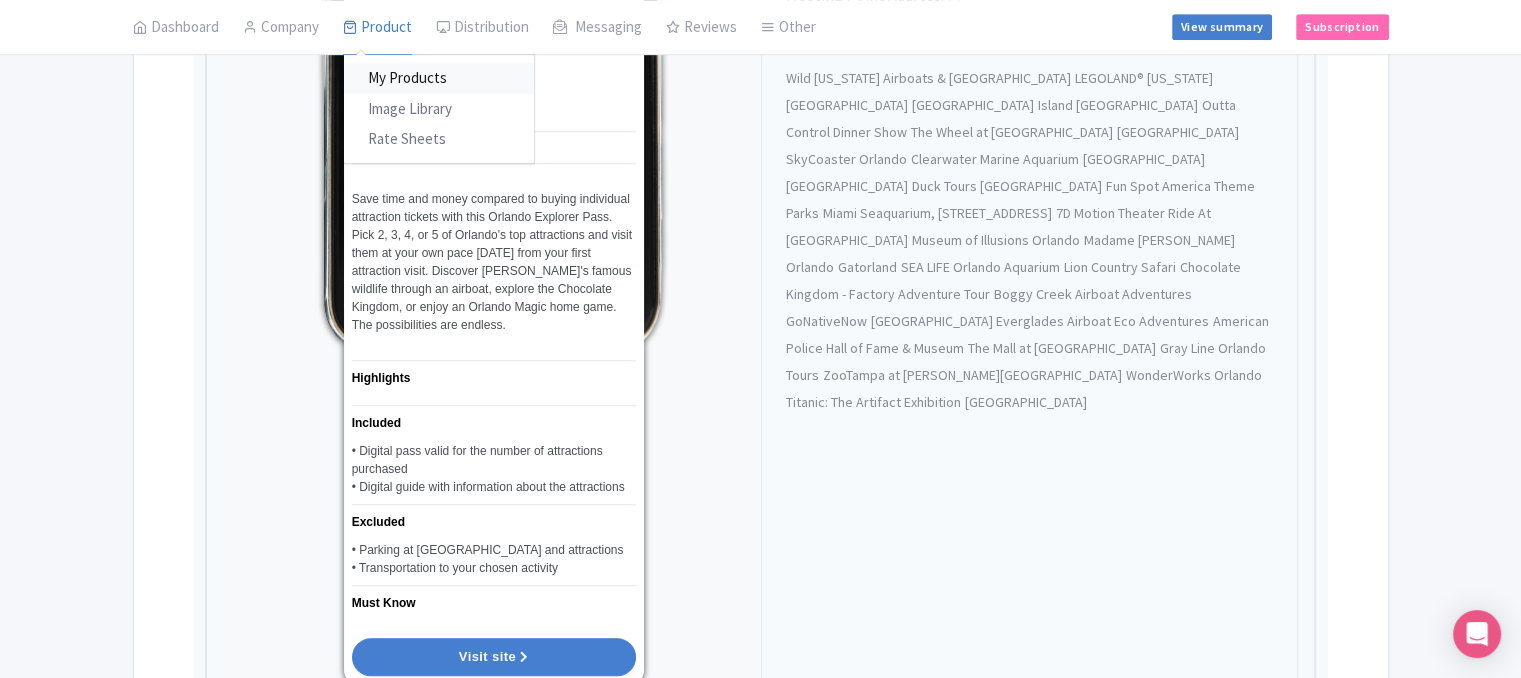 click on "My Products" at bounding box center [439, 79] 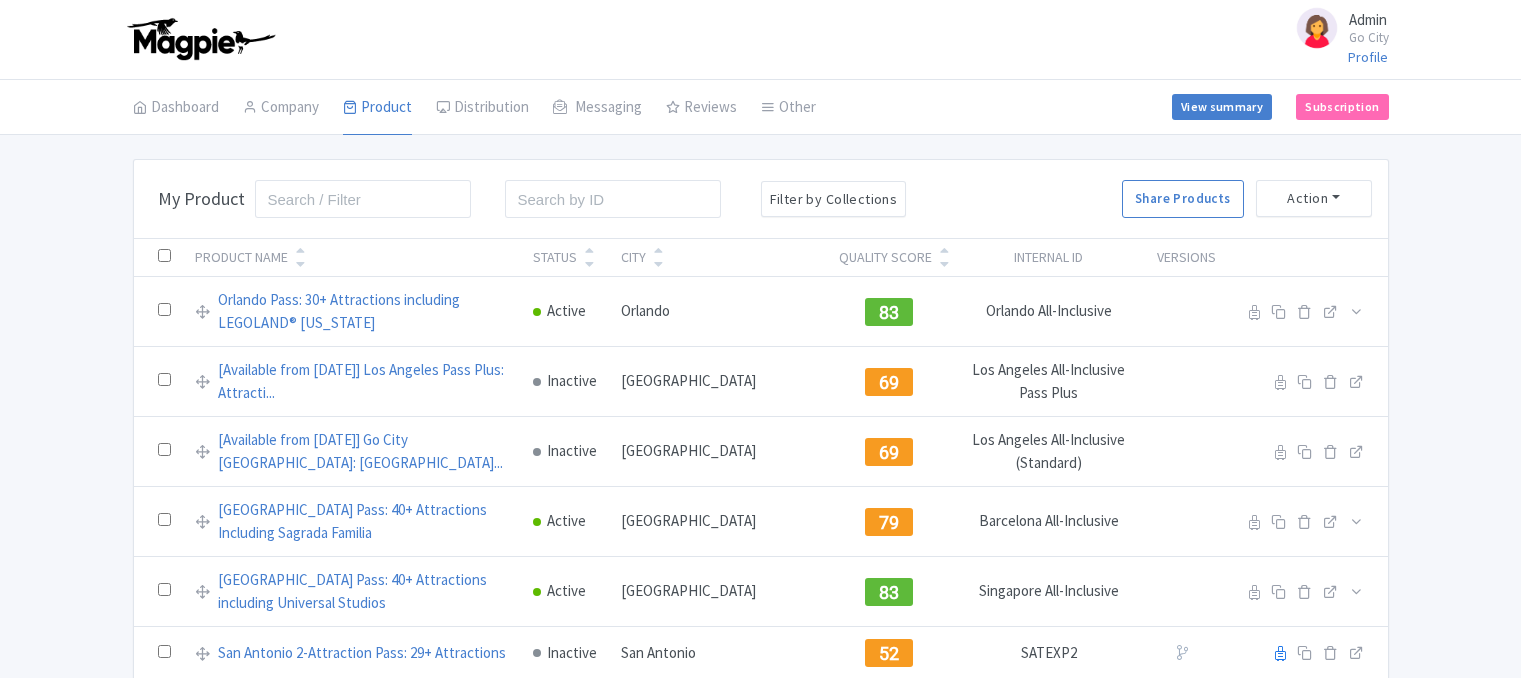 scroll, scrollTop: 0, scrollLeft: 0, axis: both 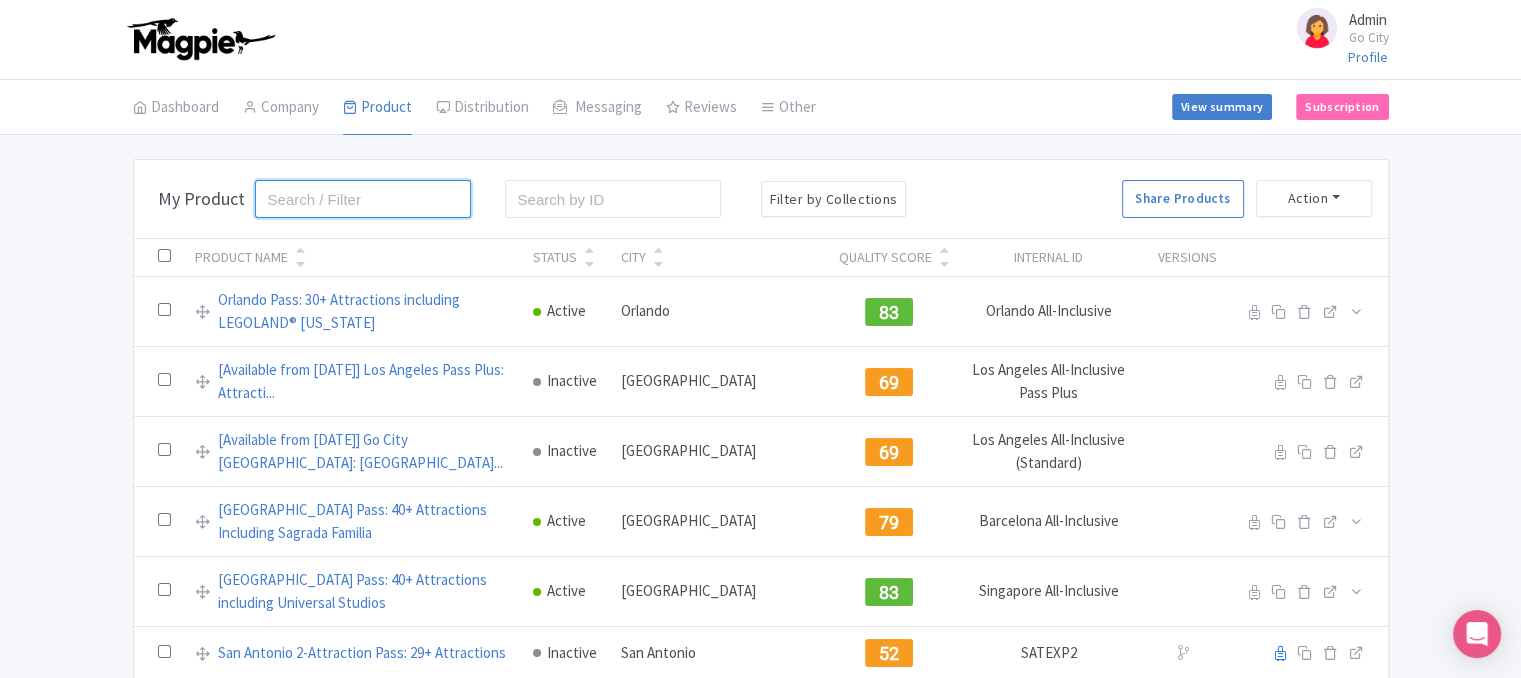 click at bounding box center [363, 199] 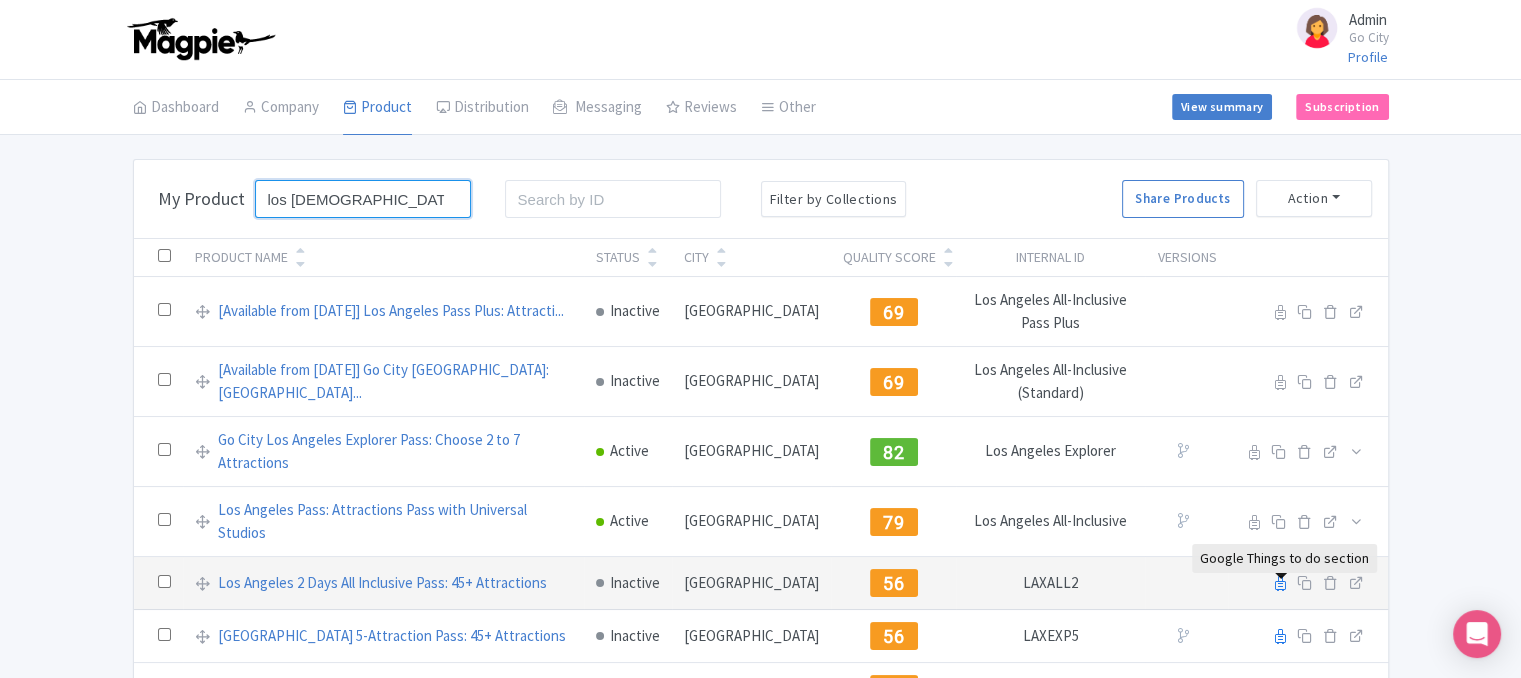 type on "los [DEMOGRAPHIC_DATA]" 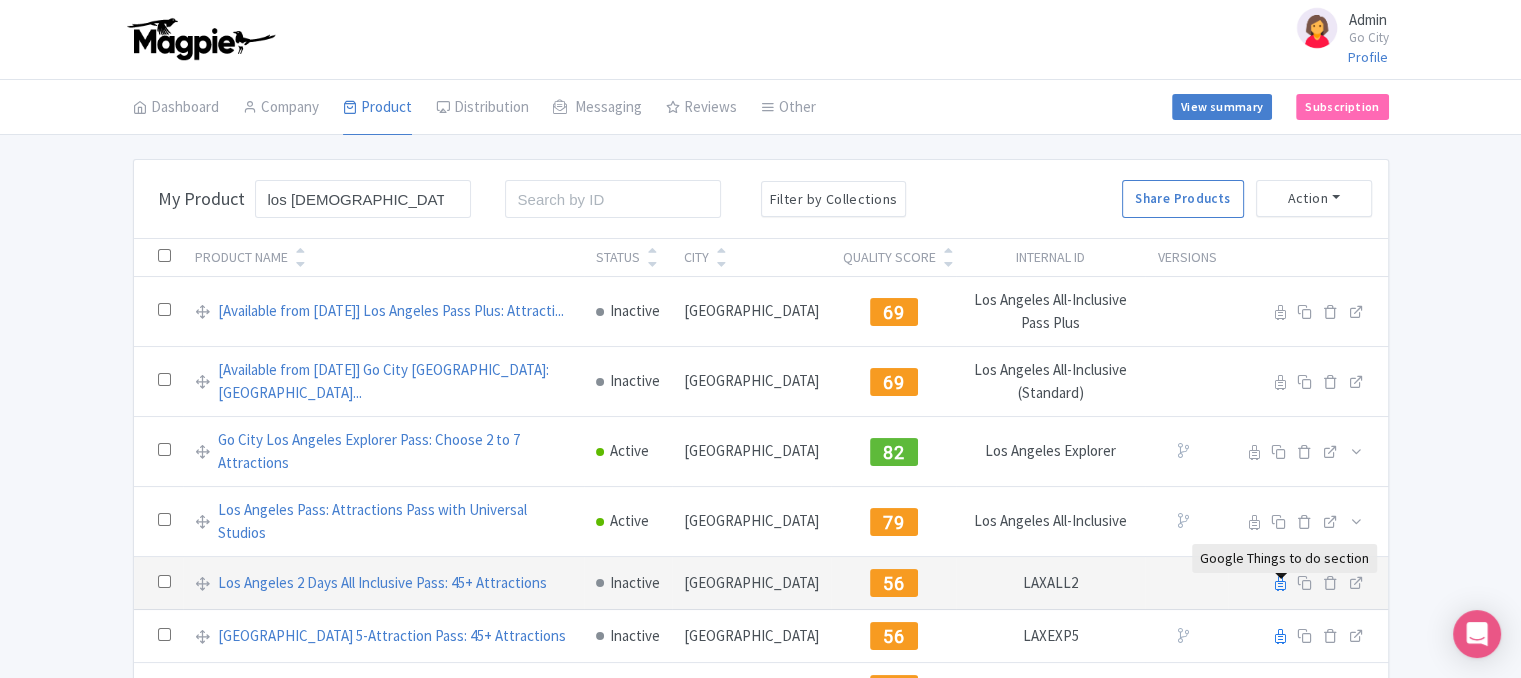 click at bounding box center (1280, 583) 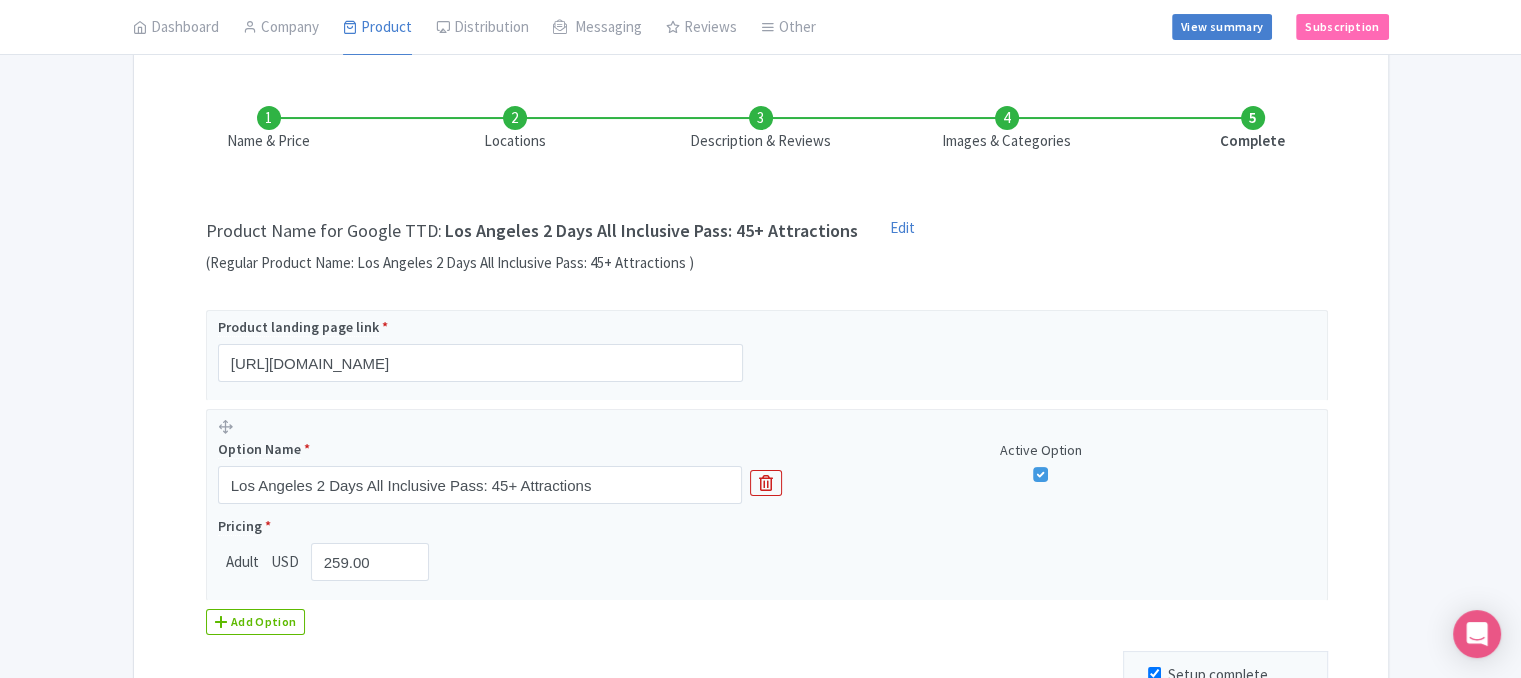 scroll, scrollTop: 520, scrollLeft: 0, axis: vertical 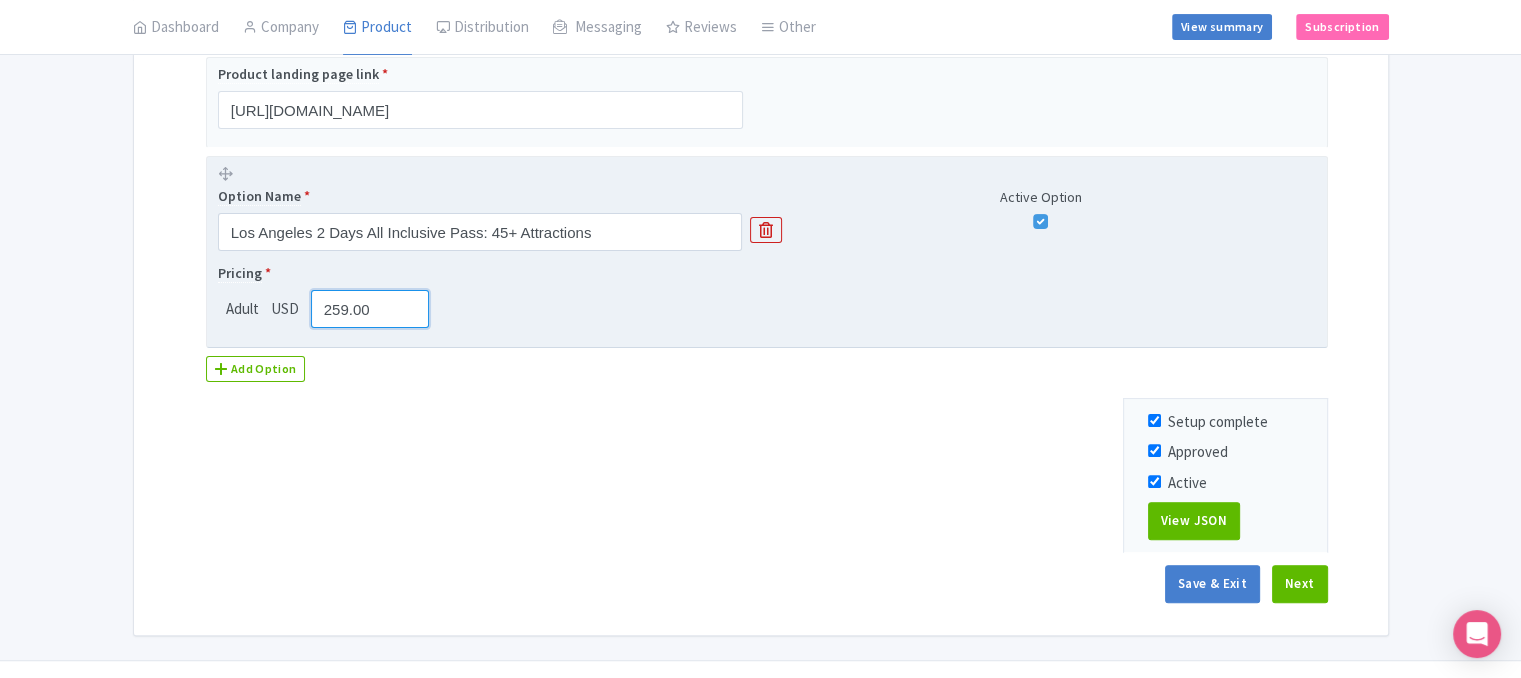 click on "259.00" at bounding box center (370, 309) 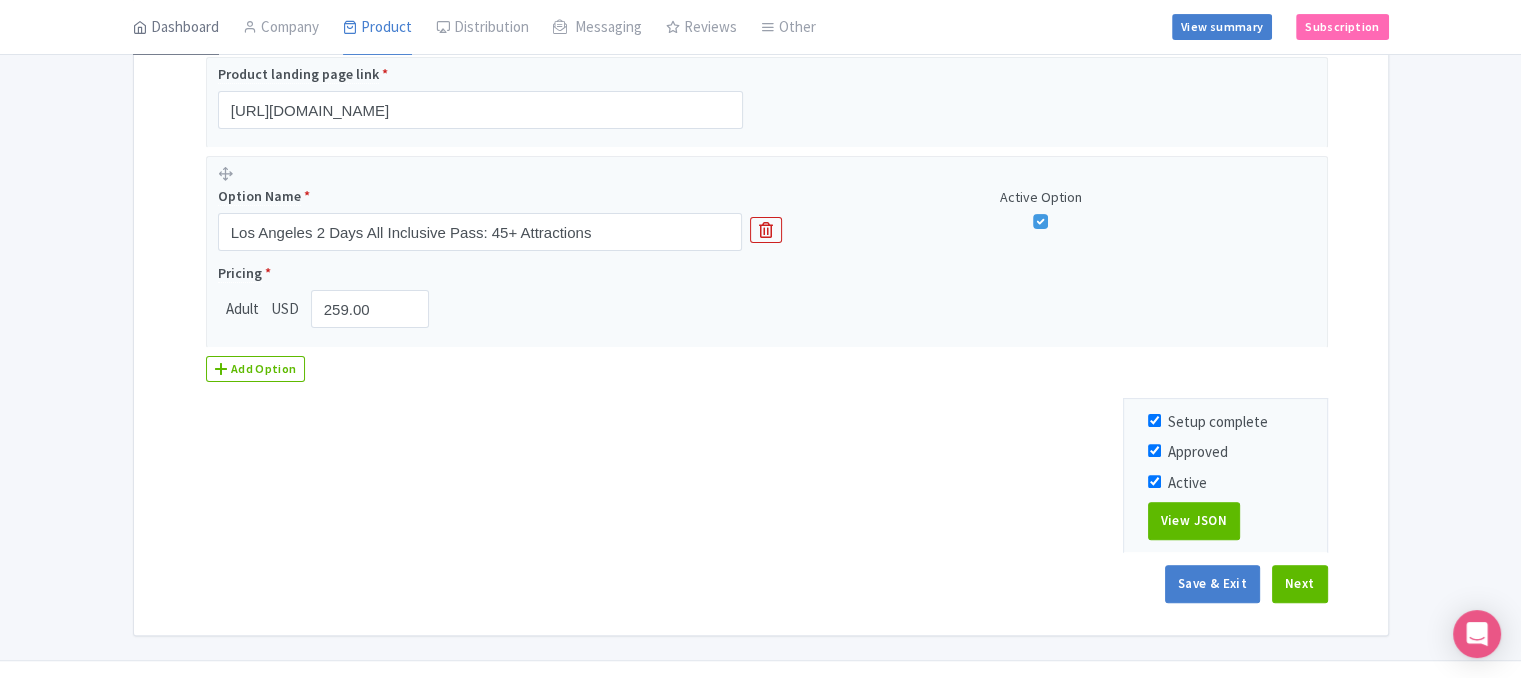 click on "Dashboard" at bounding box center [176, 28] 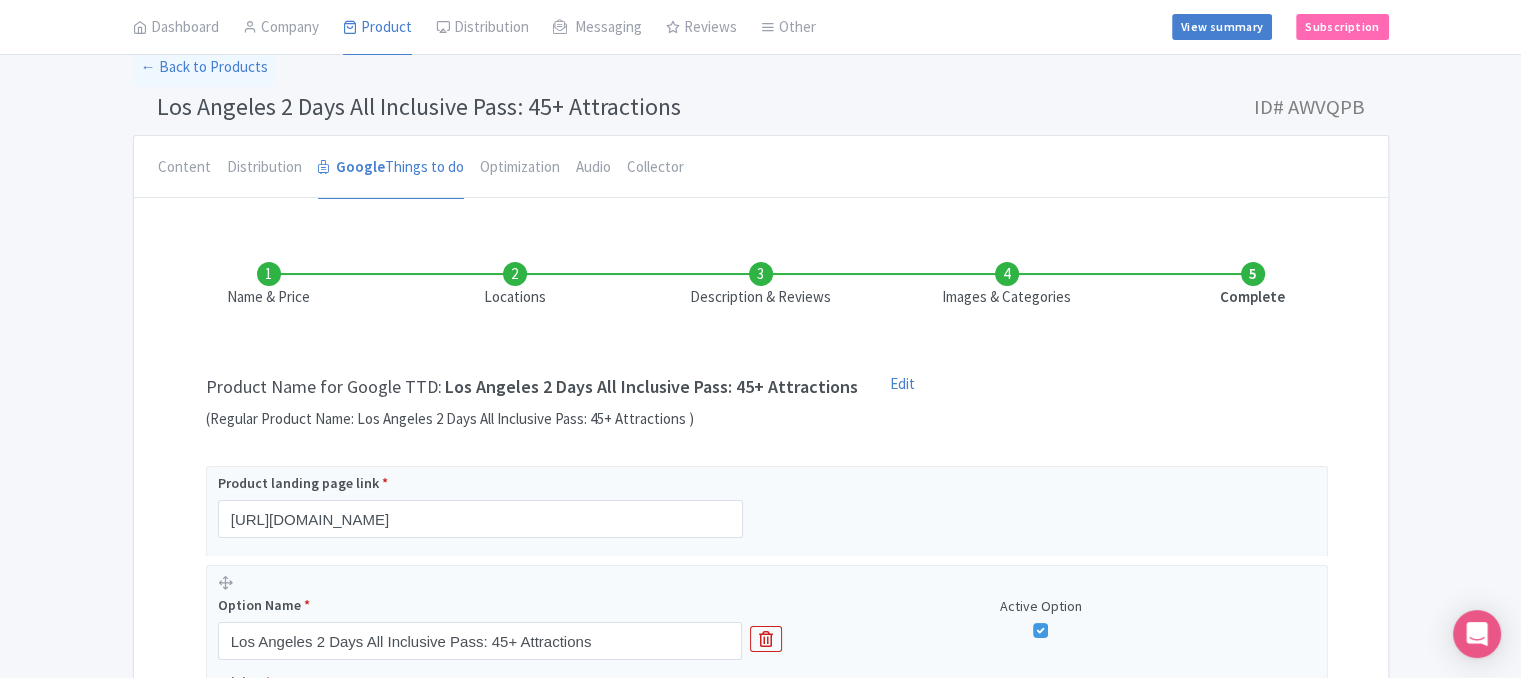 scroll, scrollTop: 0, scrollLeft: 0, axis: both 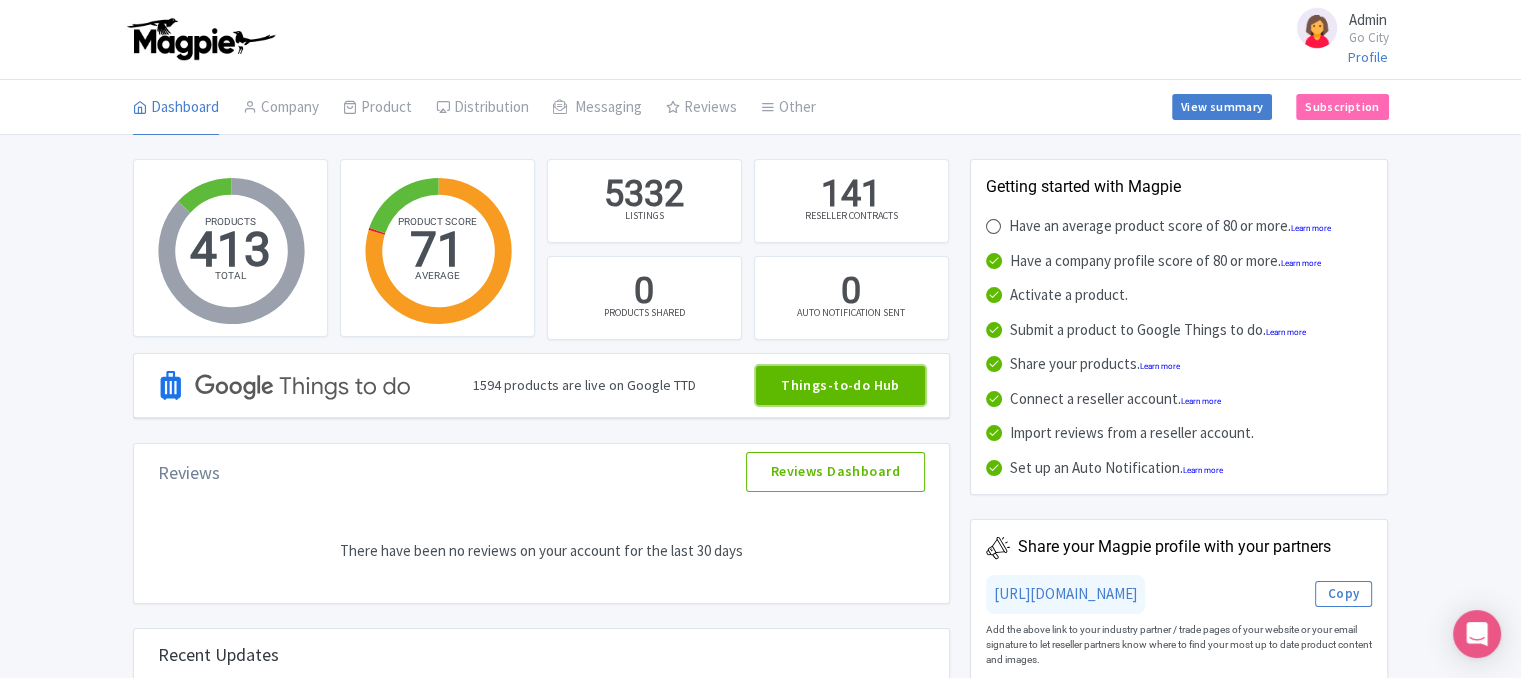 click on "Things-to-do Hub" at bounding box center [840, 386] 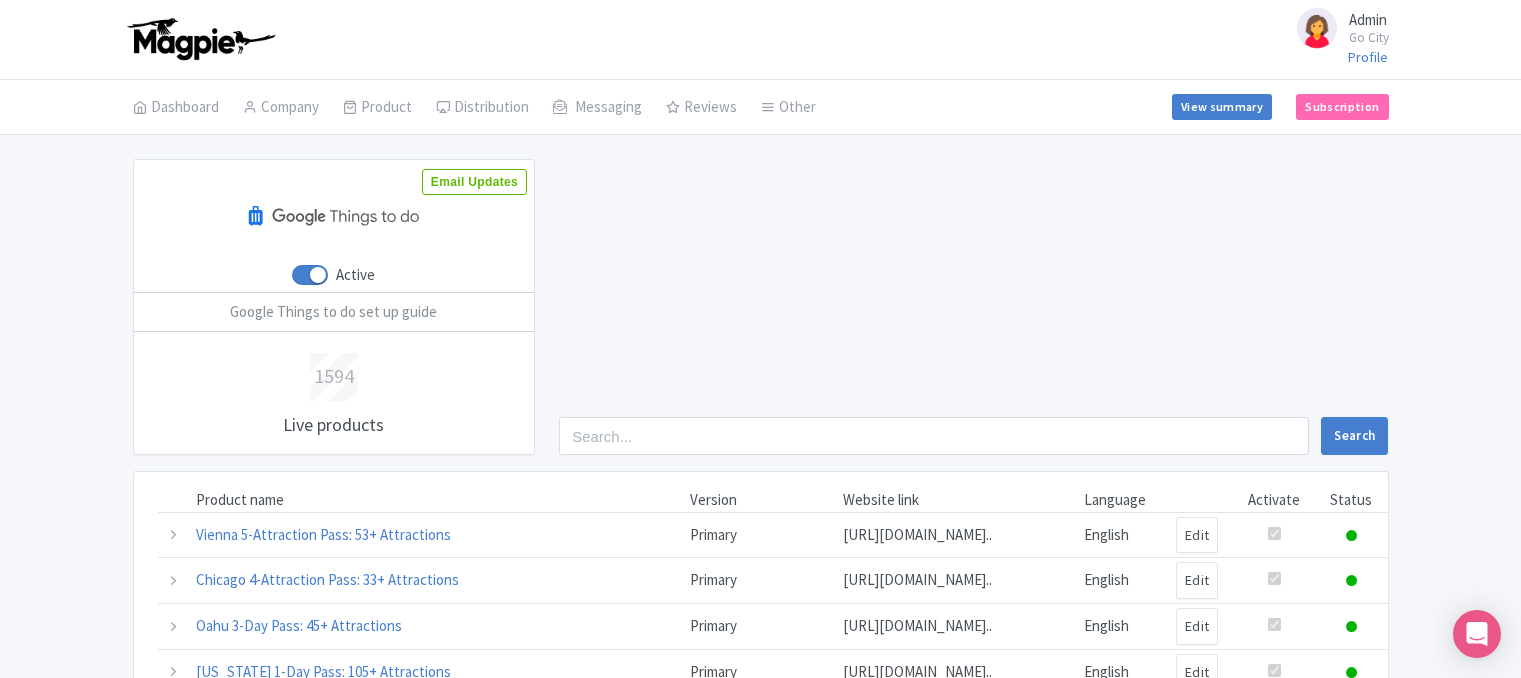 scroll, scrollTop: 0, scrollLeft: 0, axis: both 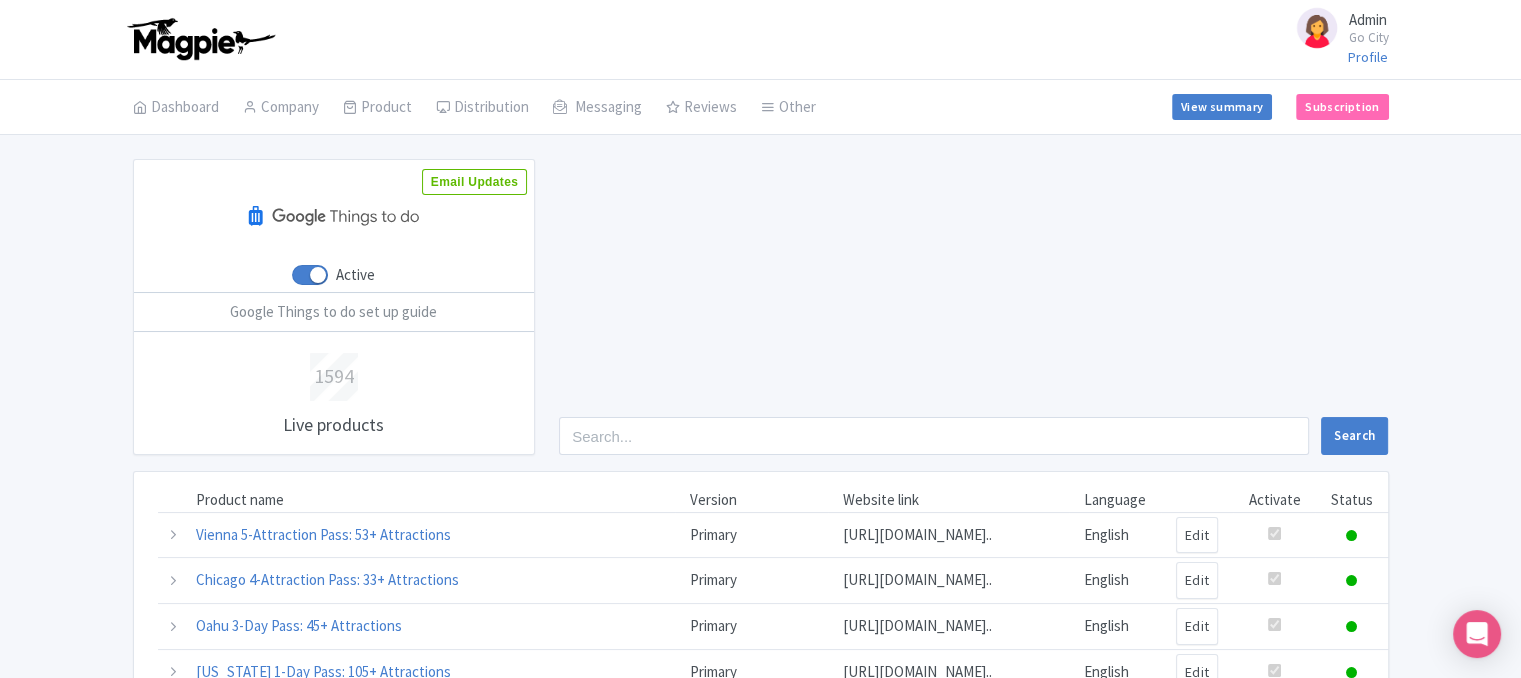 click on "Active
Google Things to do set up guide
1594
Live products
Email Updates
Search
Product name
Version
Website link
Language
Activate
Status
Vienna 5-Attraction Pass: 53+ Attractions
Primary
https://gocity.com/en/vienna/passes/e...
English
Edit
Version Product Name
Wien 5-Attraktionen-Pass: 53+ Attraktionen verfügbar
German
https://gocity.com/de/vienna/passes/e...
German
Vienne | Pass 5 activités | +53 activités au choix
French
https://gocity.com/fr/vienna/passes/e...
French
Viena: pase de 5 atracciones con +53 disponibles
Spanish
https://gocity.com/es/vienna/passes/e...
Spanish
Vienna: pass da 5 attrazioni con +53 opzioni
Italian
https://gocity.com/it/vienna/passes/e...
Italian" at bounding box center (760, 938) 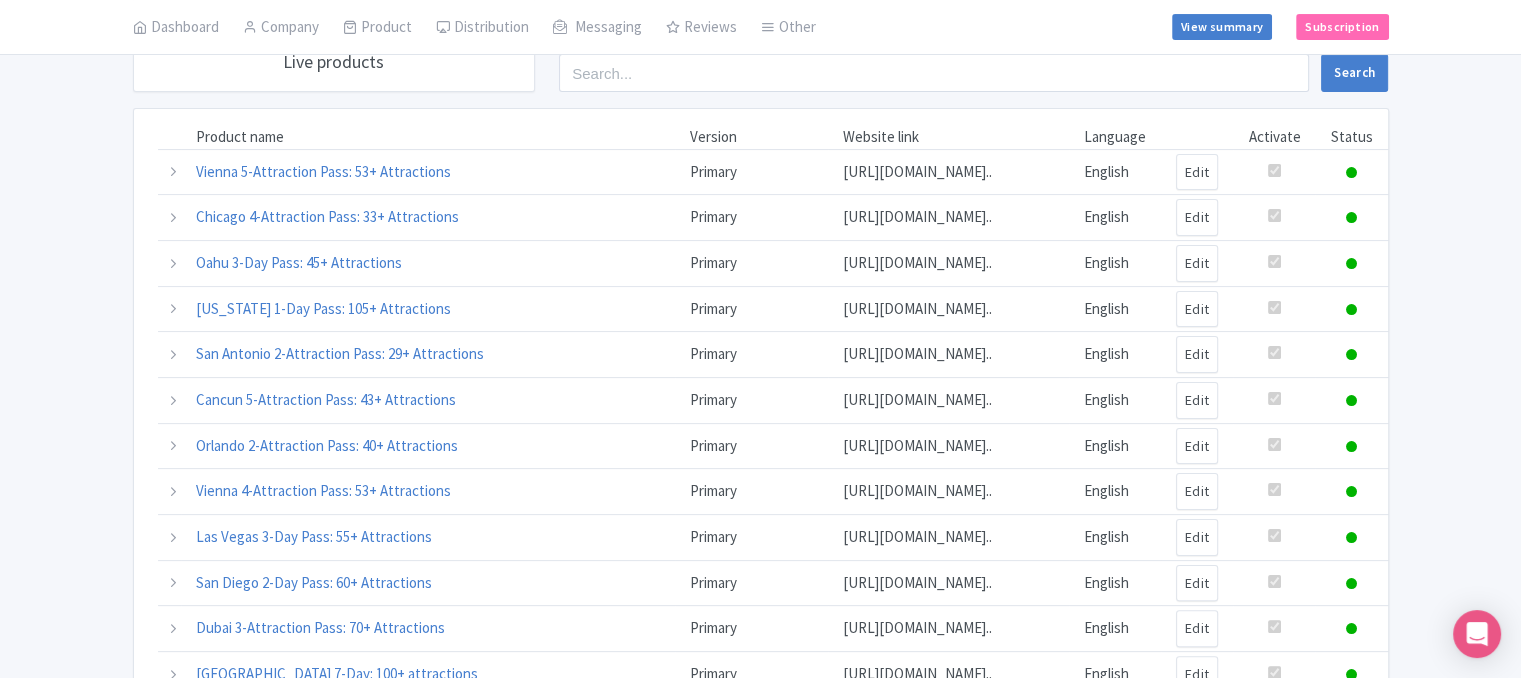 scroll, scrollTop: 400, scrollLeft: 0, axis: vertical 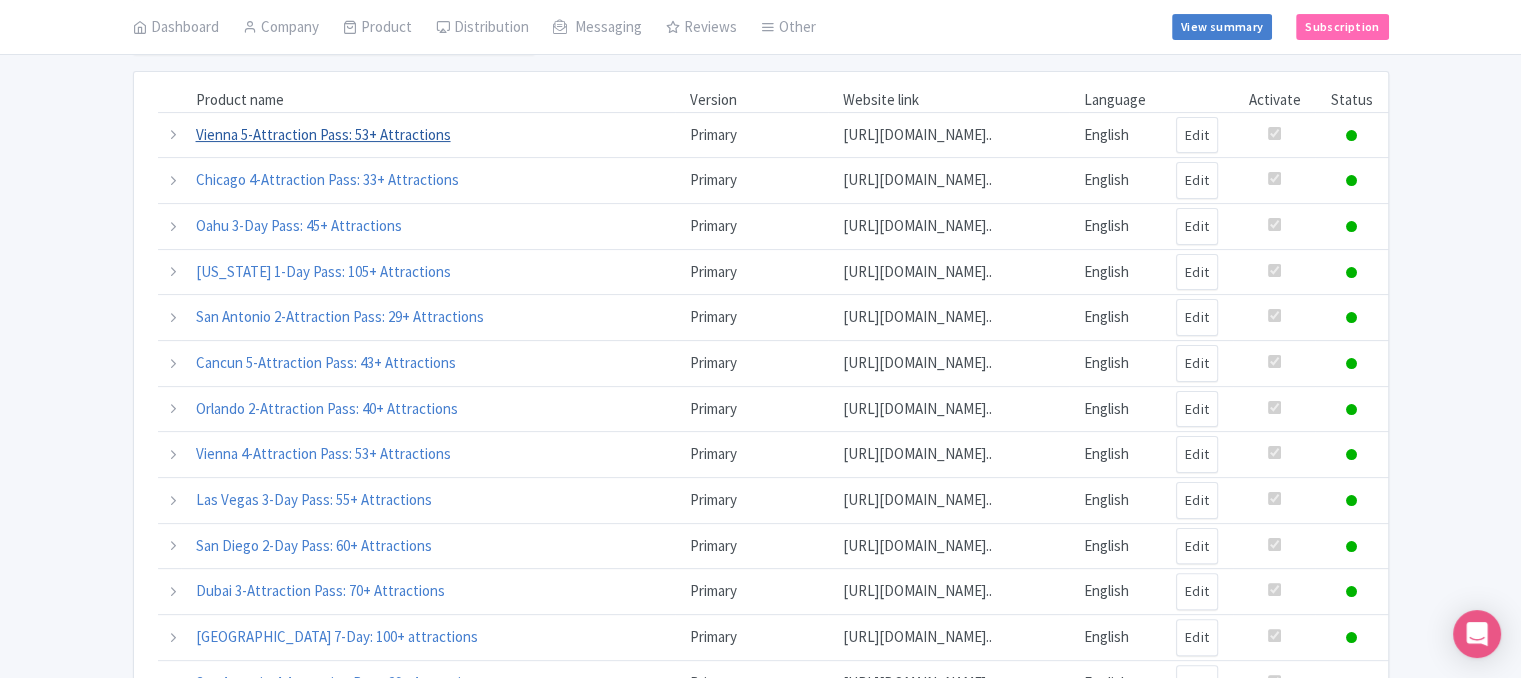 click on "Vienna 5-Attraction Pass: 53+ Attractions" at bounding box center (323, 134) 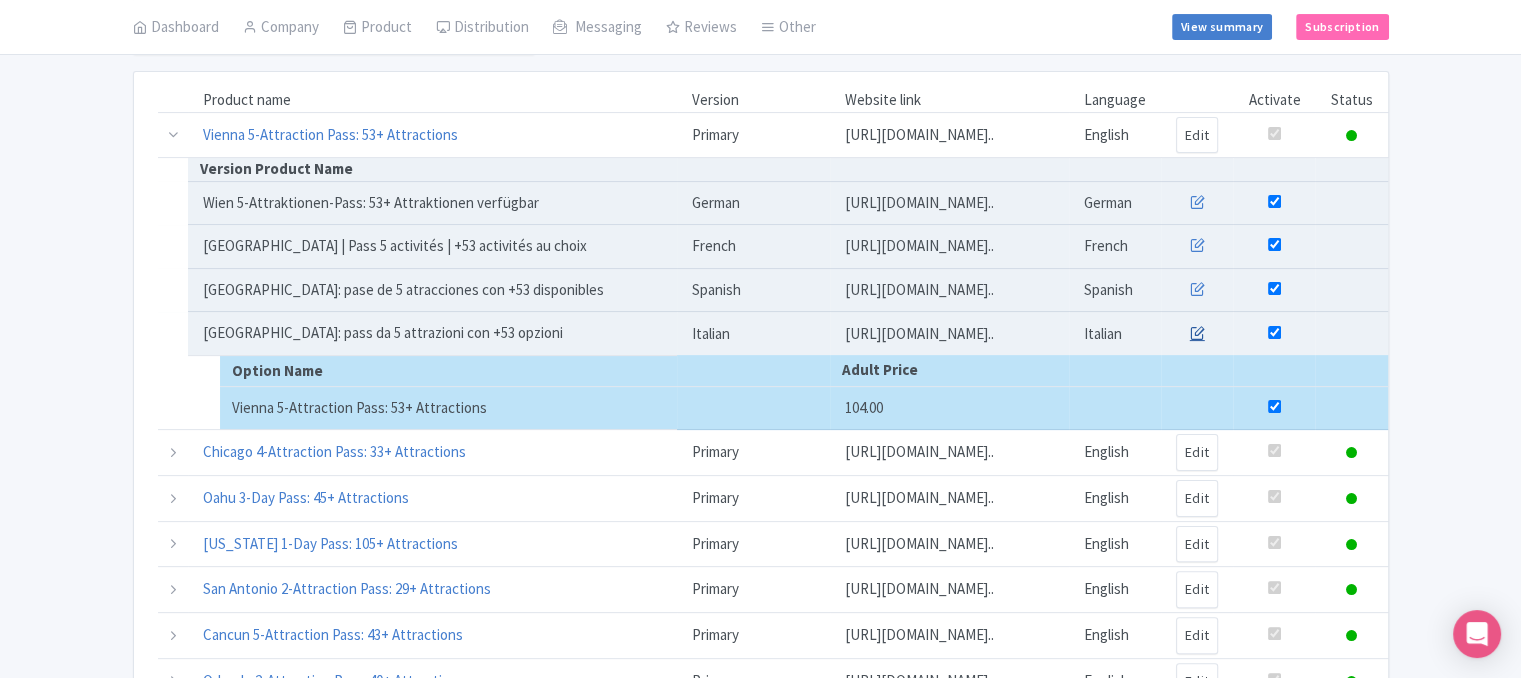 click at bounding box center (1197, 332) 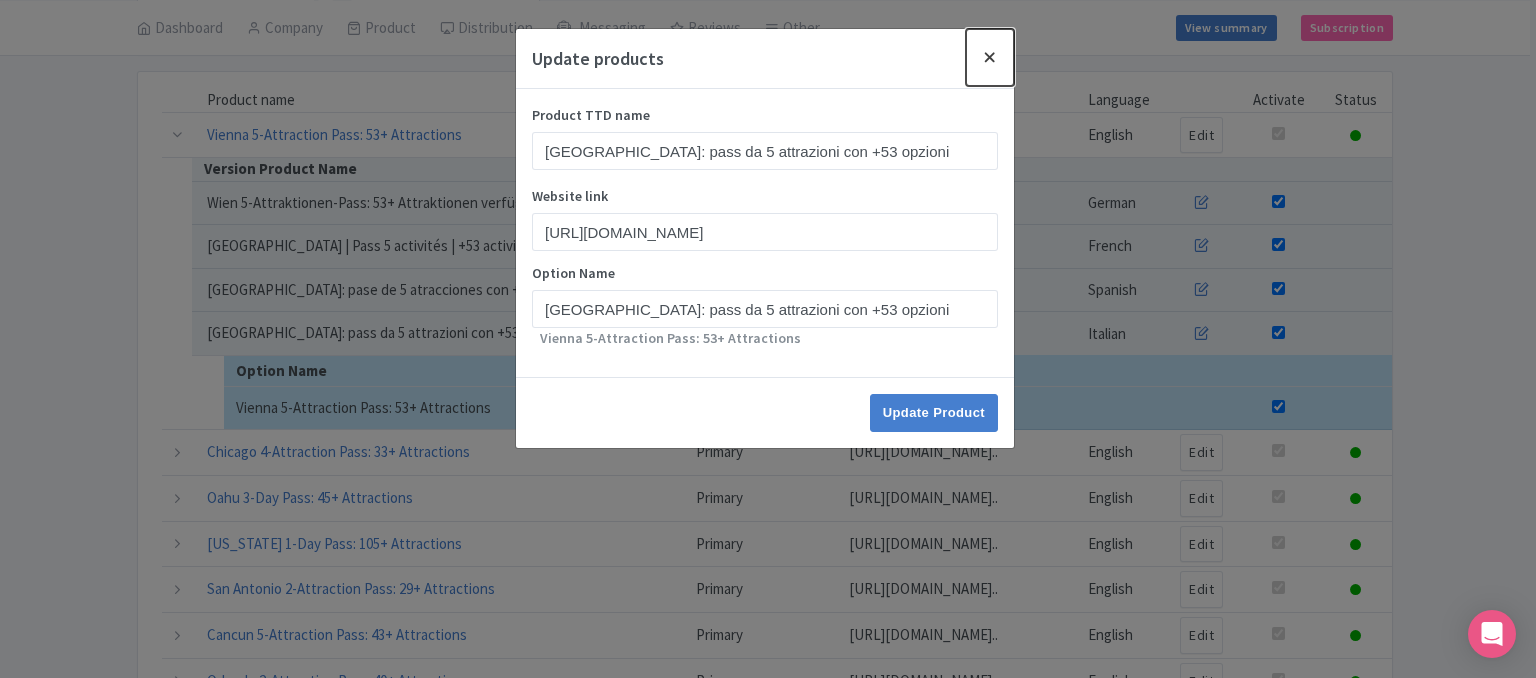 click at bounding box center (990, 57) 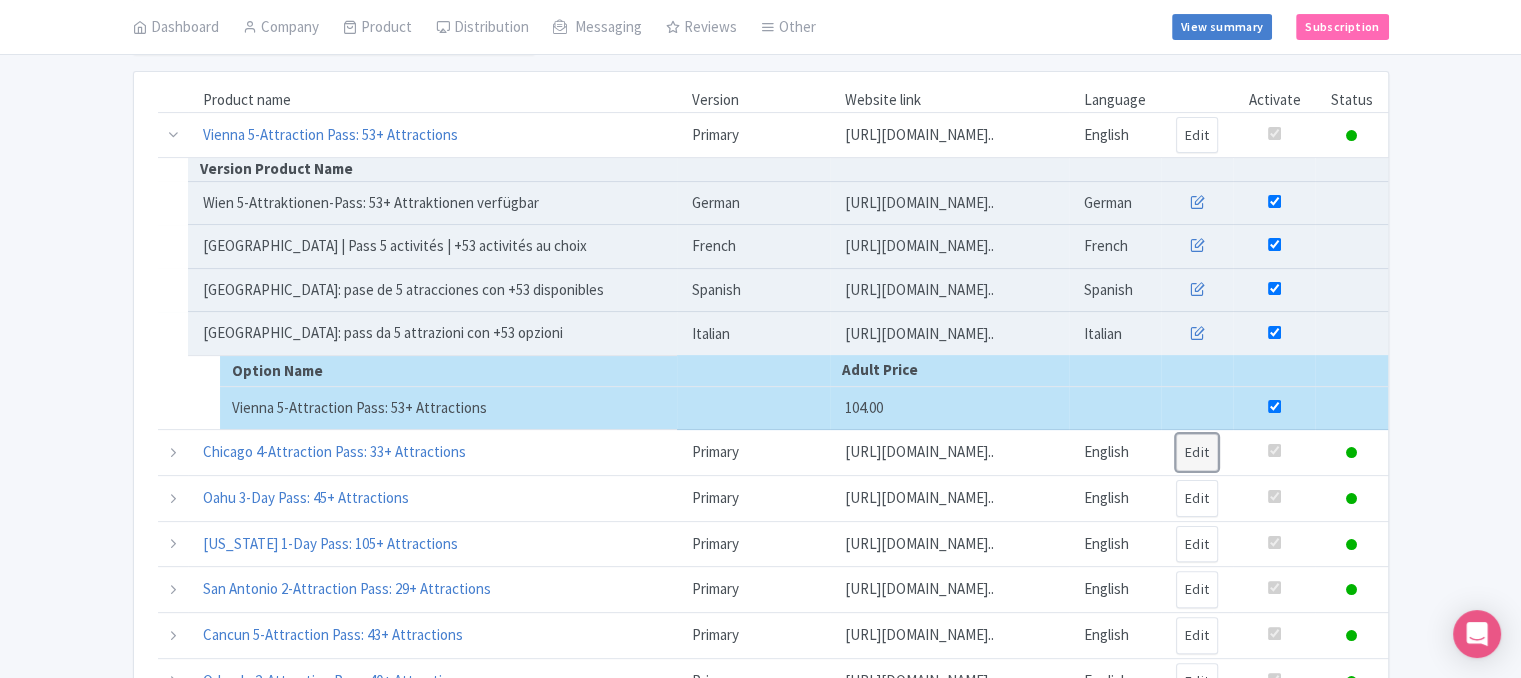 click on "Edit" at bounding box center [1197, 452] 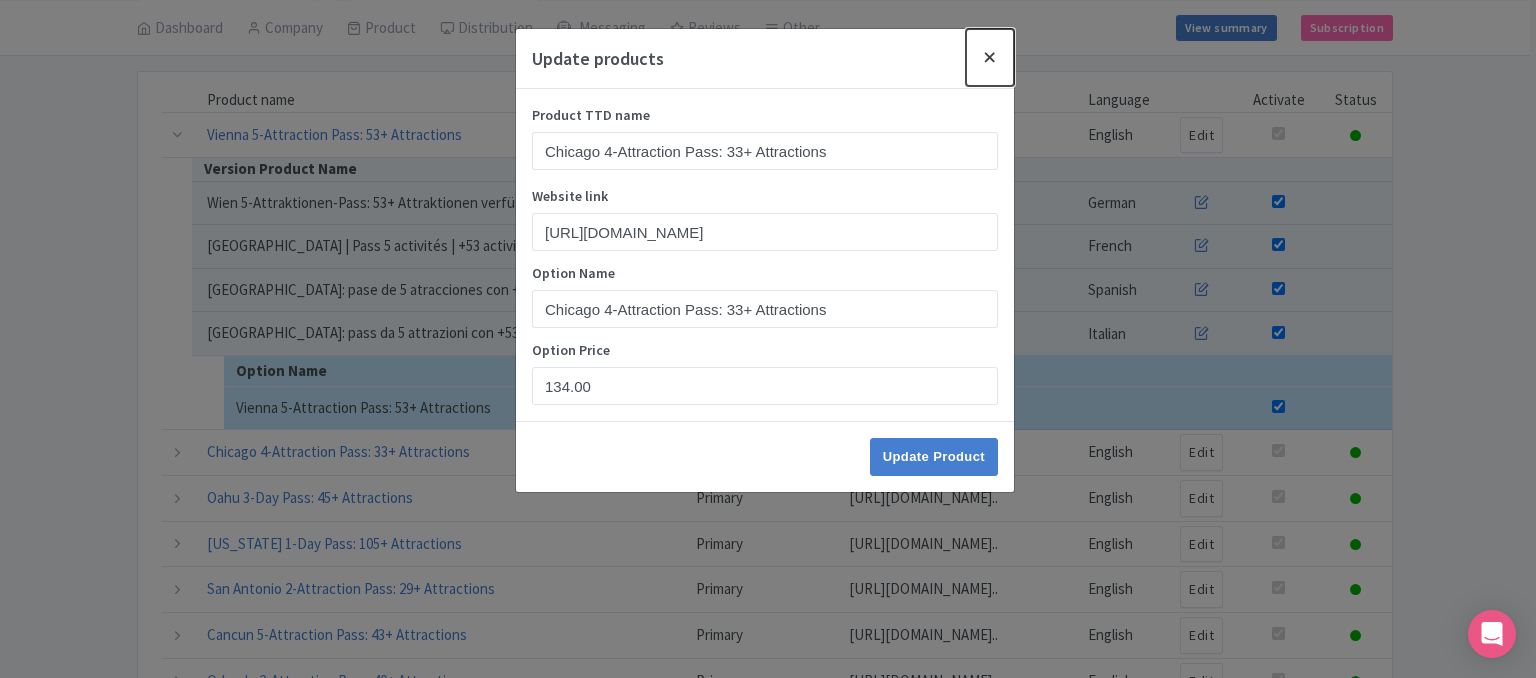 click at bounding box center (990, 57) 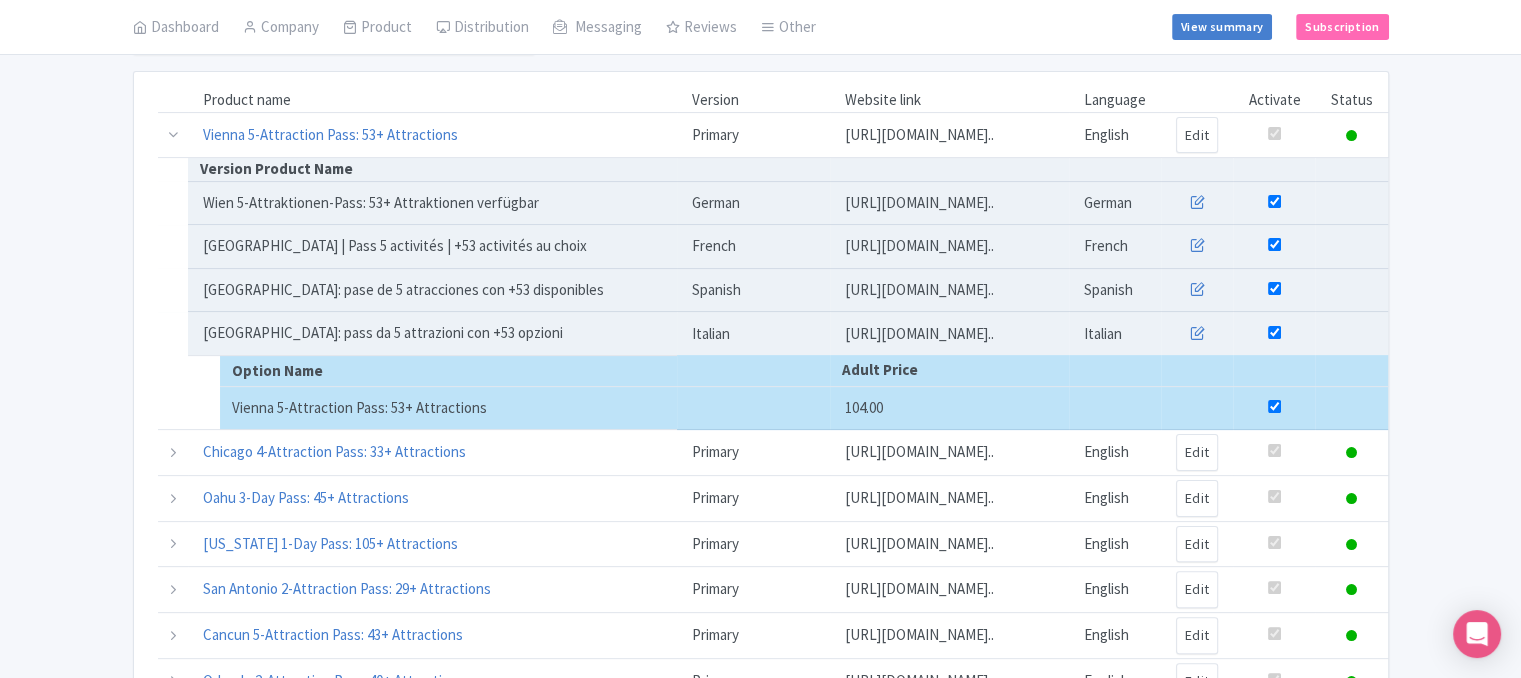 click on "Active
Google Things to do set up guide
1594
Live products
Email Updates
Search
Product name
Version
Website link
Language
Activate
Status
Vienna 5-Attraction Pass: 53+ Attractions
Primary
https://gocity.com/en/vienna/passes/e...
English
Edit
Version Product Name
Wien 5-Attraktionen-Pass: 53+ Attraktionen verfügbar
German
https://gocity.com/de/vienna/passes/e...
German
Vienne | Pass 5 activités | +53 activités au choix
French
https://gocity.com/fr/vienna/passes/e...
French
Viena: pase de 5 atracciones con +53 disponibles
Spanish
https://gocity.com/es/vienna/passes/e...
Spanish
Vienna: pass da 5 attrazioni con +53 opzioni
Italian
https://gocity.com/it/vienna/passes/e...
Italian" at bounding box center (760, 674) 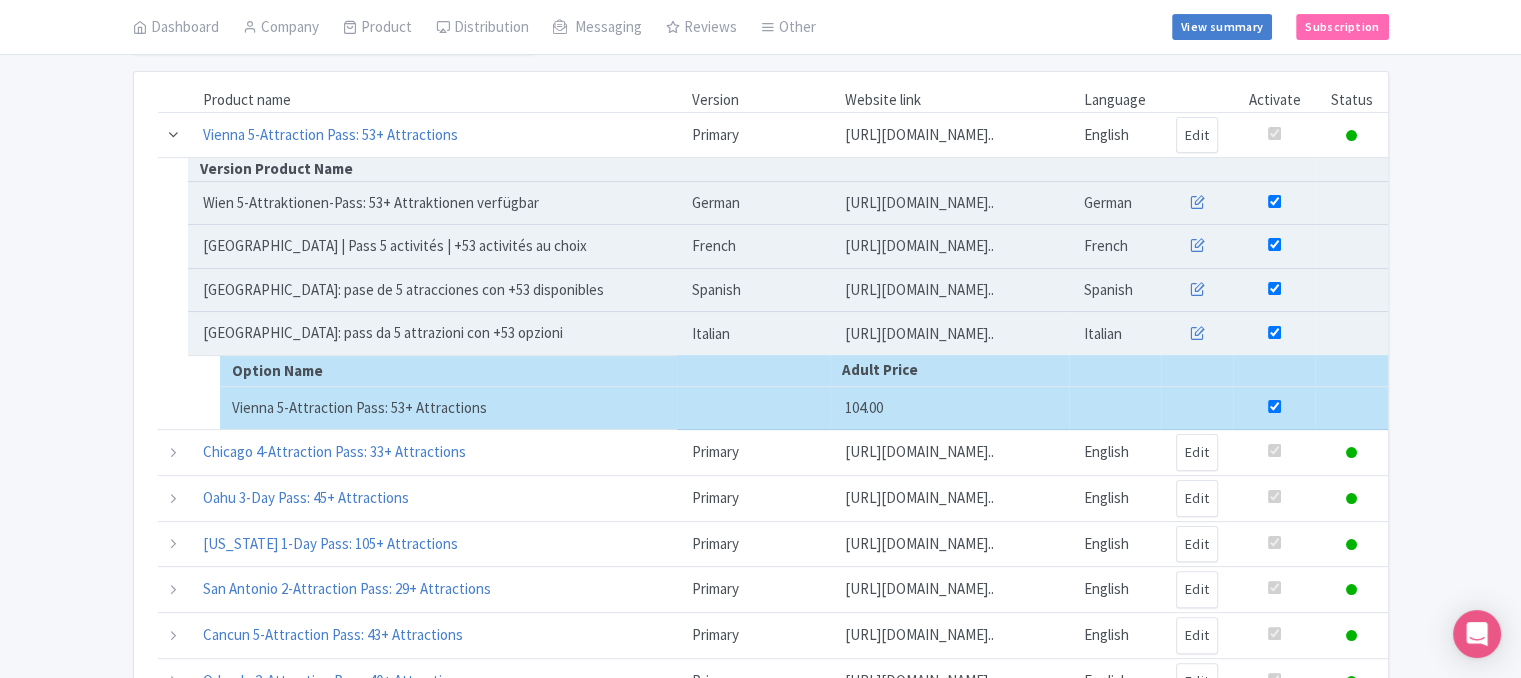 click at bounding box center [173, 134] 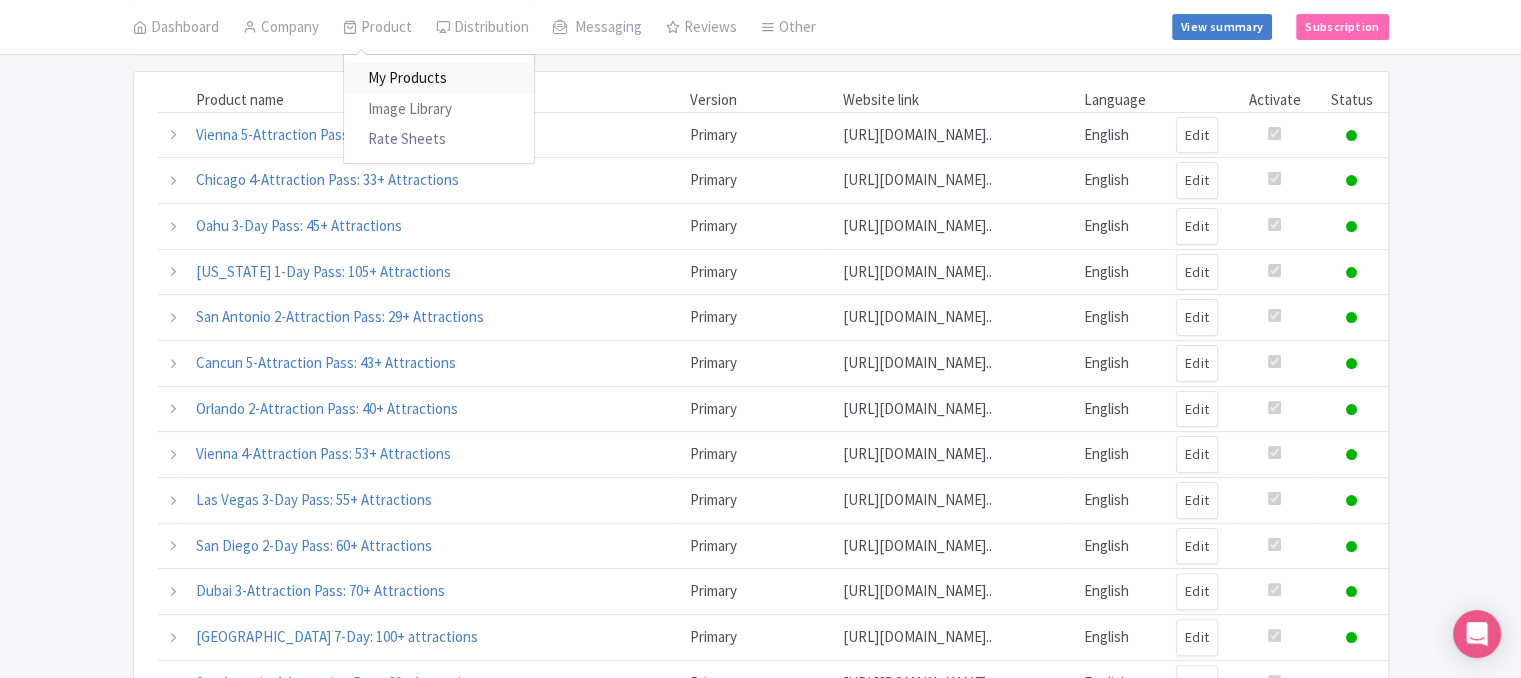 click on "My Products" at bounding box center [439, 79] 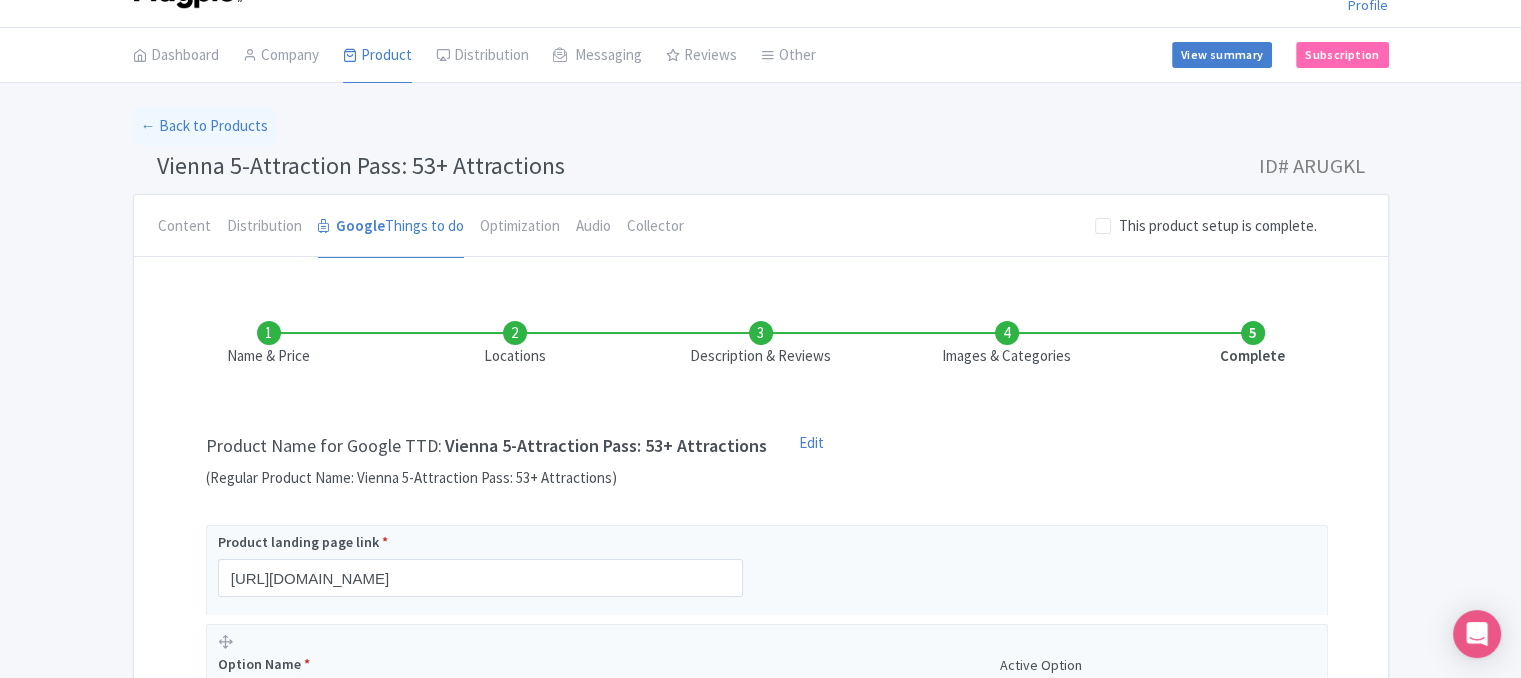 scroll, scrollTop: 12, scrollLeft: 0, axis: vertical 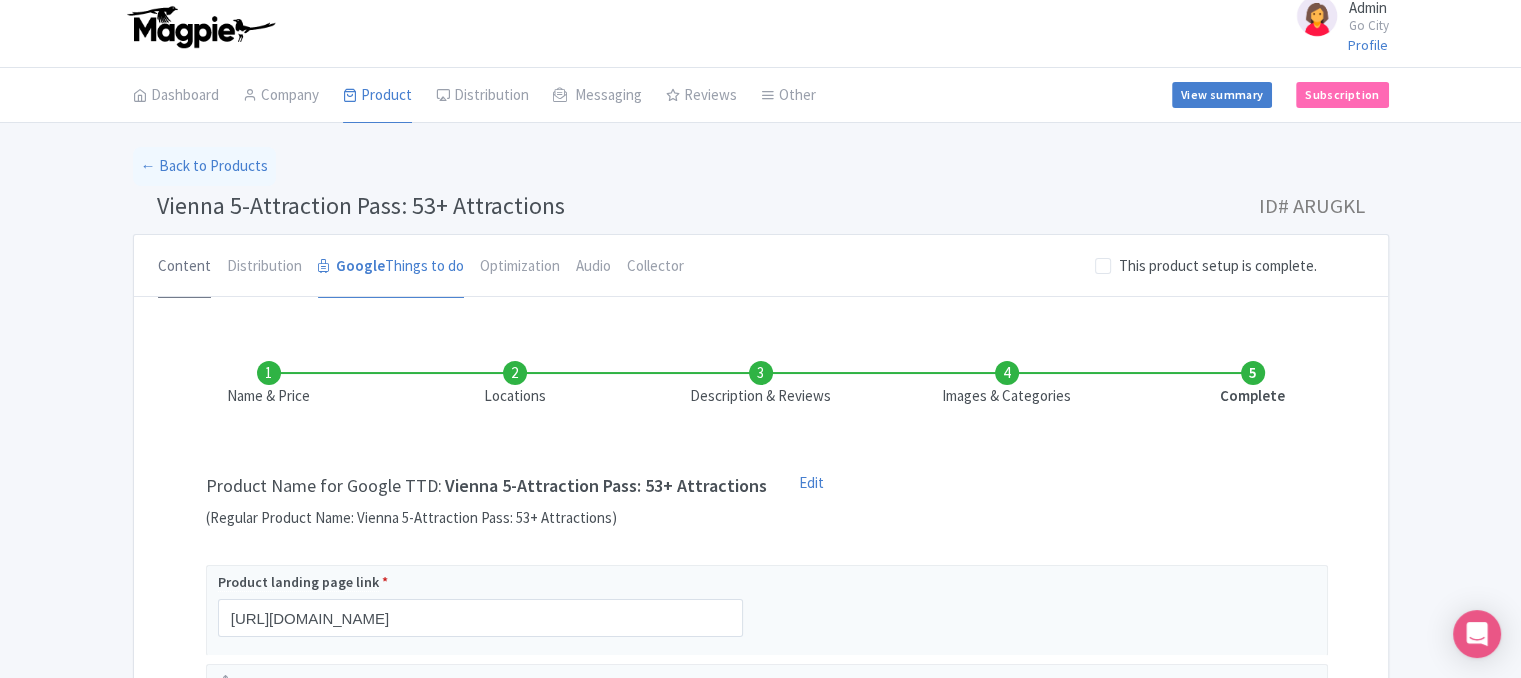 click on "Content" at bounding box center [184, 267] 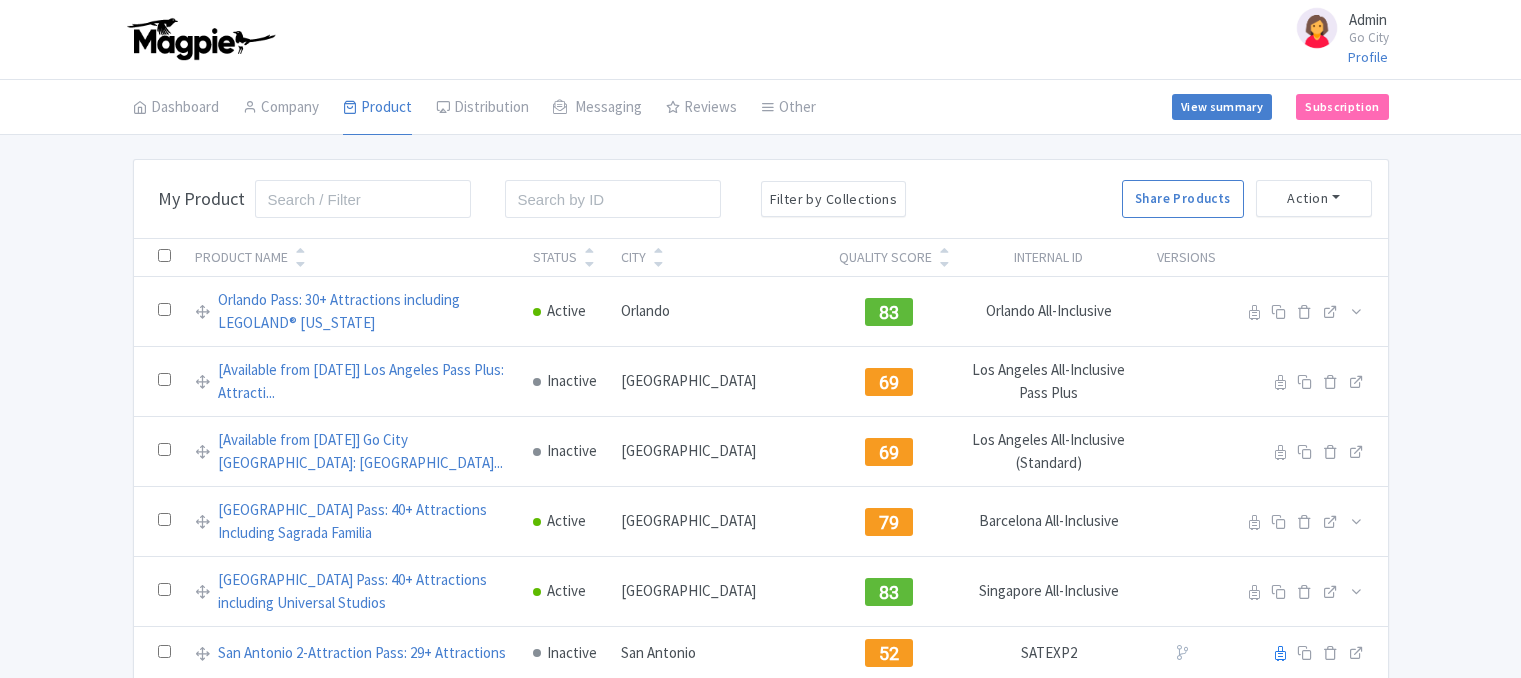 scroll, scrollTop: 0, scrollLeft: 0, axis: both 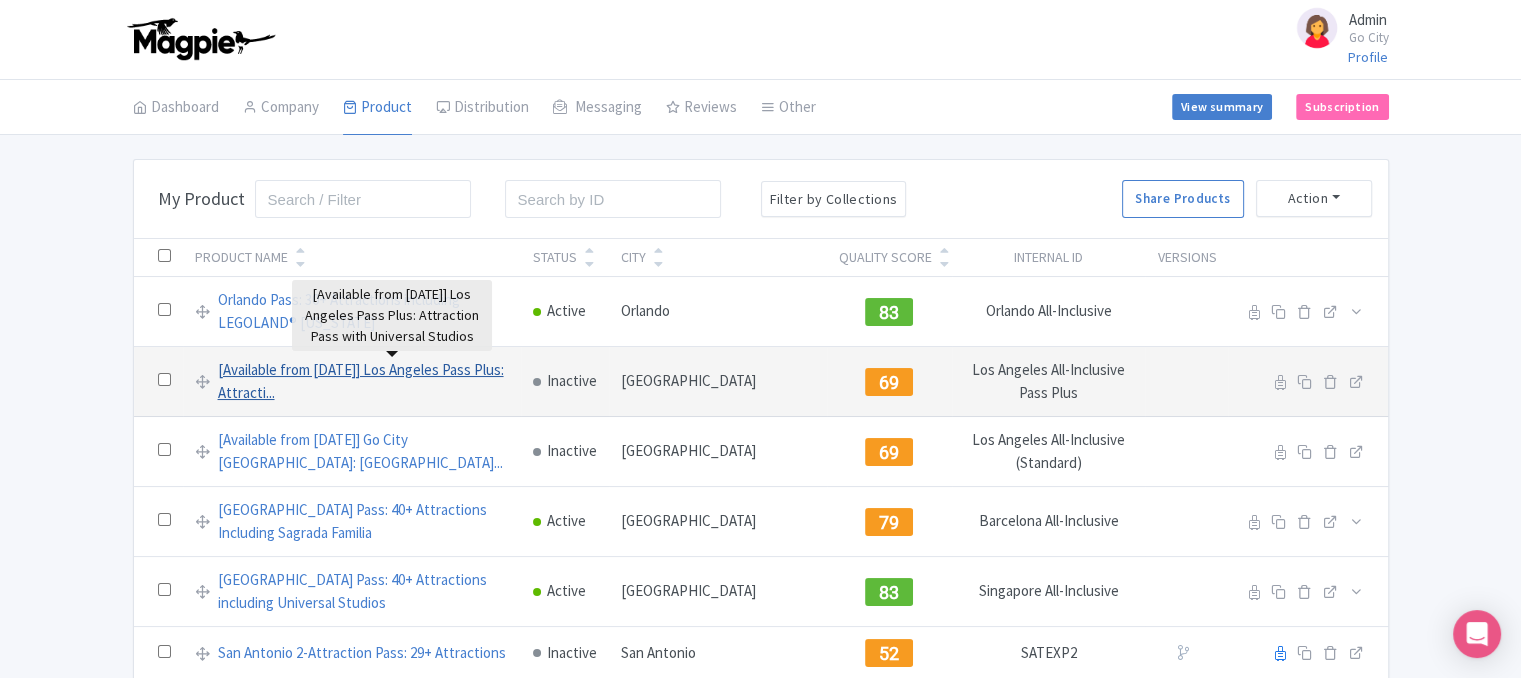 click on "[Available from [DATE]] Los Angeles Pass Plus: Attracti..." at bounding box center [363, 381] 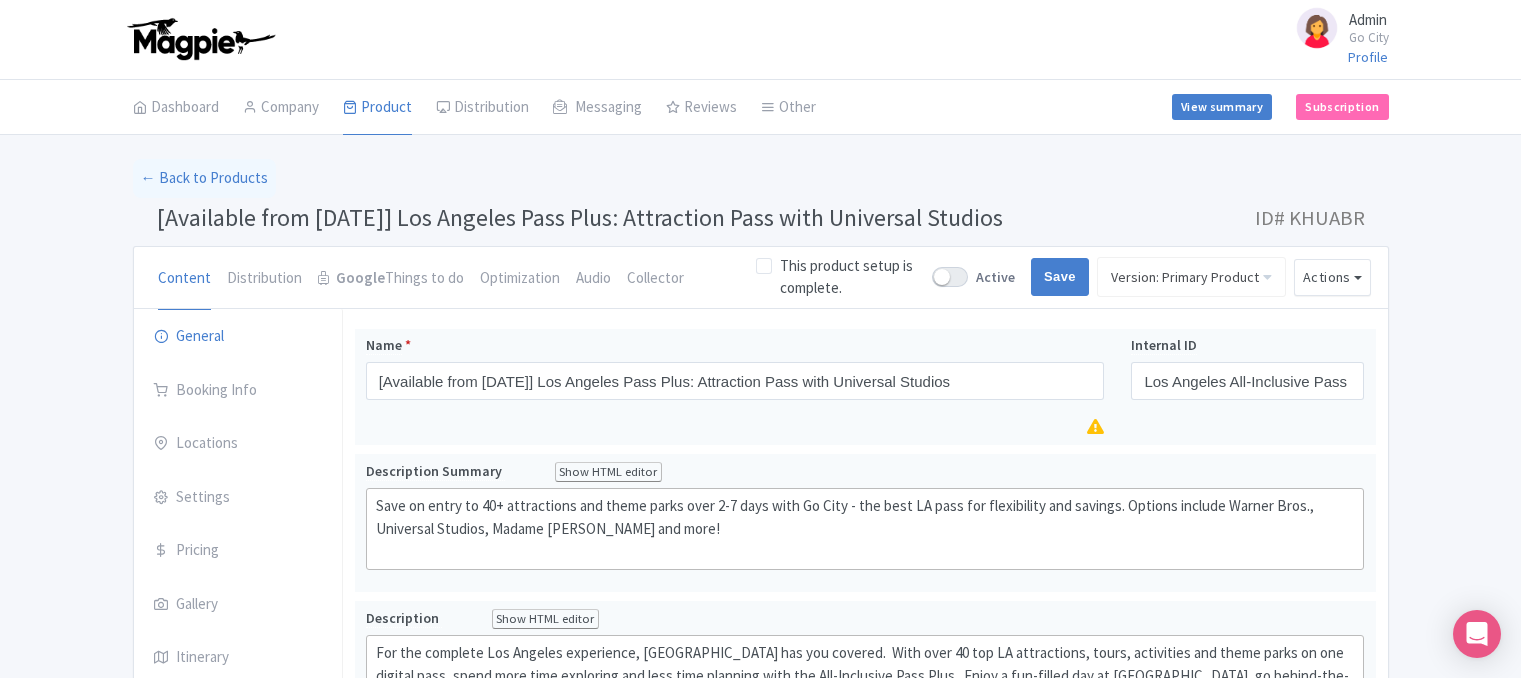 scroll, scrollTop: 0, scrollLeft: 0, axis: both 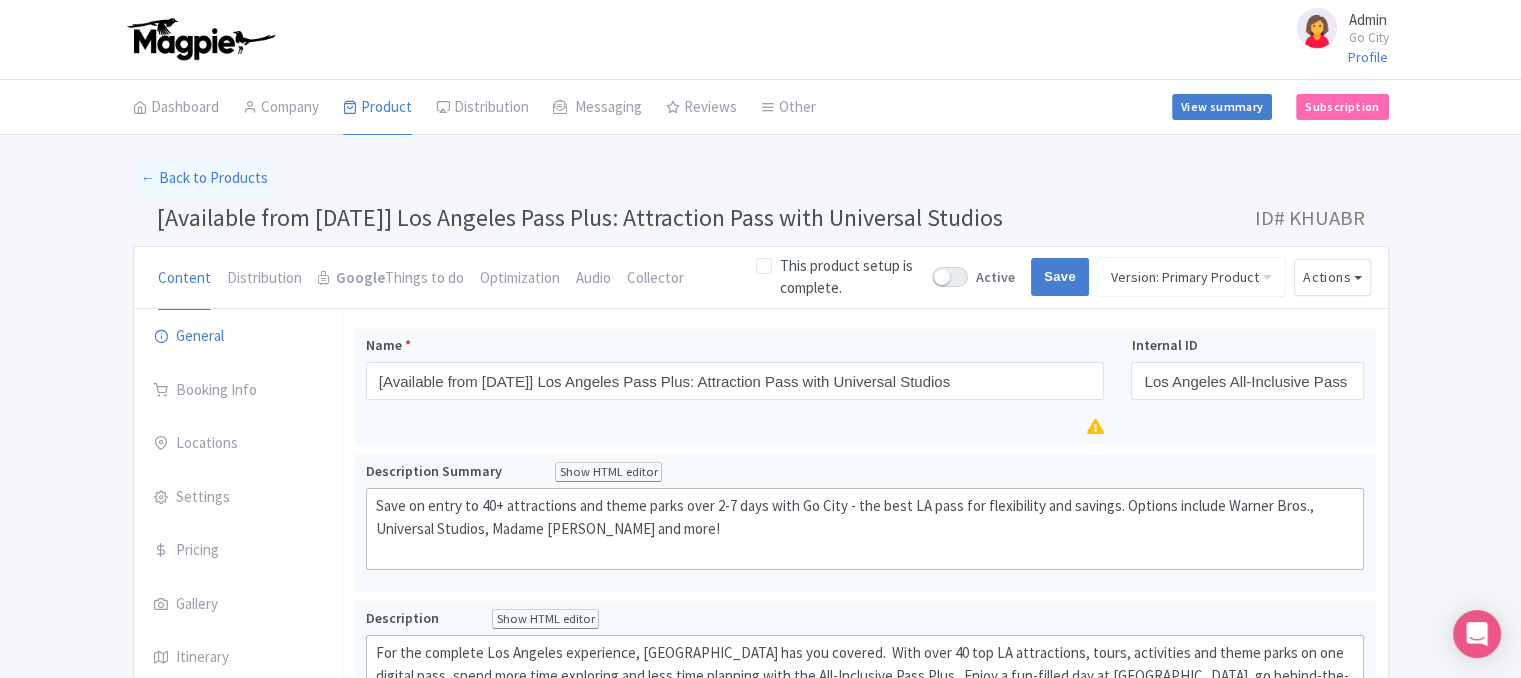 click on "← Back to Products
[Available from 4 August] Los Angeles Pass Plus: Attraction Pass with Universal Studios
ID# KHUABR
Content
Distribution
Google  Things to do
Optimization
Audio
Collector
This product setup is complete.
Active
Save
Version: Primary Product
Primary Product
Version: Primary Product
Version type   * Primary
Version name   * Primary Product
Version description
Date from
Date to
Select all resellers for version
Share with Resellers:
Done
Actions
View on Magpie
Customer View
Industry Partner View
Download
Excel
Word
All Images ZIP
Share Products
Delete Product
Create new version
Version Compare
Site Checker
You are currently editing a version of this product: Primary Product
General
Booking Info" at bounding box center (760, 1508) 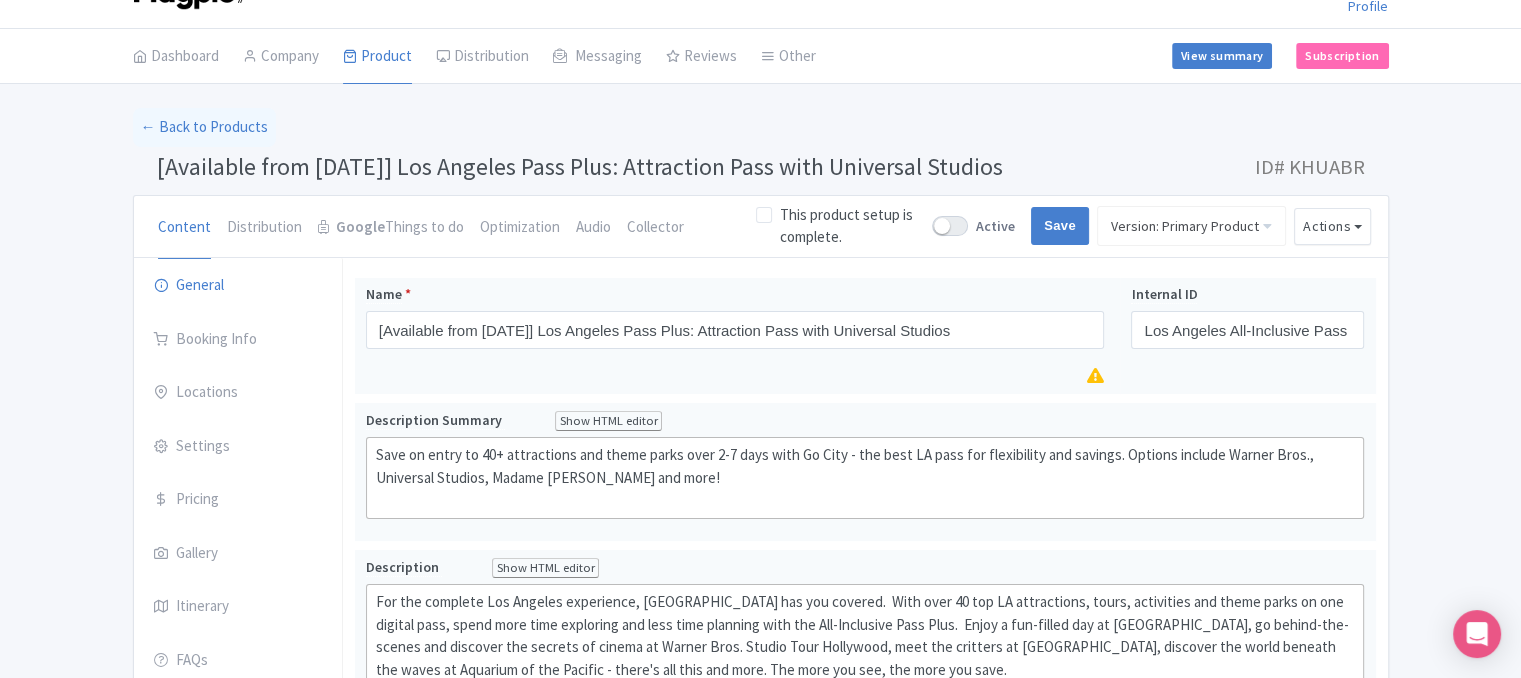 scroll, scrollTop: 0, scrollLeft: 0, axis: both 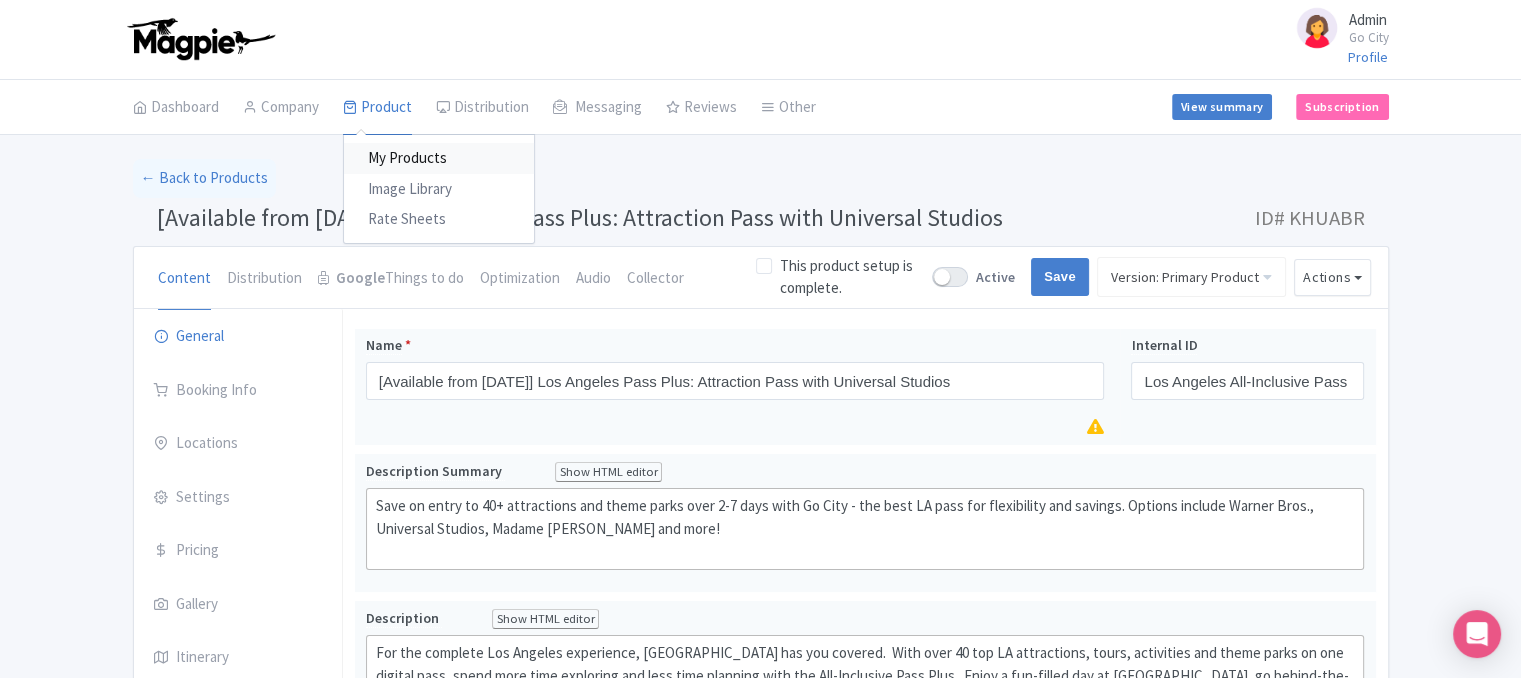 click on "My Products" at bounding box center [439, 158] 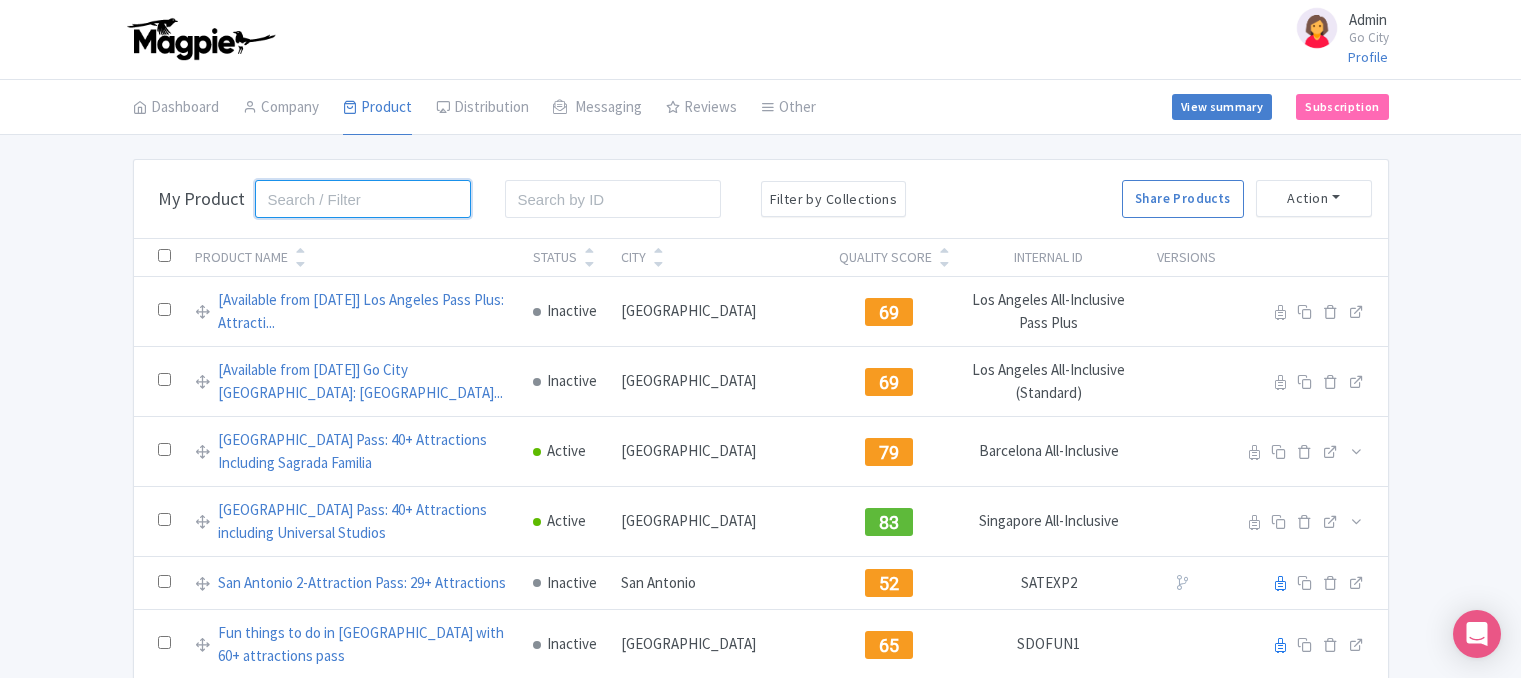 scroll, scrollTop: 0, scrollLeft: 0, axis: both 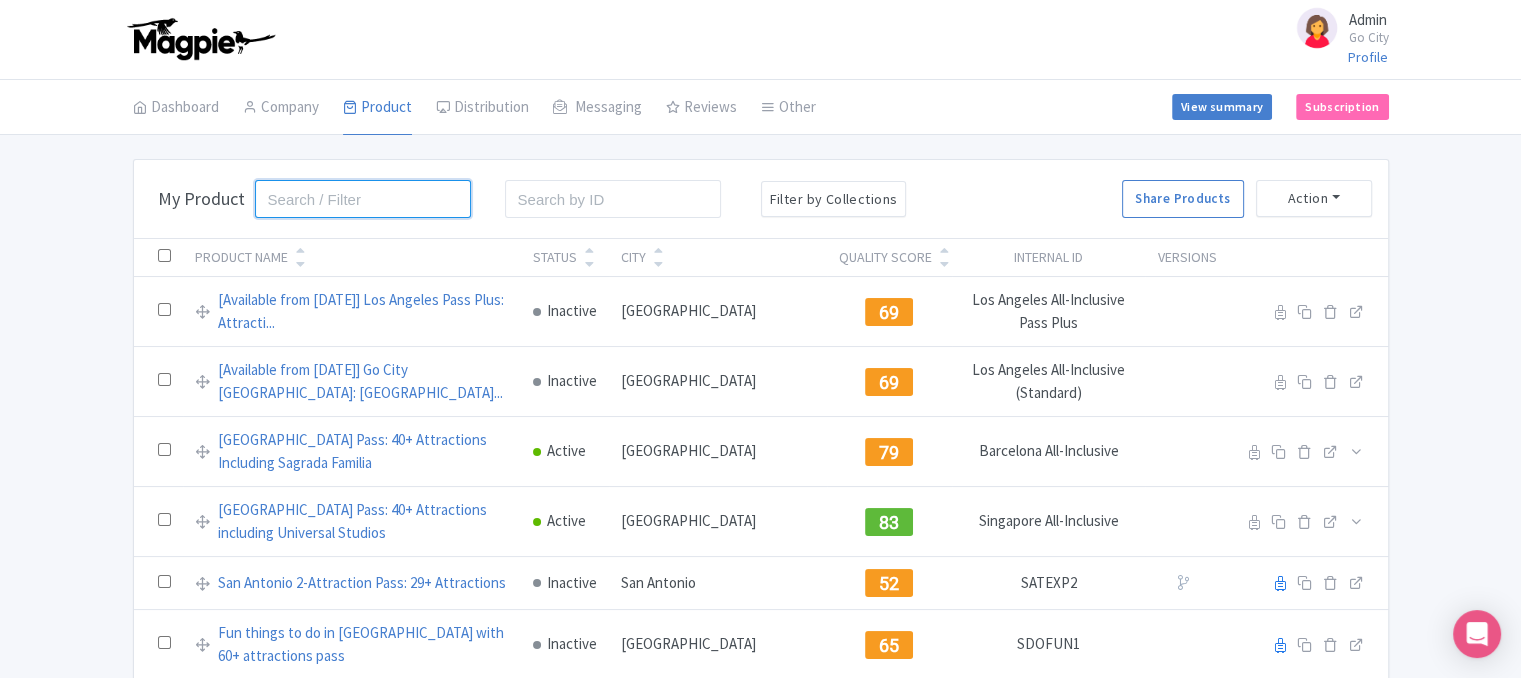 drag, startPoint x: 0, startPoint y: 0, endPoint x: 320, endPoint y: 208, distance: 381.65955 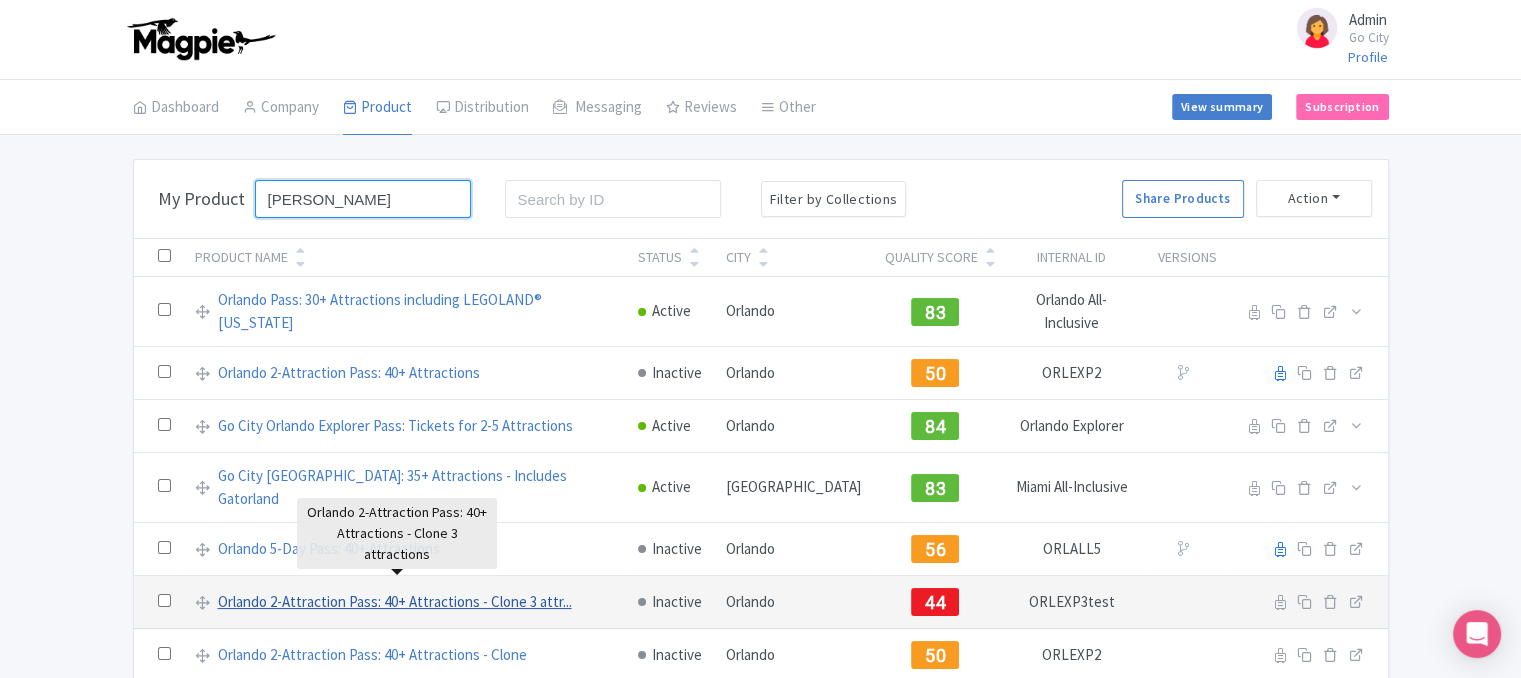 type on "orlan" 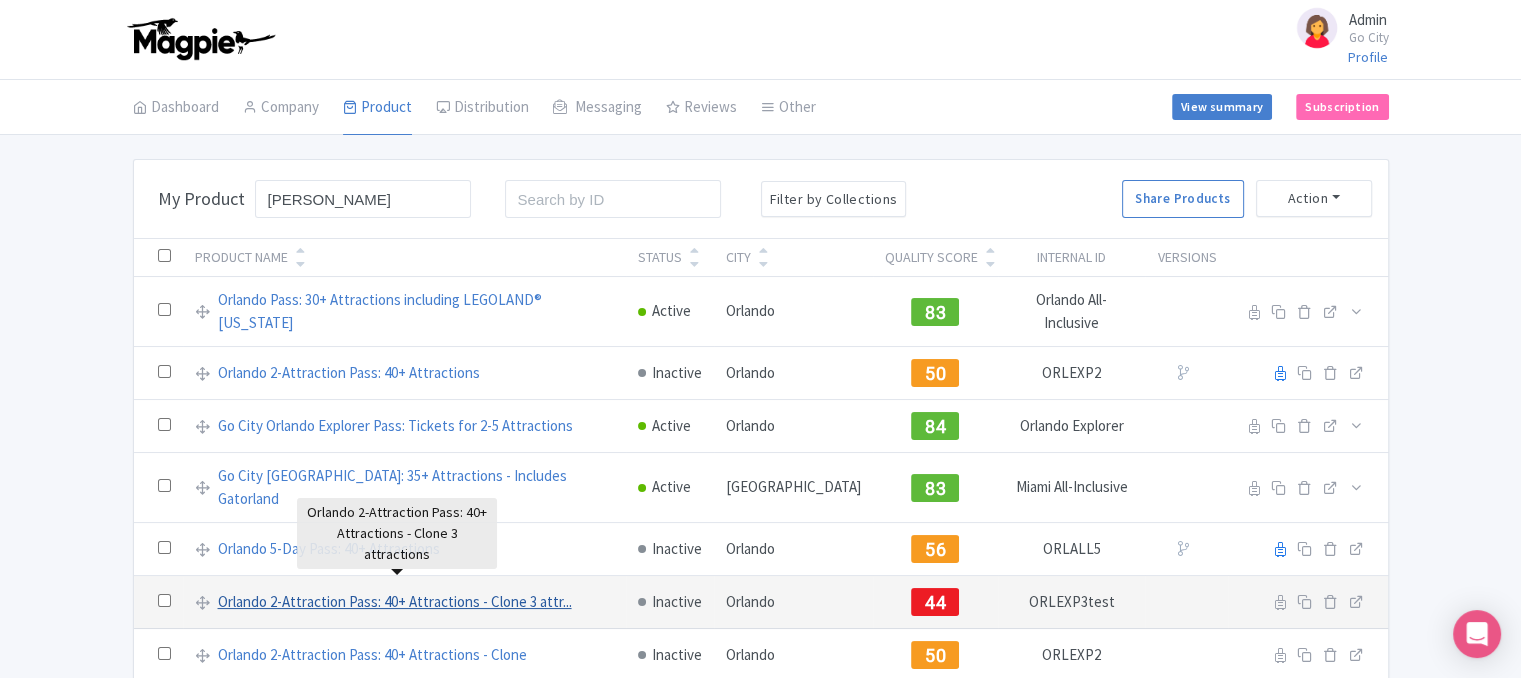 click on "Orlando 2-Attraction Pass: 40+ Attractions - Clone 3 attr..." at bounding box center (395, 602) 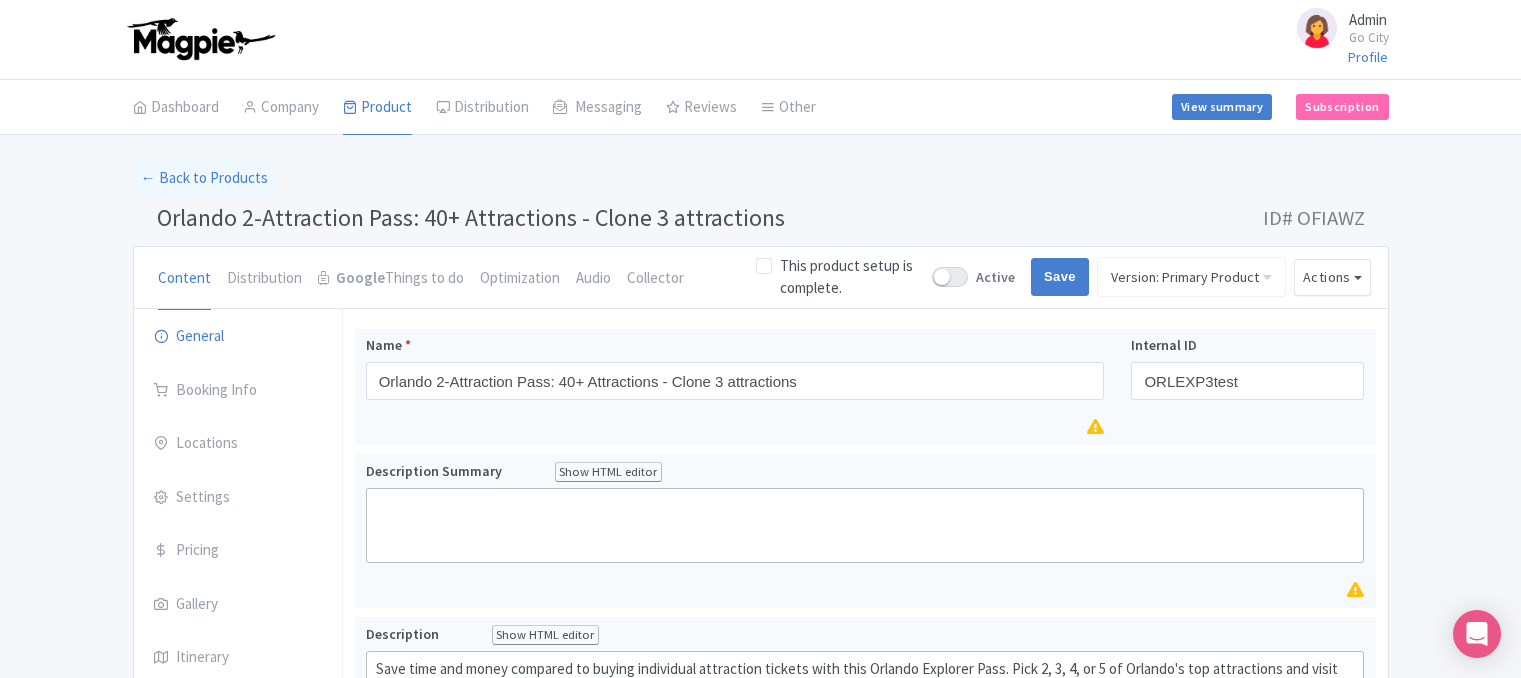 click on "← Back to Products
[GEOGRAPHIC_DATA] 2-Attraction Pass: 40+ Attractions - Clone 3 attractions
ID# OFIAWZ
Content
Distribution
Google  Things to do
Optimization
Audio
Collector
This product setup is complete.
Active
Save
Version: Primary Product
Primary Product
Version: Primary Product
Version type   * Primary
Version name   * Primary Product
Version description
Date from
Date to
Select all resellers for version
Share with Resellers:
Done
Actions
View on Magpie
Customer View
Industry Partner View
Download
Excel
Word
All Images ZIP
Share Products
Delete Product
Create new version
Version Compare
Site Checker
You are currently editing a version of this product: Primary Product
General
Booking Info
Locations" at bounding box center [760, 722] 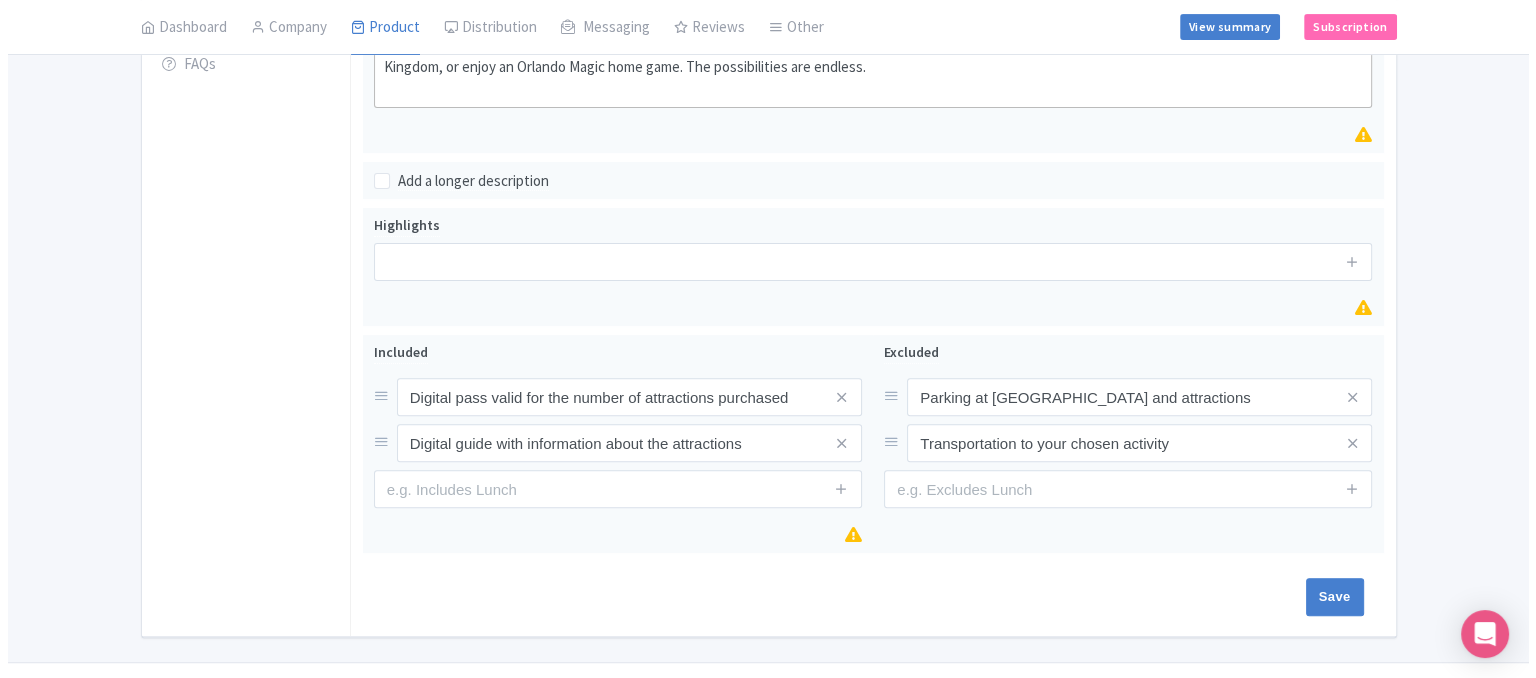scroll, scrollTop: 680, scrollLeft: 0, axis: vertical 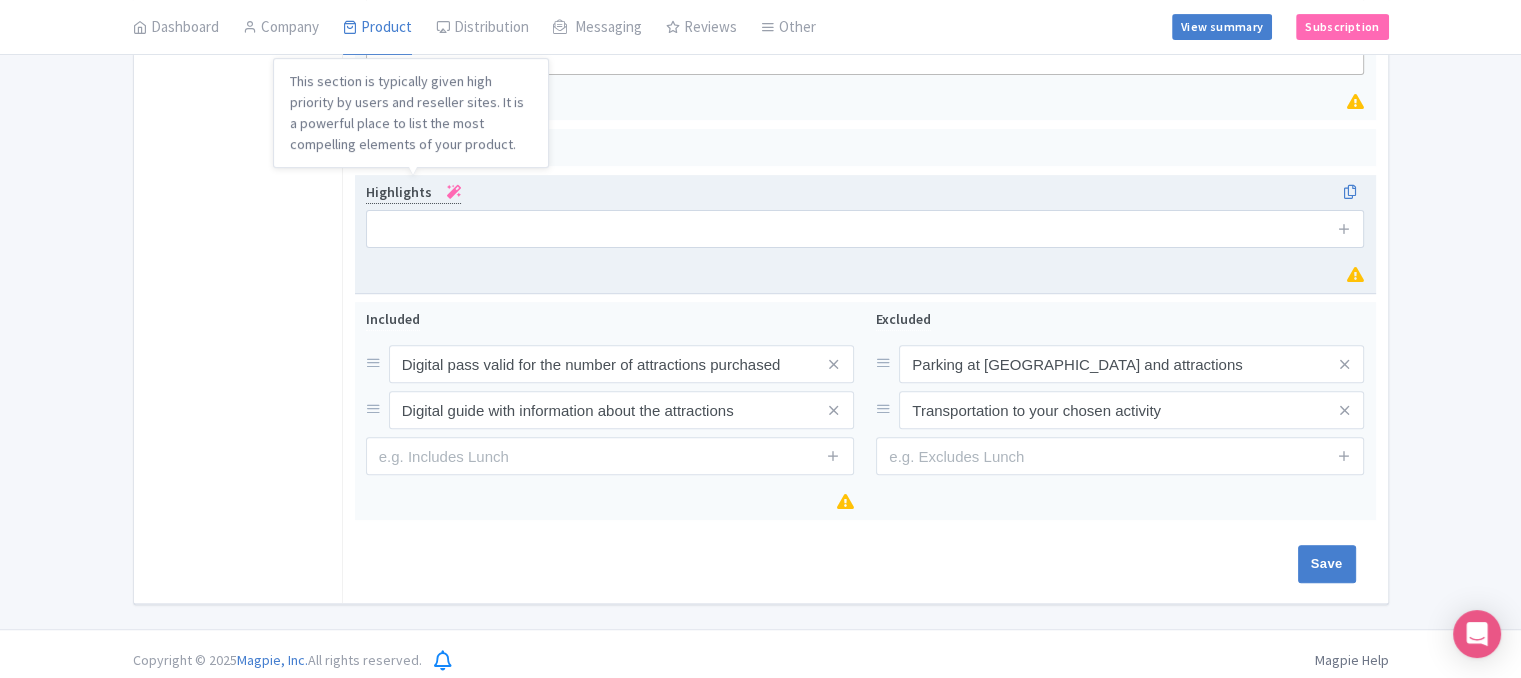 click at bounding box center [454, 192] 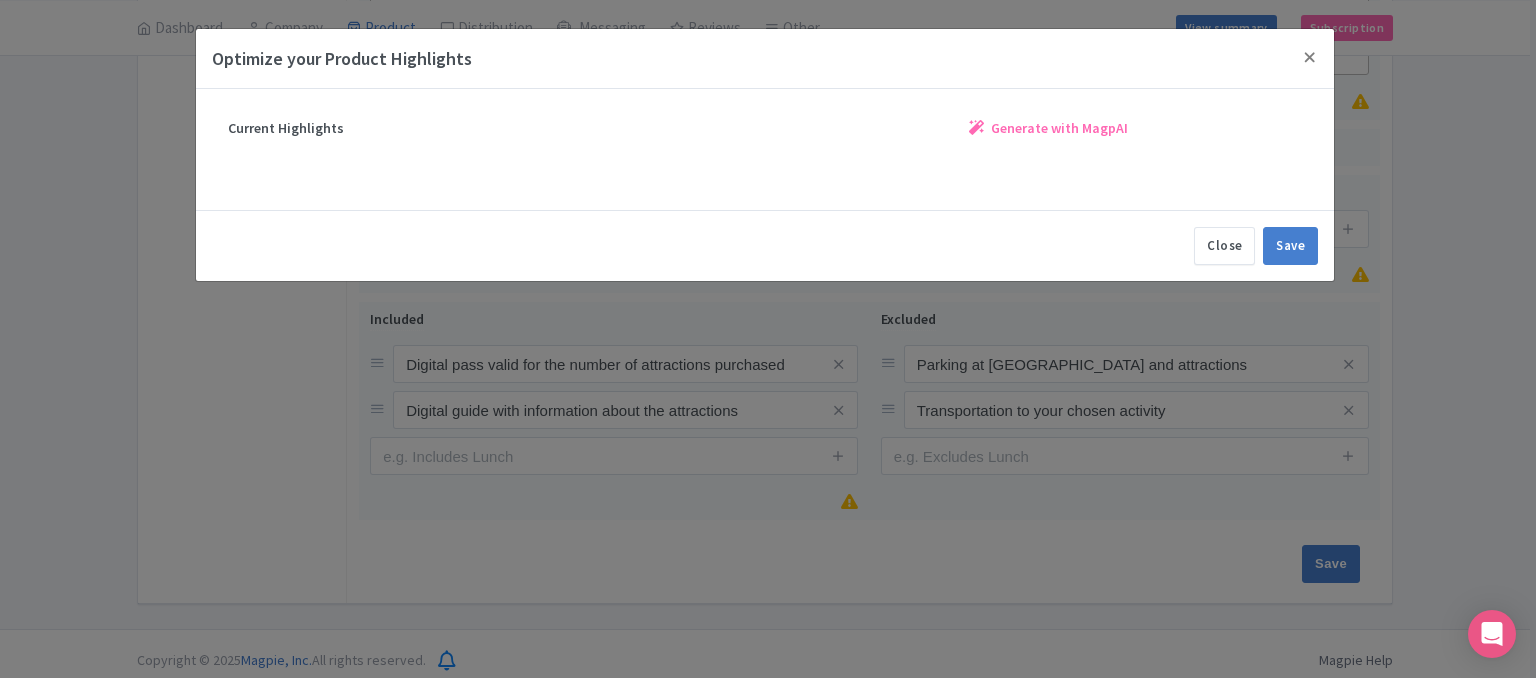 click on "Generate with MagpAI" at bounding box center (1059, 128) 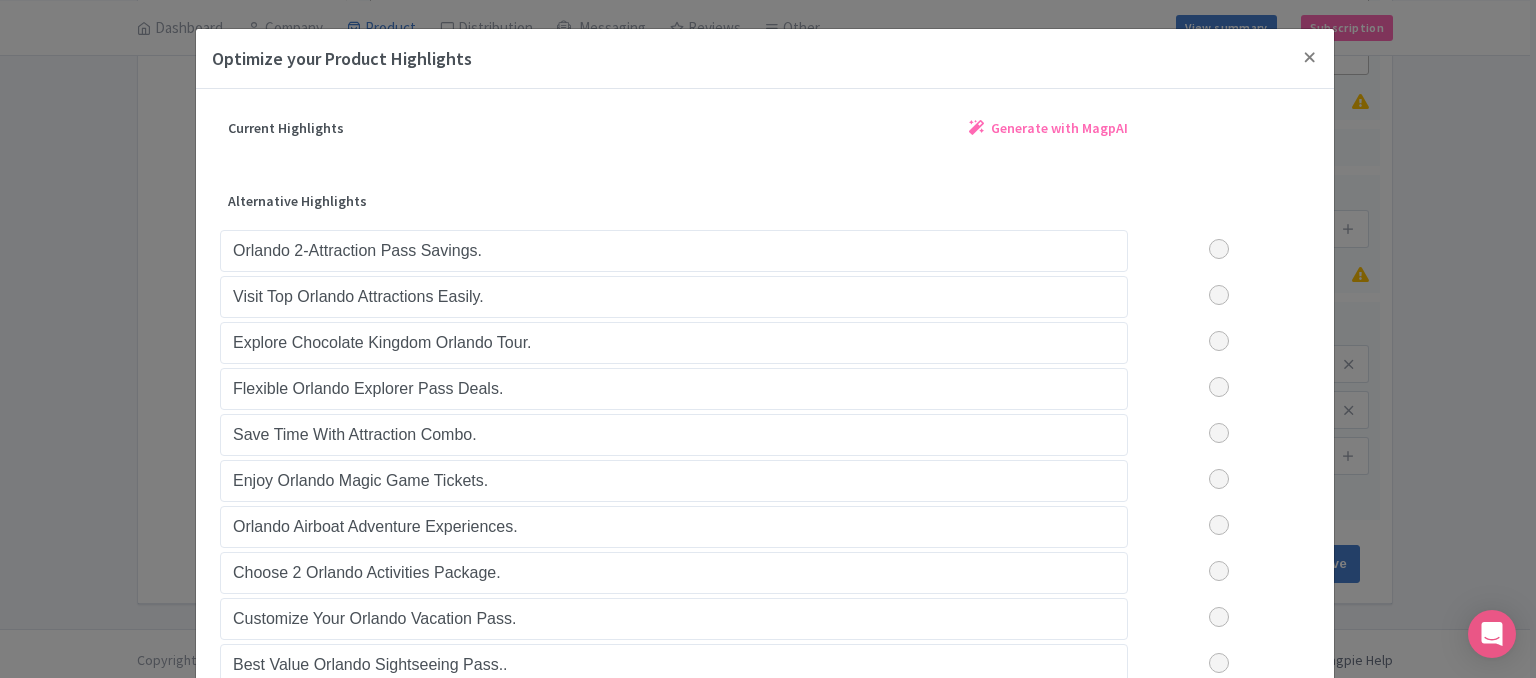 click at bounding box center (1219, 249) 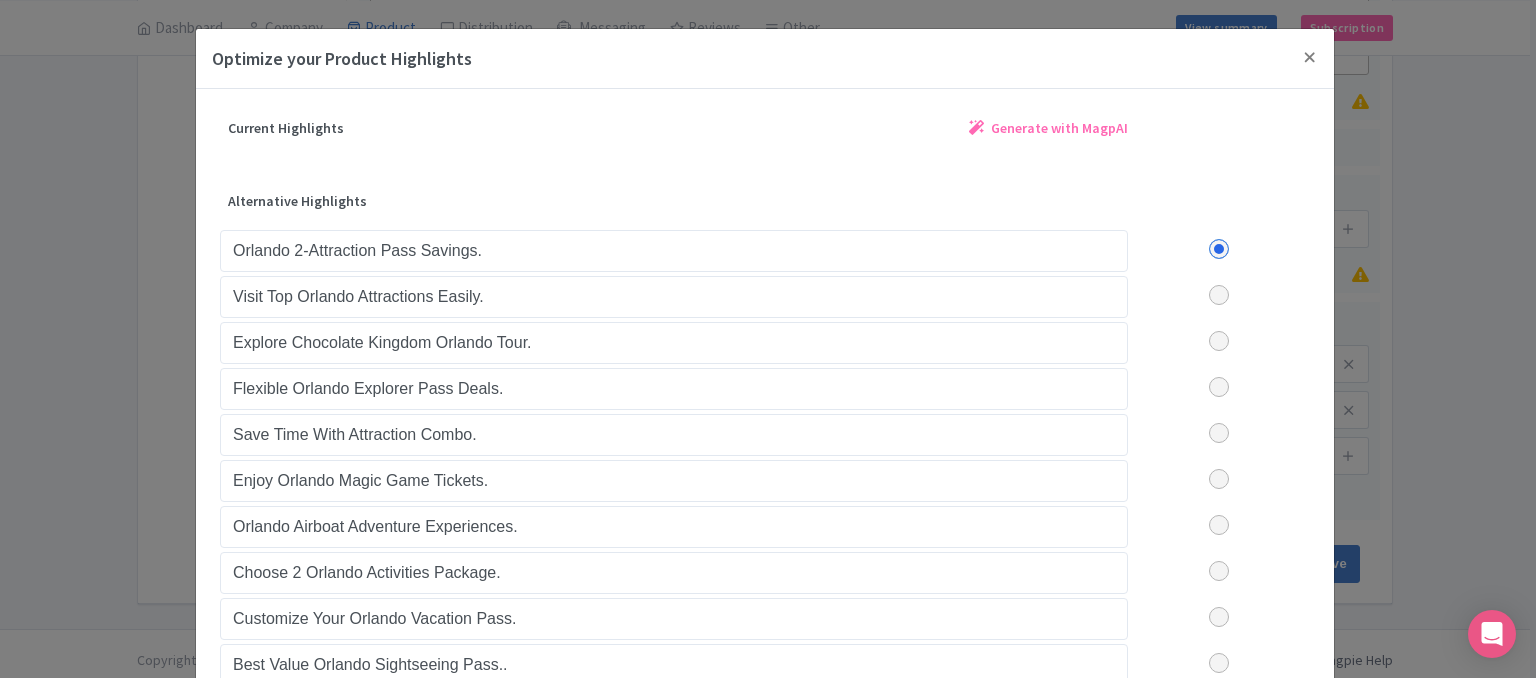 click at bounding box center (1219, 387) 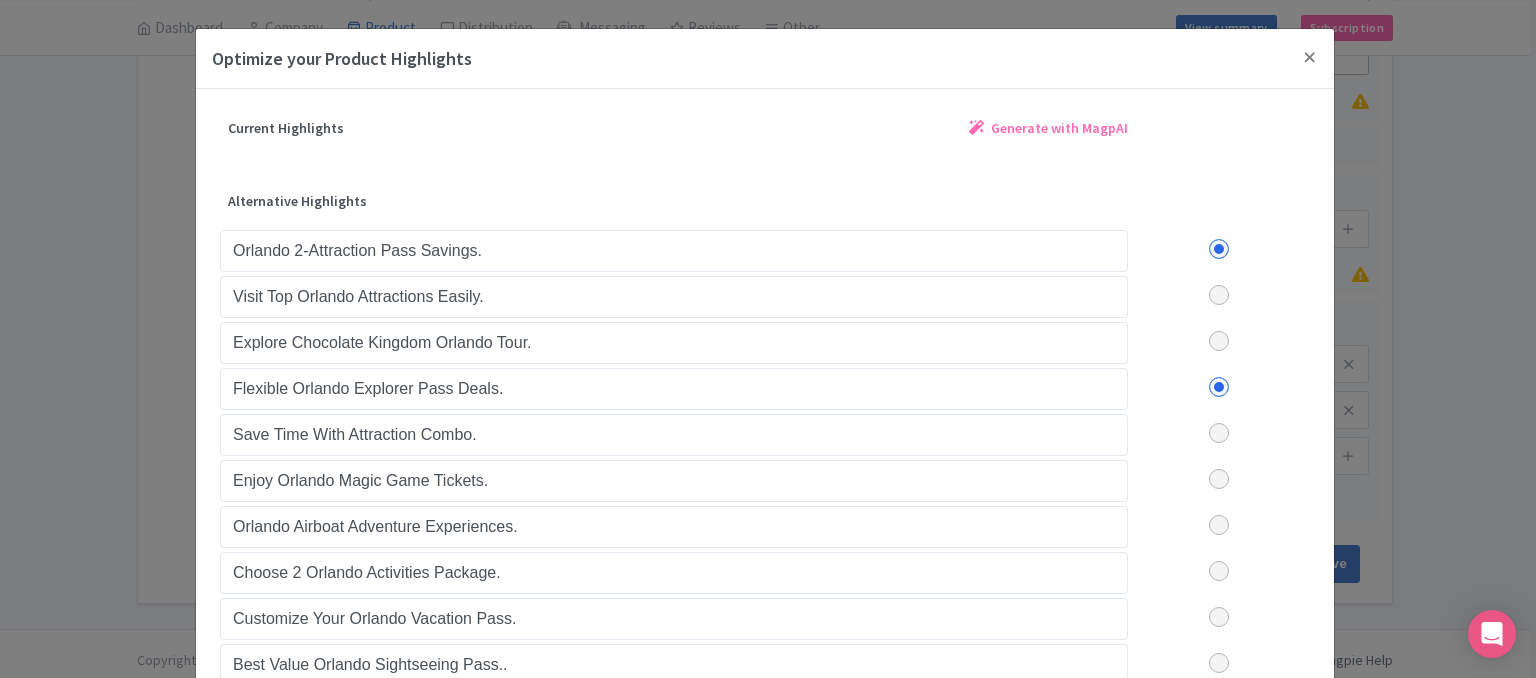 click at bounding box center [1219, 479] 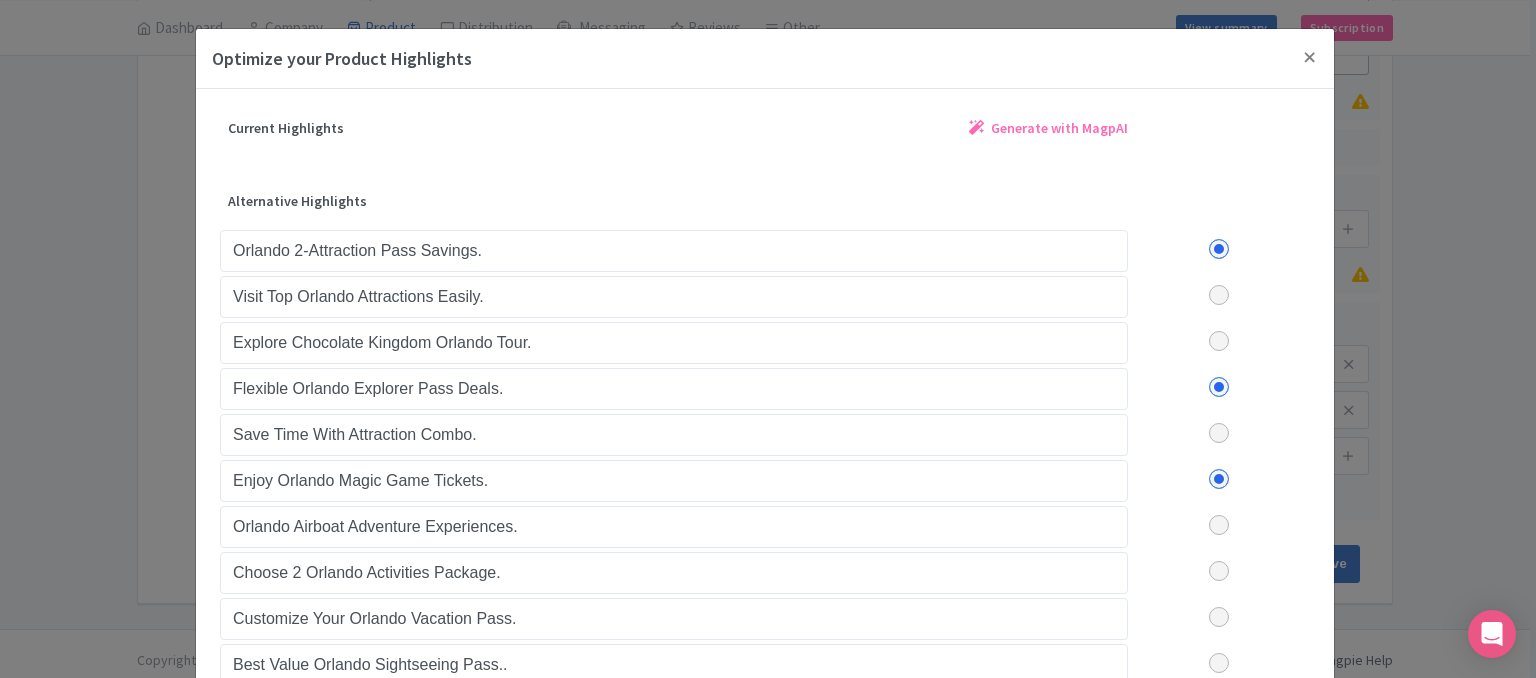click on "Orlando 2-Attraction Pass Savings. Visit Top Orlando Attractions Easily. Explore Chocolate Kingdom Orlando Tour. Flexible Orlando Explorer Pass Deals. Save Time With Attraction Combo. Enjoy Orlando Magic Game Tickets. Orlando Airboat Adventure Experiences. Choose 2 Orlando Activities Package. Customize Your Orlando Vacation Pass. Best Value Orlando Sightseeing Pass.." at bounding box center (765, 456) 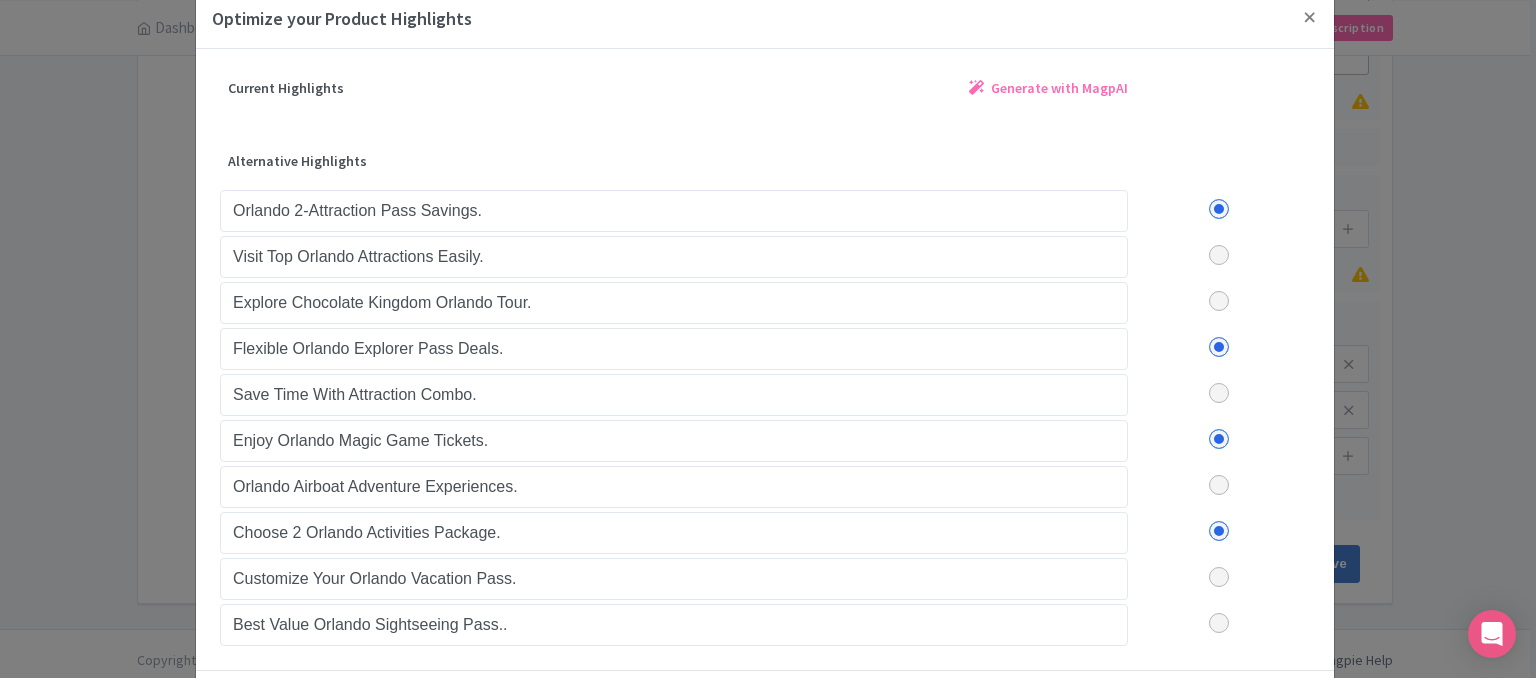 click on "Orlando 2-Attraction Pass Savings. Visit Top Orlando Attractions Easily. Explore Chocolate Kingdom Orlando Tour. Flexible Orlando Explorer Pass Deals. Save Time With Attraction Combo. Enjoy Orlando Magic Game Tickets. Orlando Airboat Adventure Experiences. Choose 2 Orlando Activities Package. Customize Your Orlando Vacation Pass. Best Value Orlando Sightseeing Pass.." at bounding box center (765, 416) 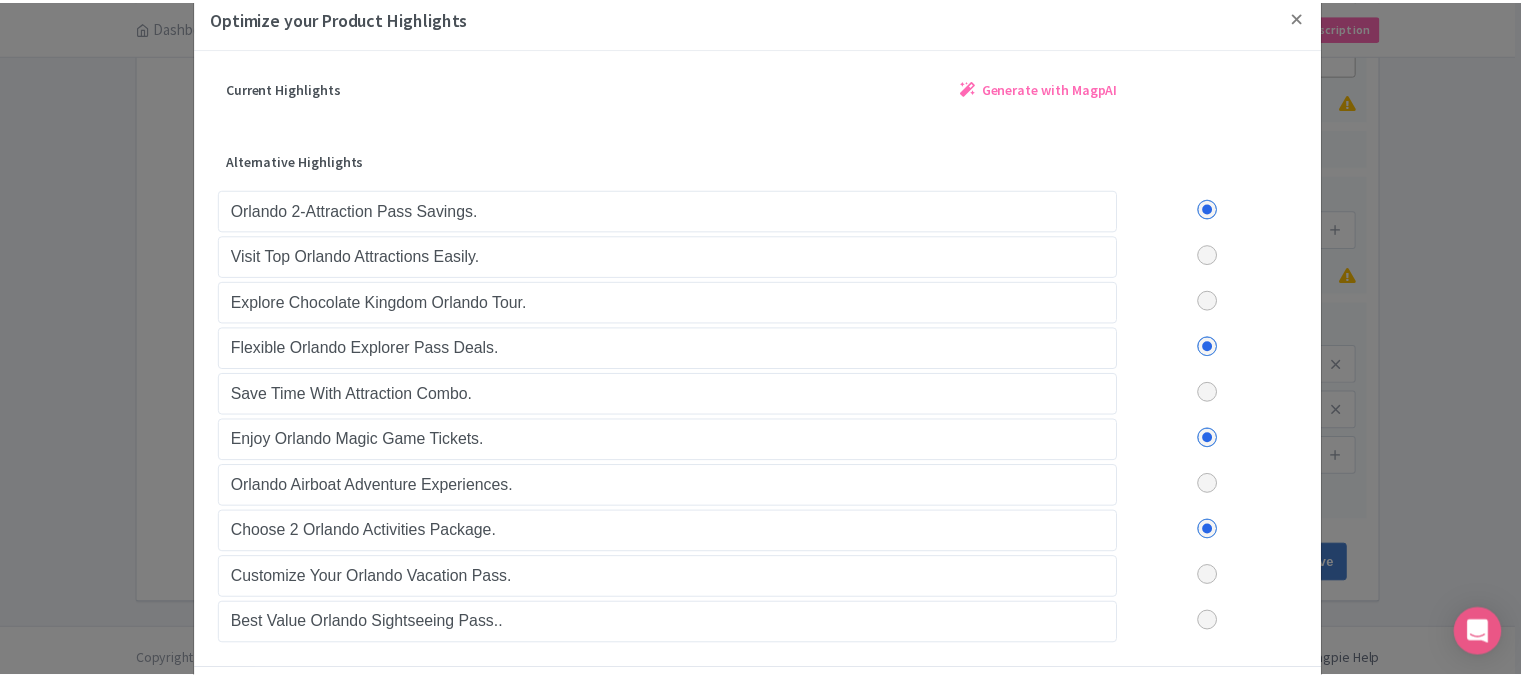 scroll, scrollTop: 127, scrollLeft: 0, axis: vertical 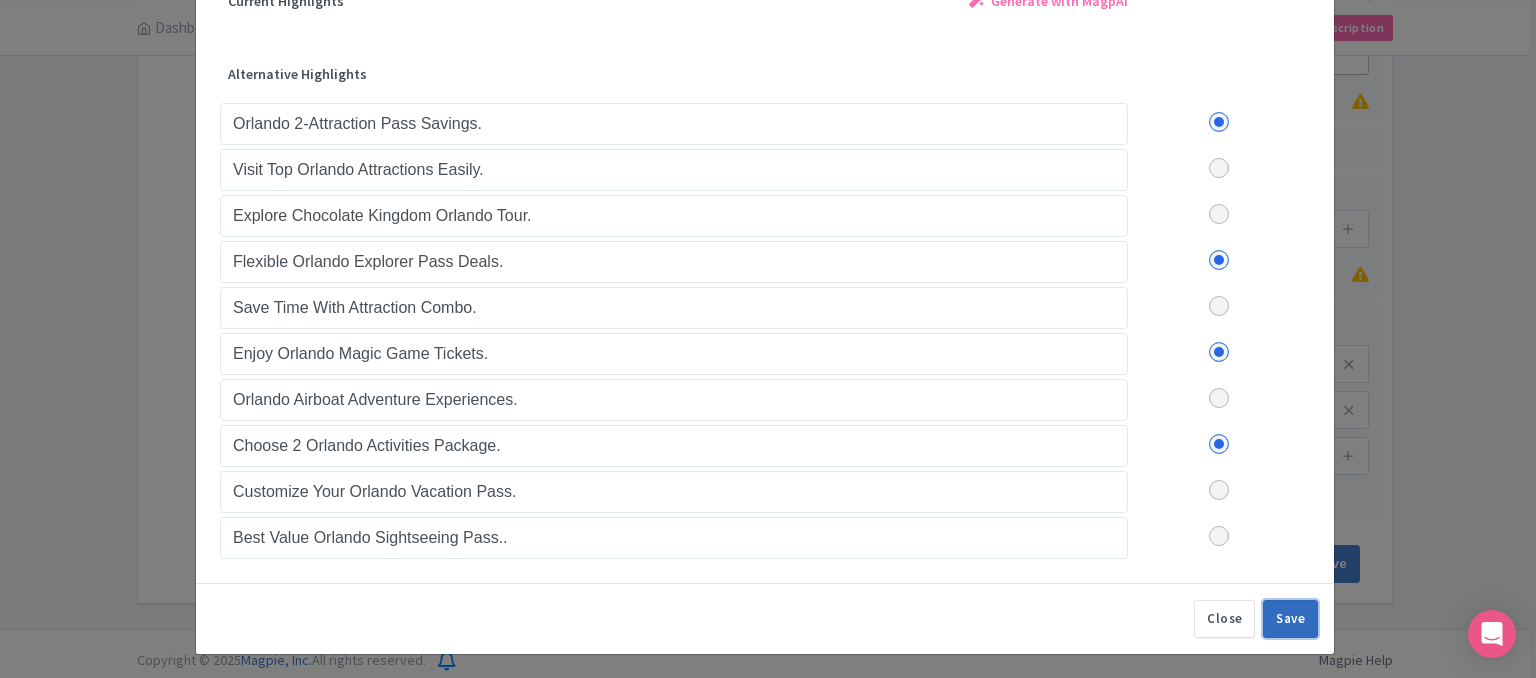 click on "Save" at bounding box center (1290, 619) 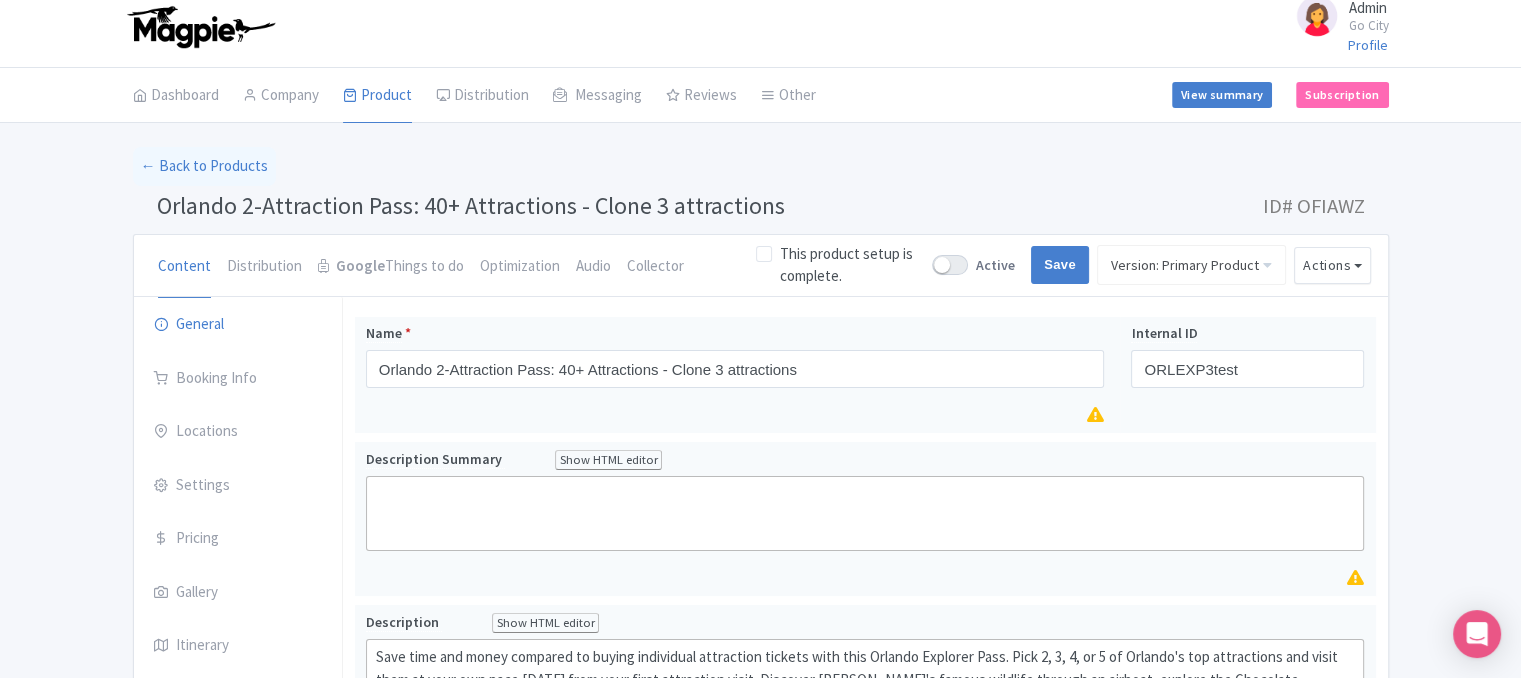 scroll, scrollTop: 0, scrollLeft: 0, axis: both 